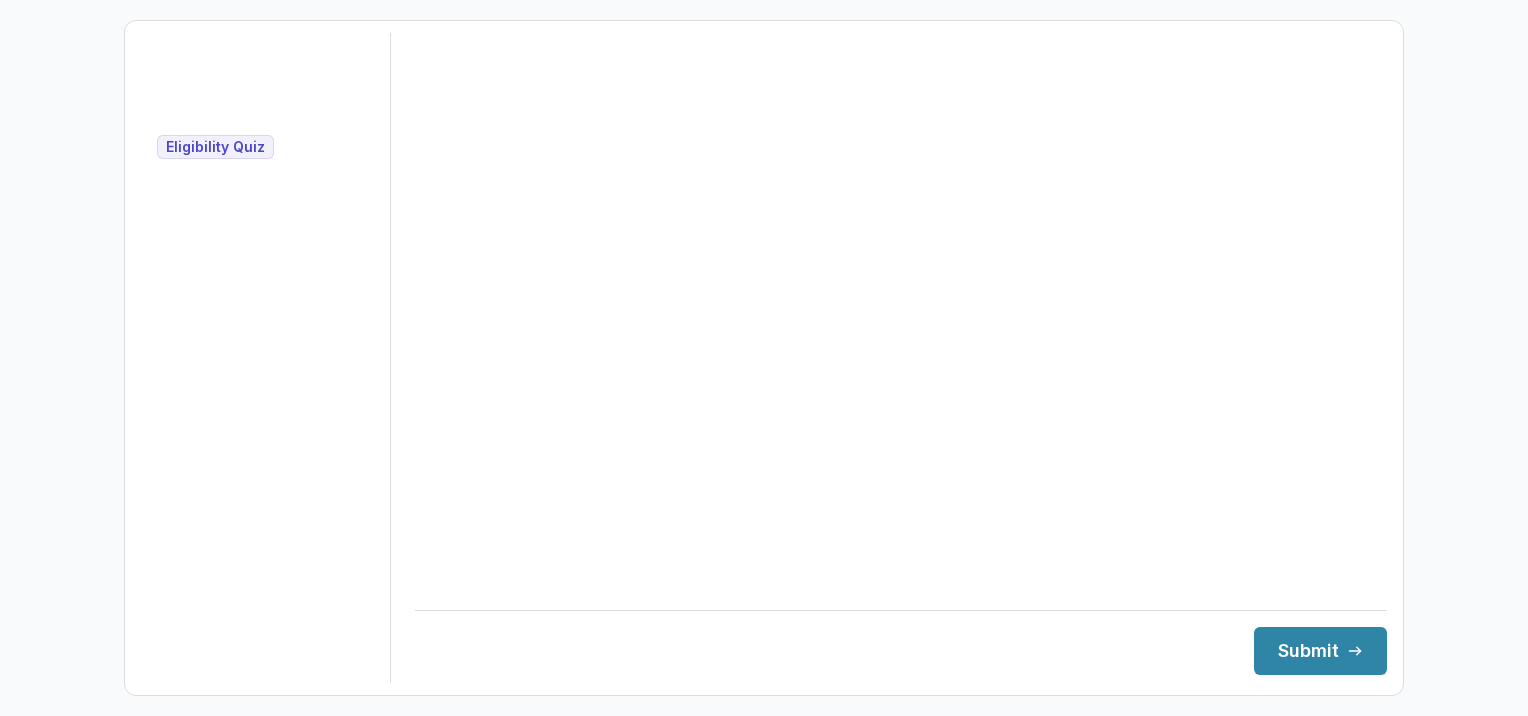 scroll, scrollTop: 0, scrollLeft: 0, axis: both 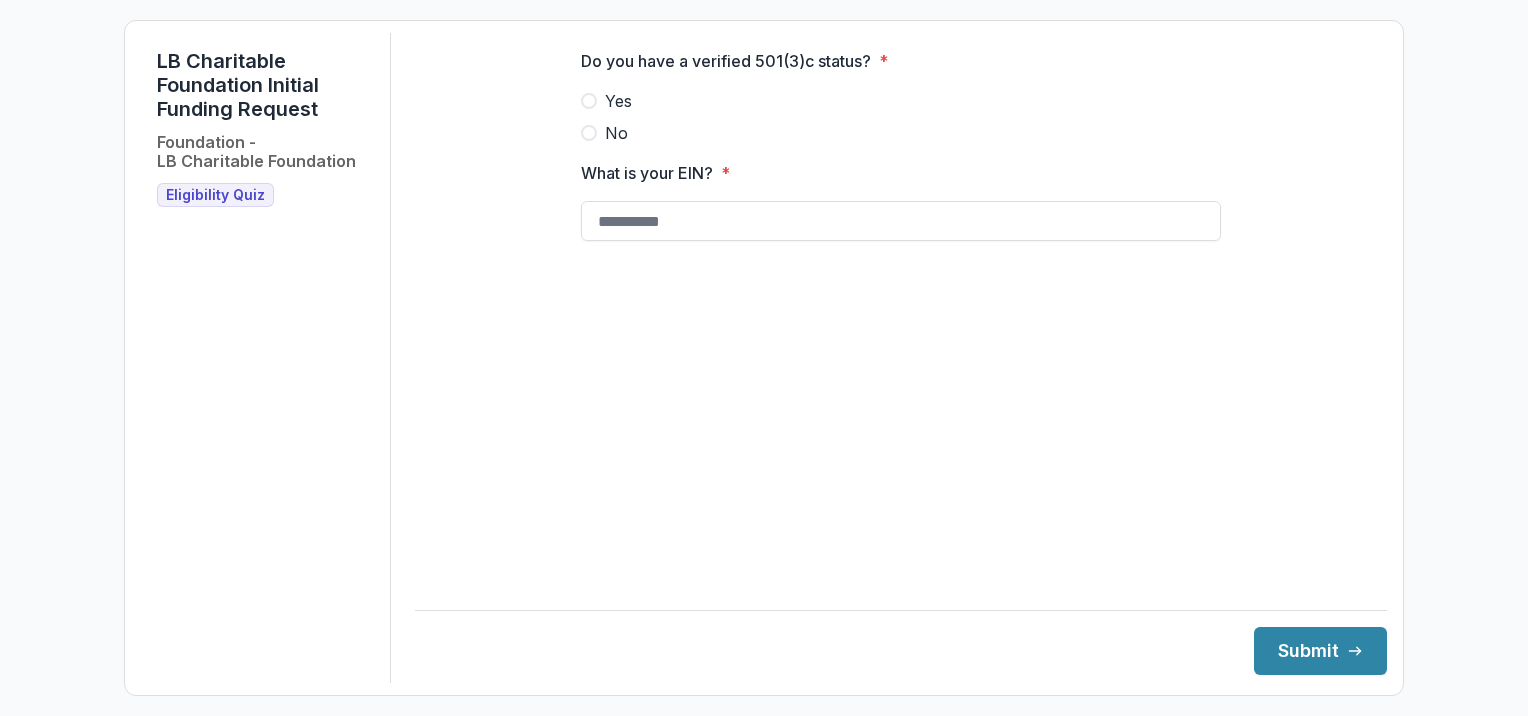 click at bounding box center [589, 101] 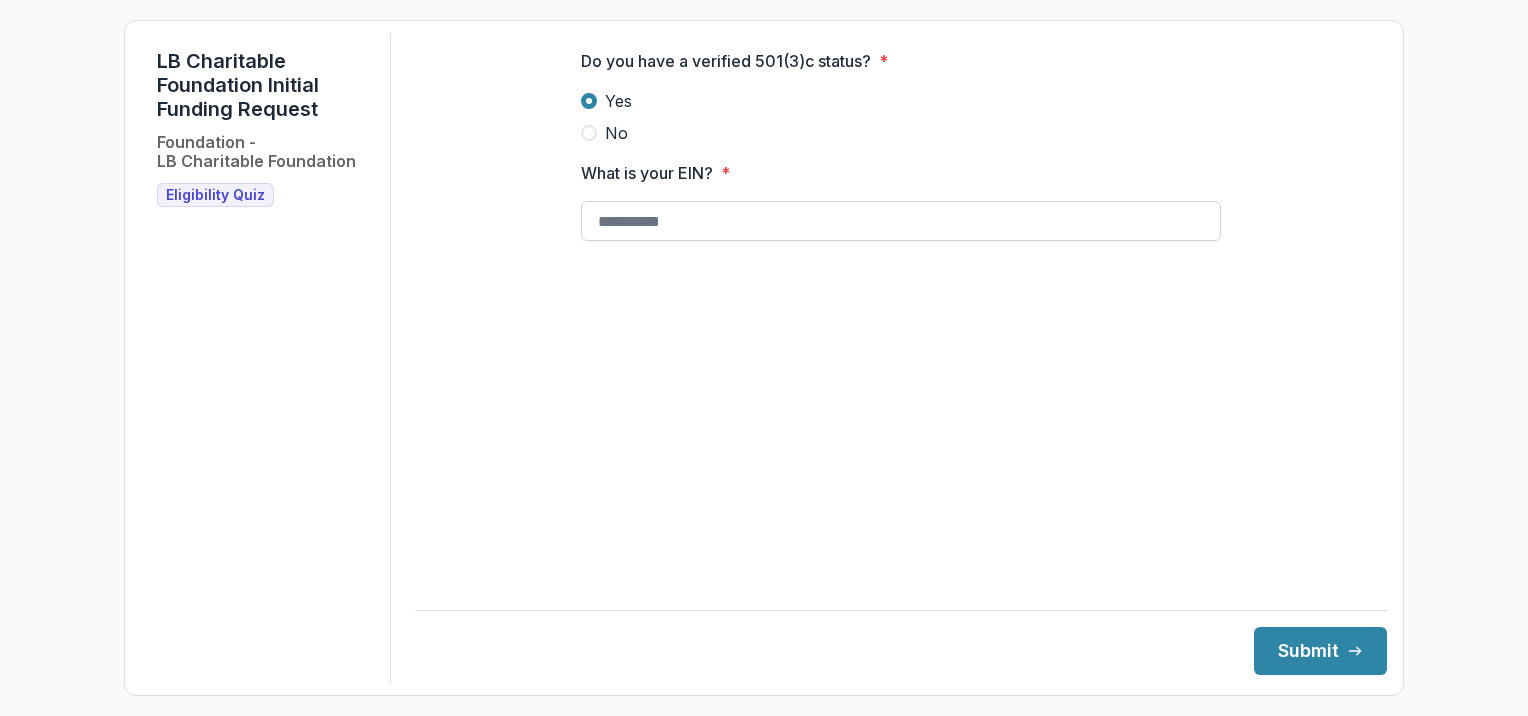 click on "What is your EIN? *" at bounding box center (901, 221) 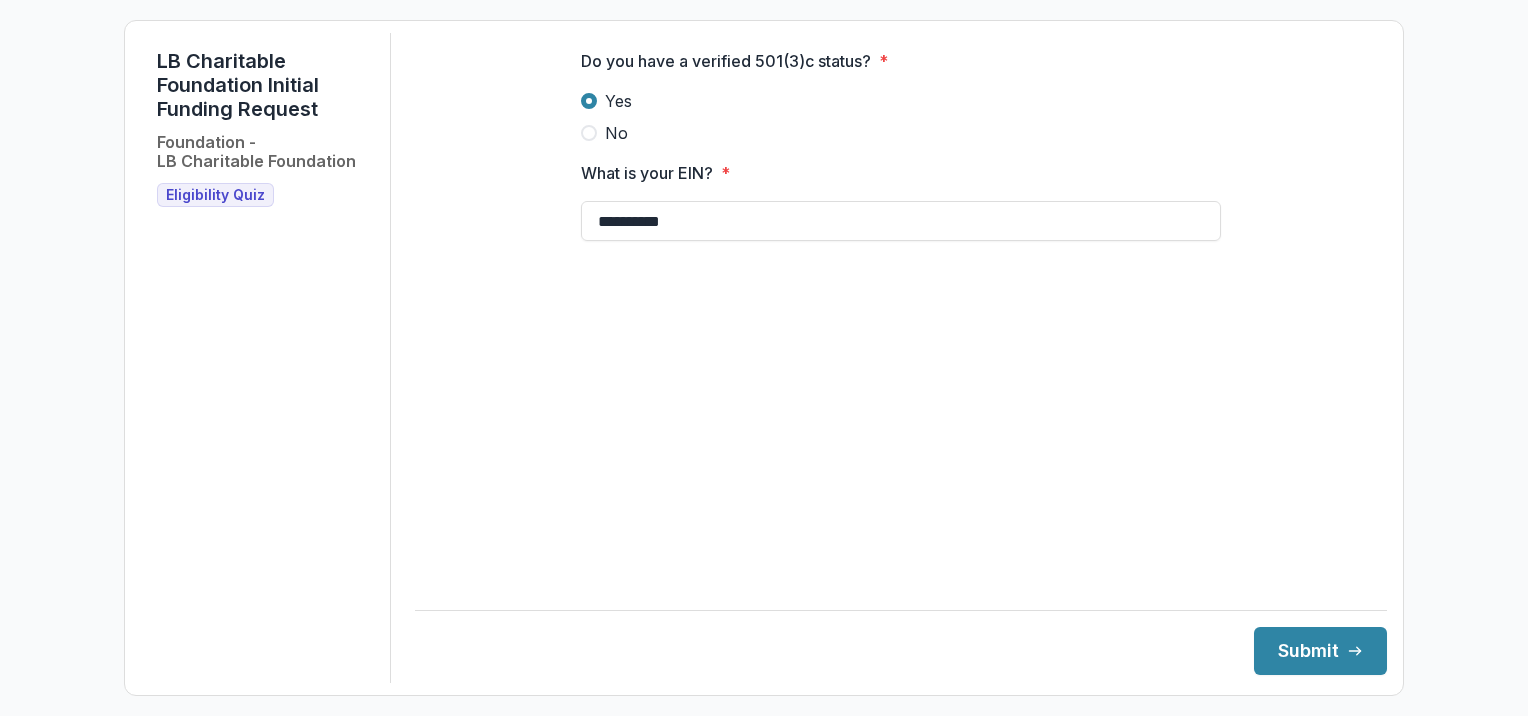 type on "**********" 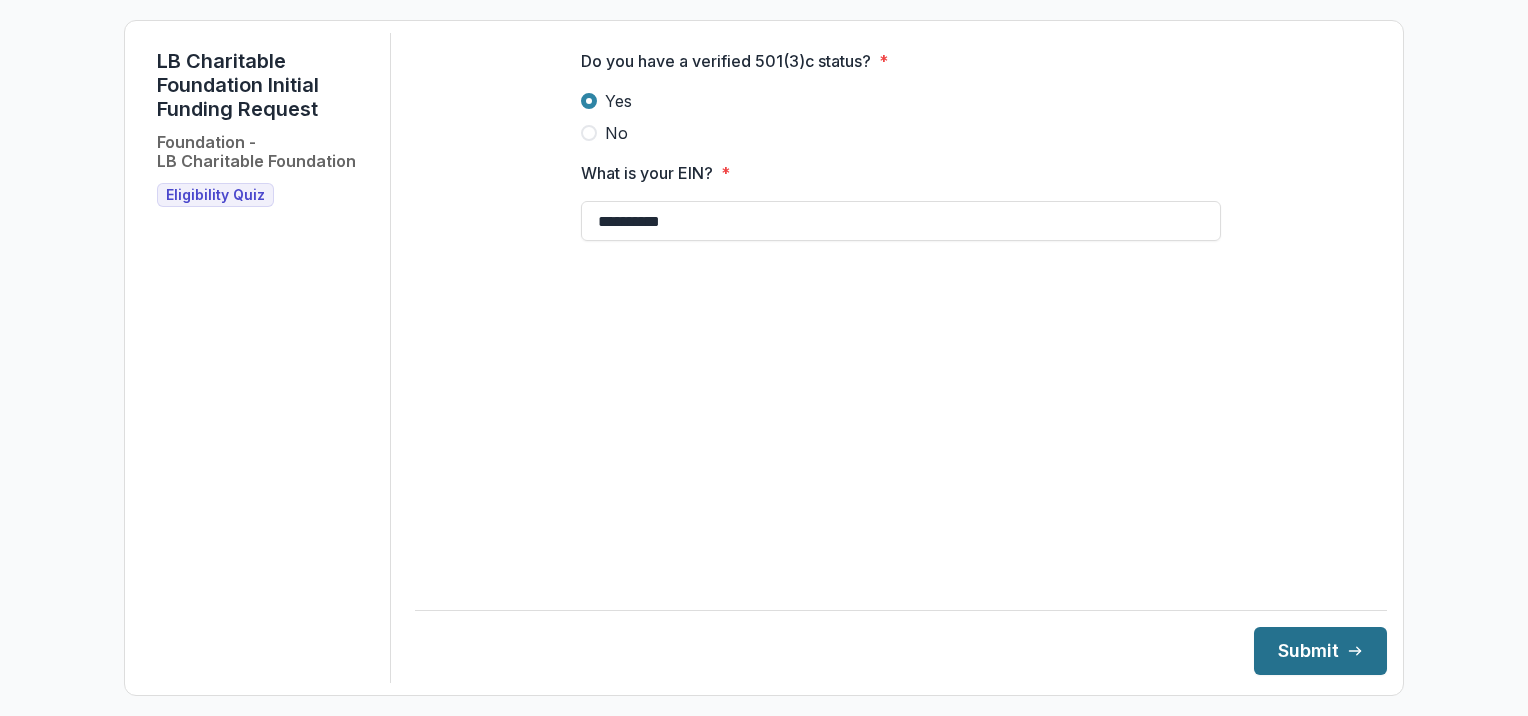 click on "Submit" at bounding box center [1320, 651] 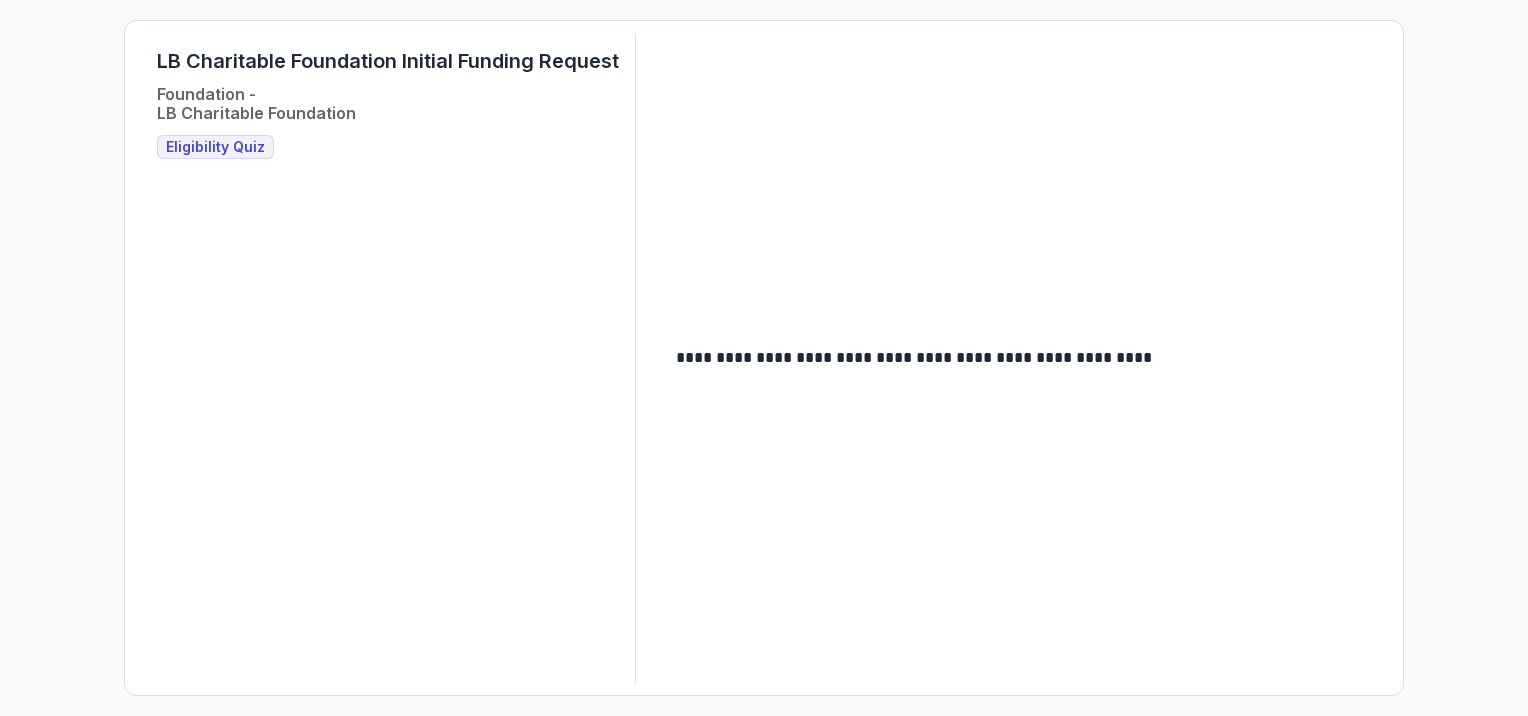 click on "Eligibility Quiz" at bounding box center [215, 147] 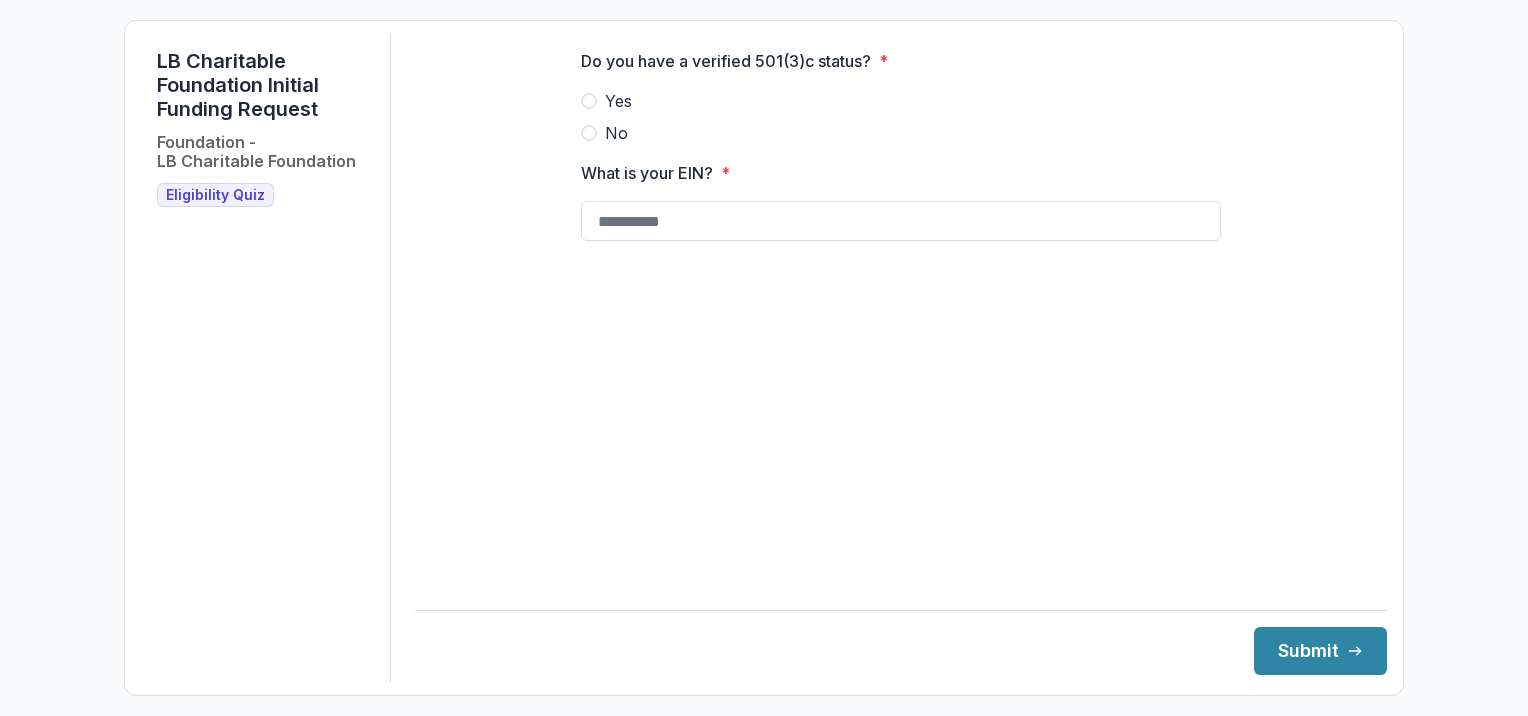 scroll, scrollTop: 0, scrollLeft: 0, axis: both 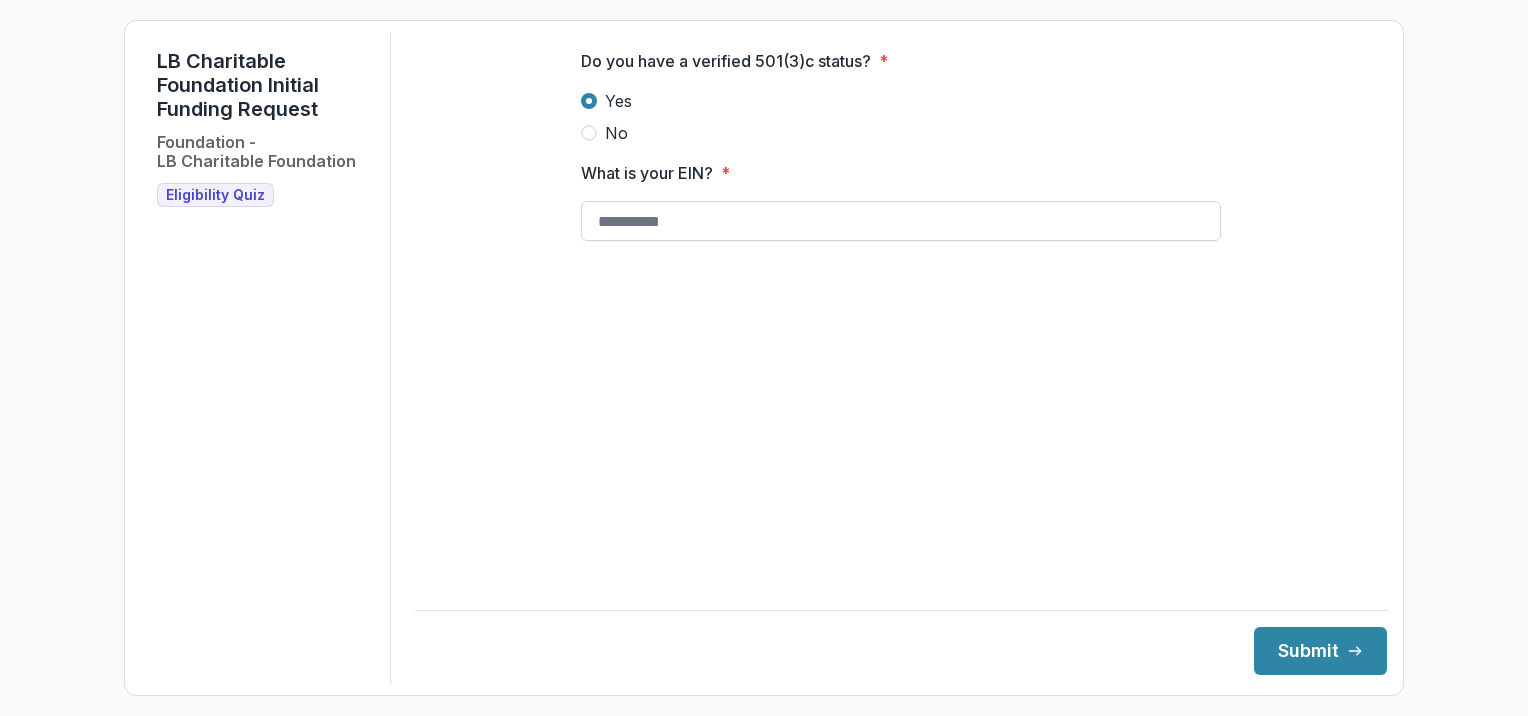 click on "What is your EIN? *" at bounding box center (901, 221) 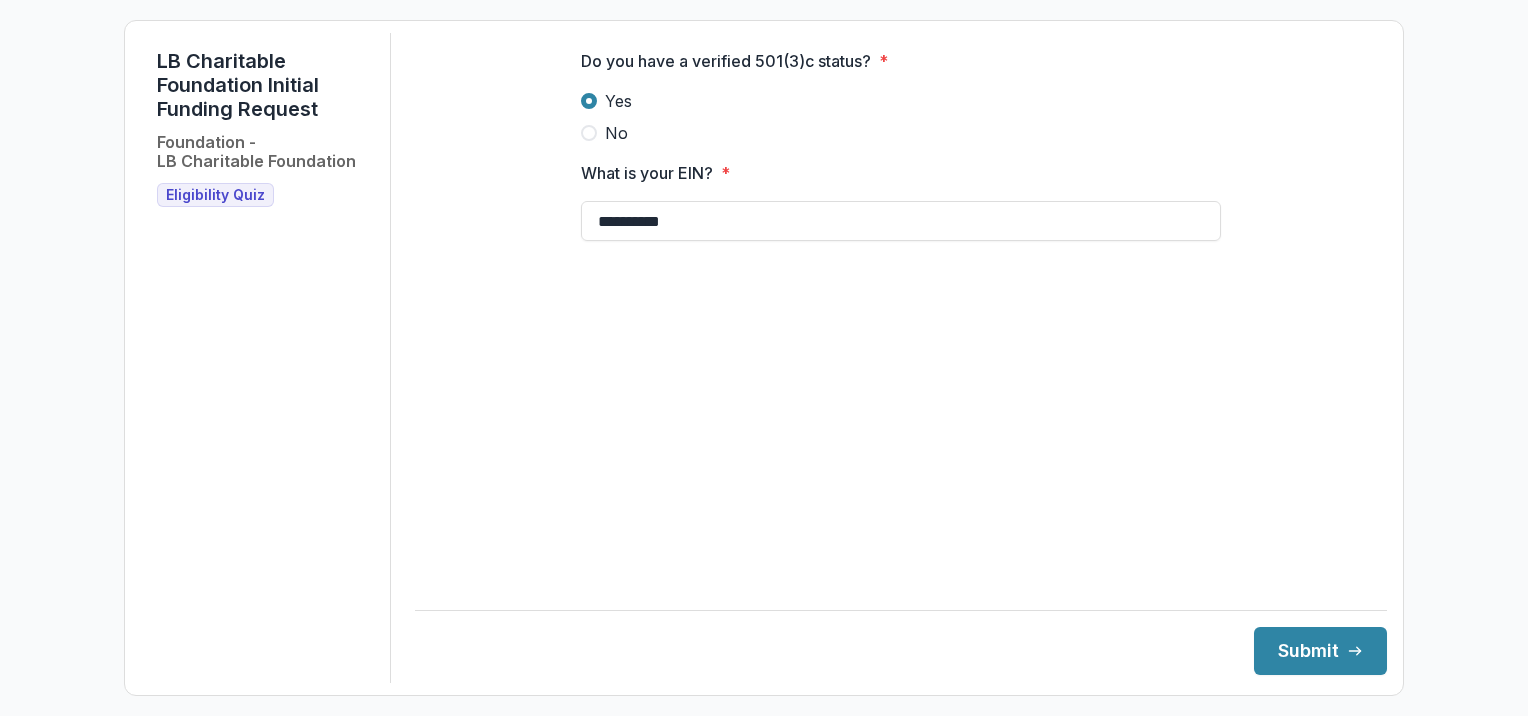 type on "**********" 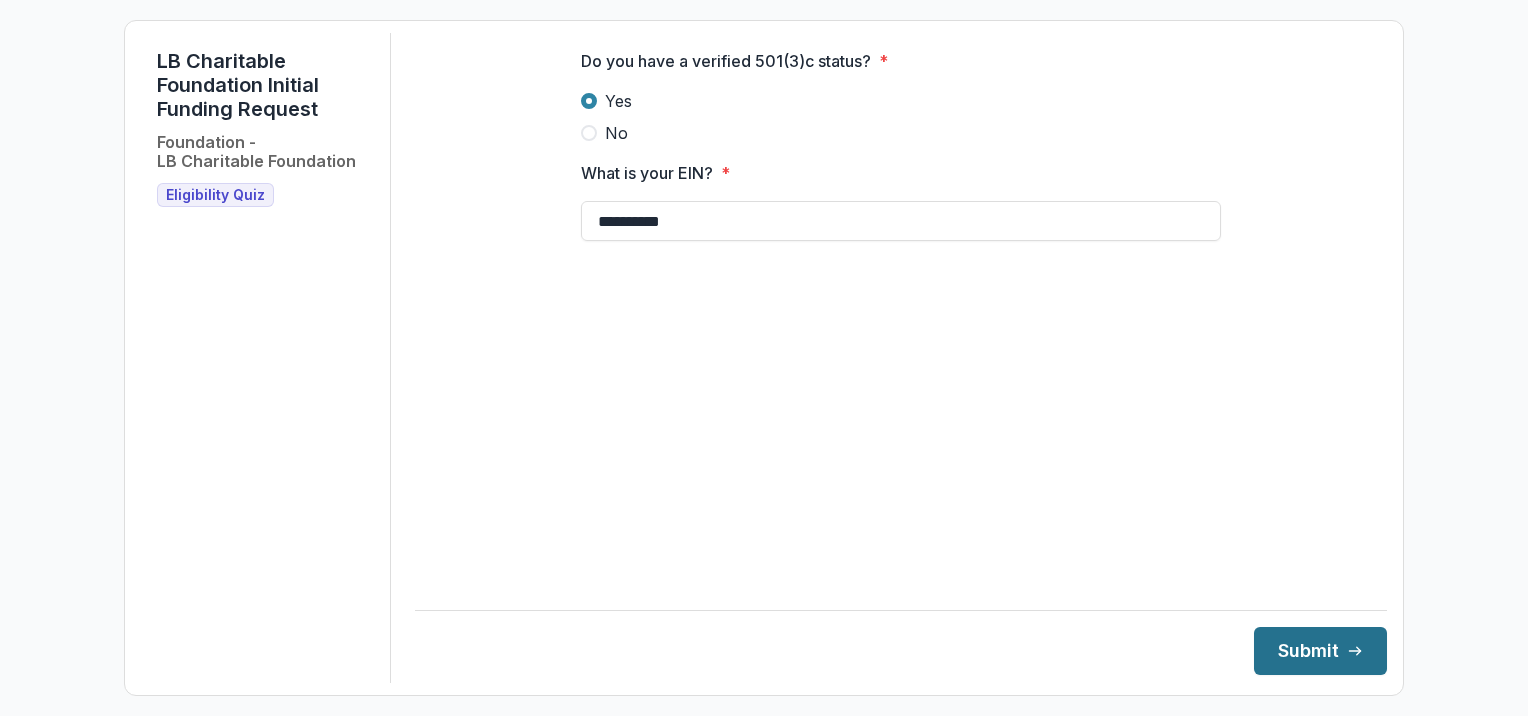 click on "Submit" at bounding box center [1320, 651] 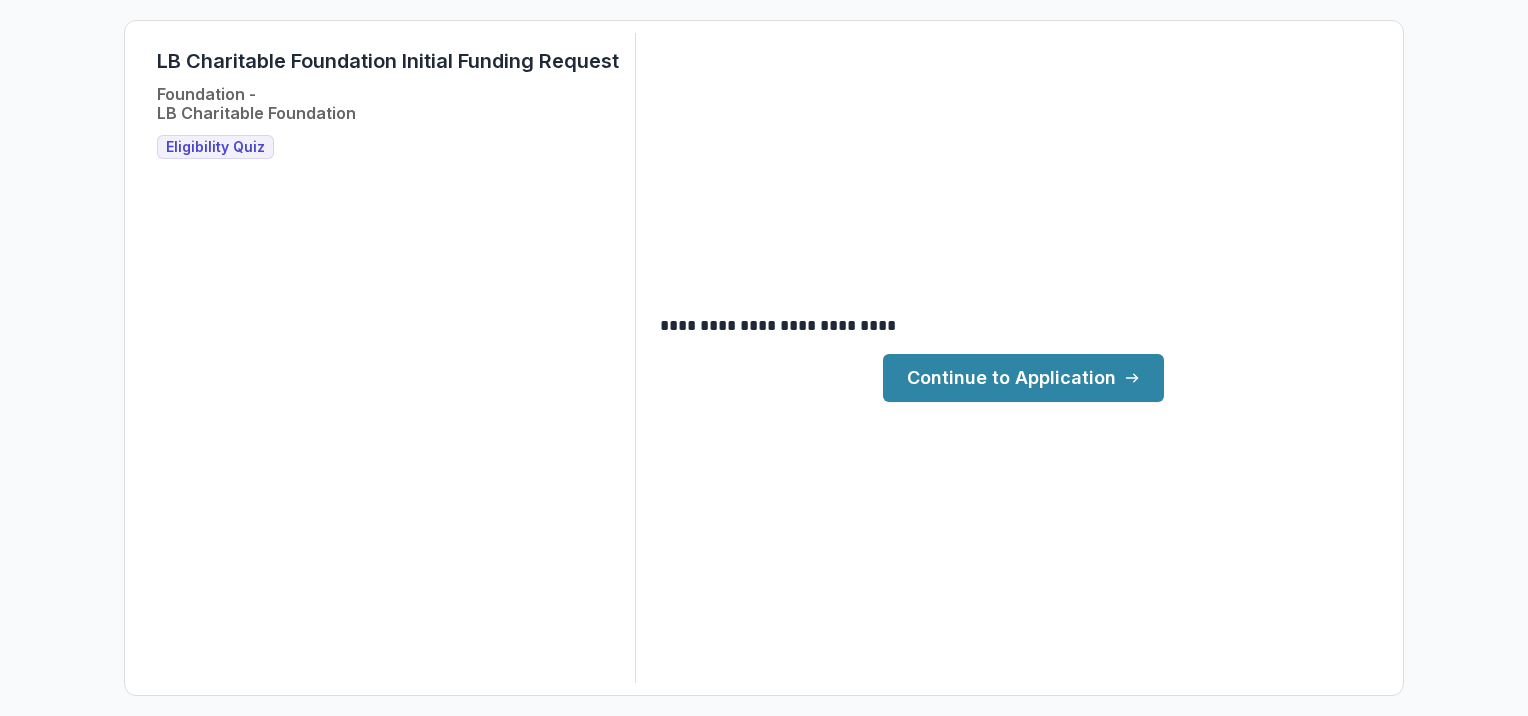 click on "Continue to Application" at bounding box center [1023, 378] 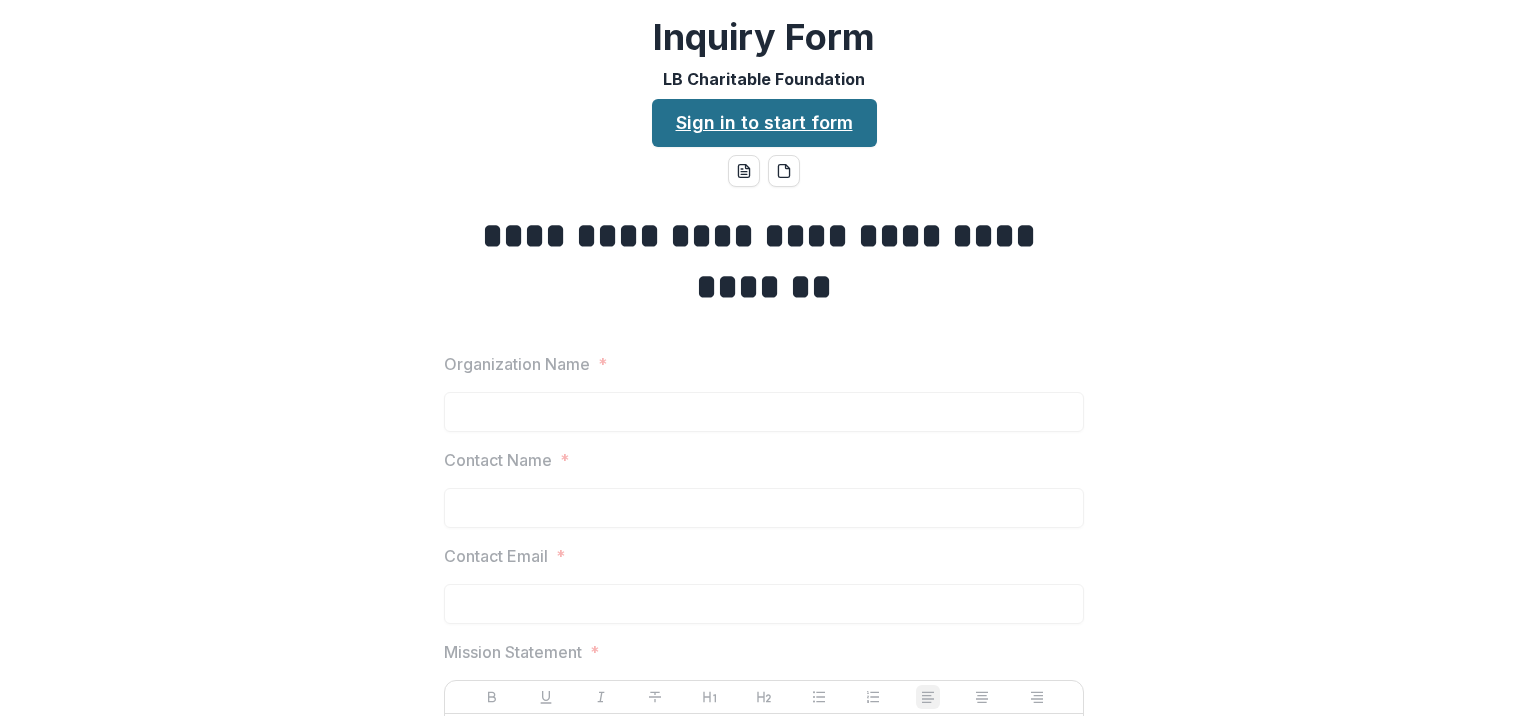 click on "Sign in to start form" at bounding box center (764, 123) 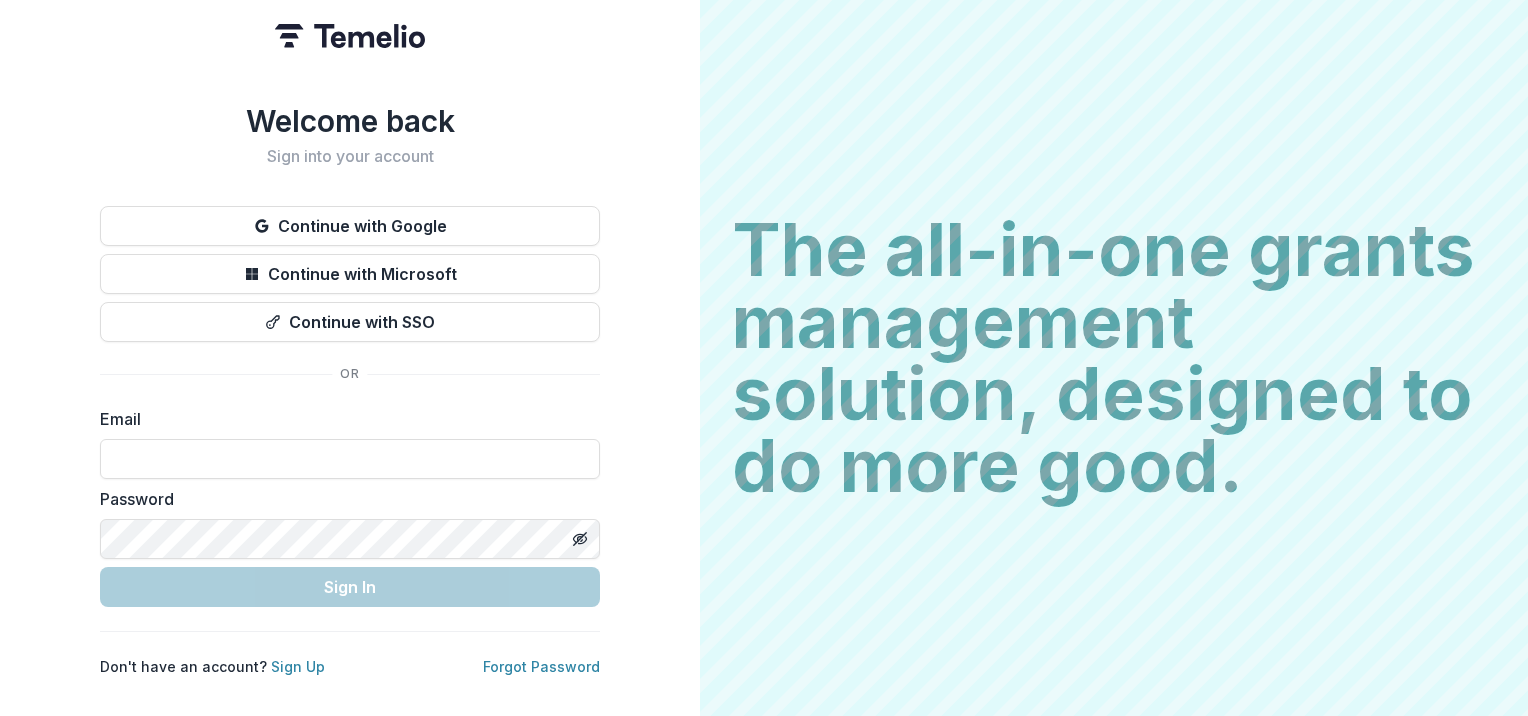 scroll, scrollTop: 0, scrollLeft: 0, axis: both 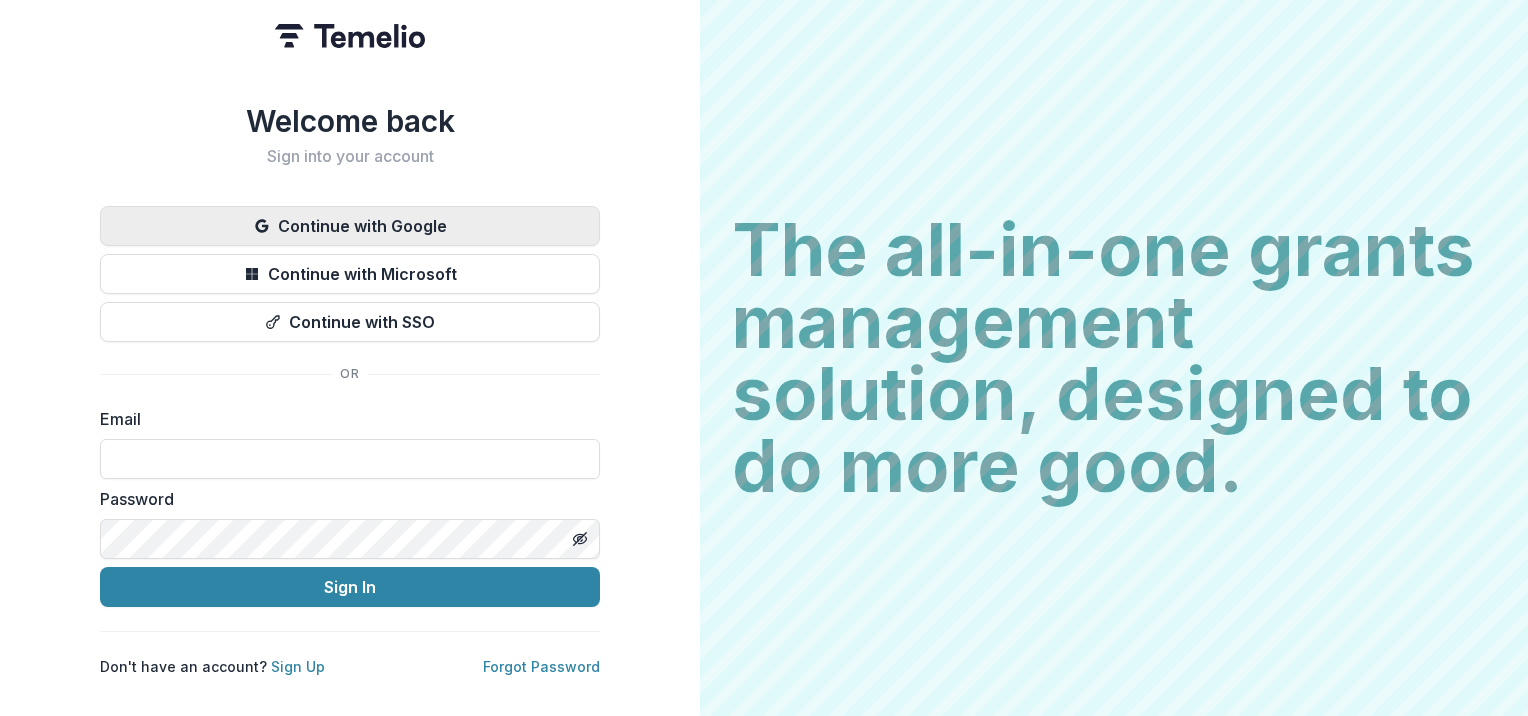 click on "Continue with Google" at bounding box center (350, 226) 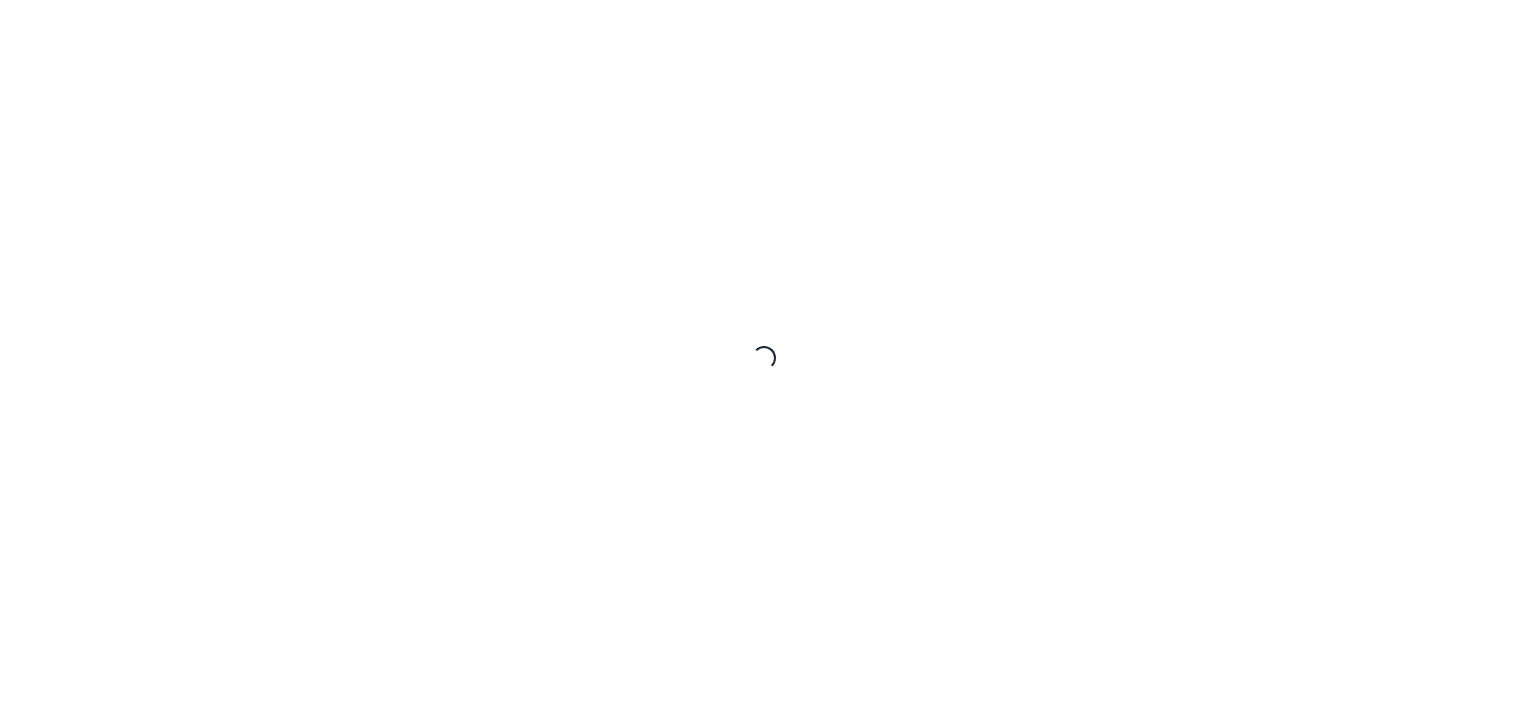 scroll, scrollTop: 0, scrollLeft: 0, axis: both 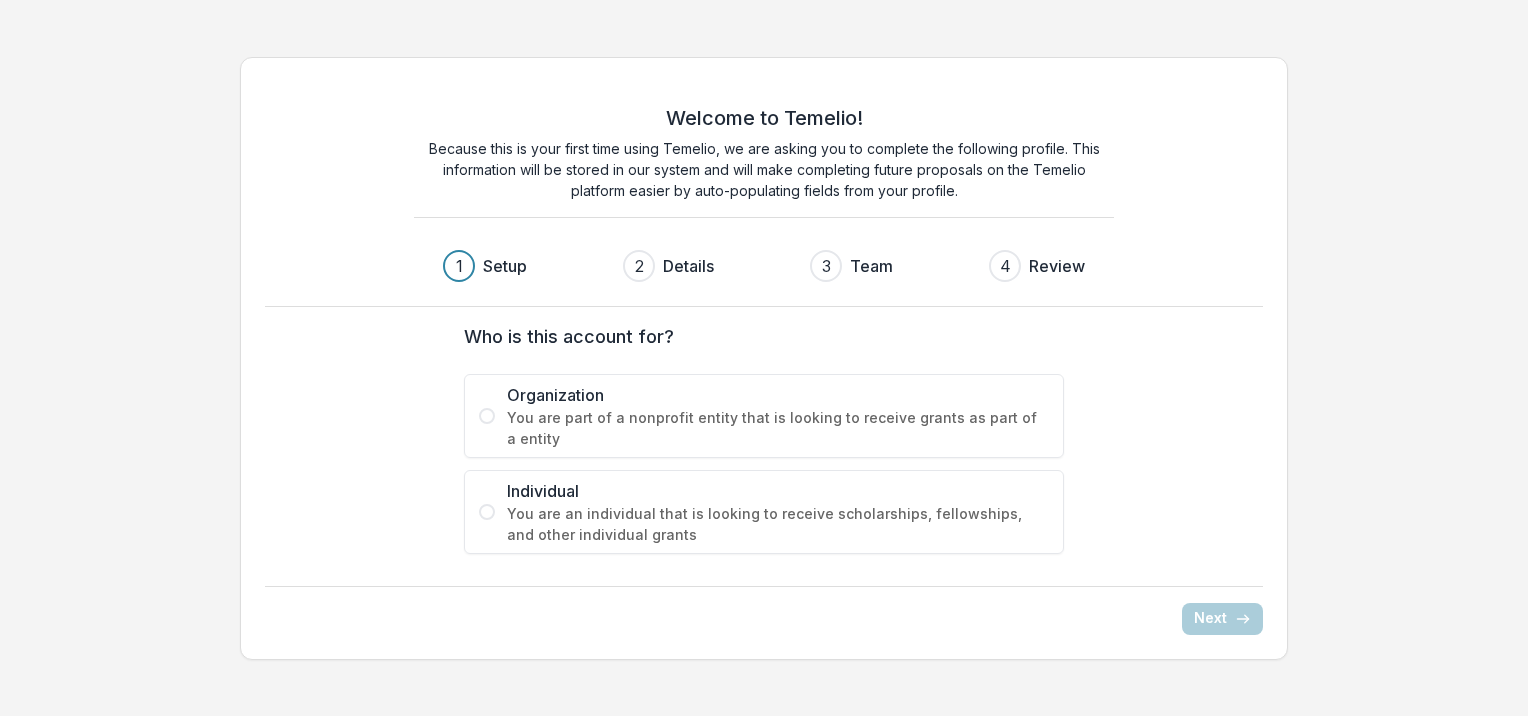 click on "You are part of a nonprofit entity that is looking to receive grants as part of a entity" at bounding box center (778, 428) 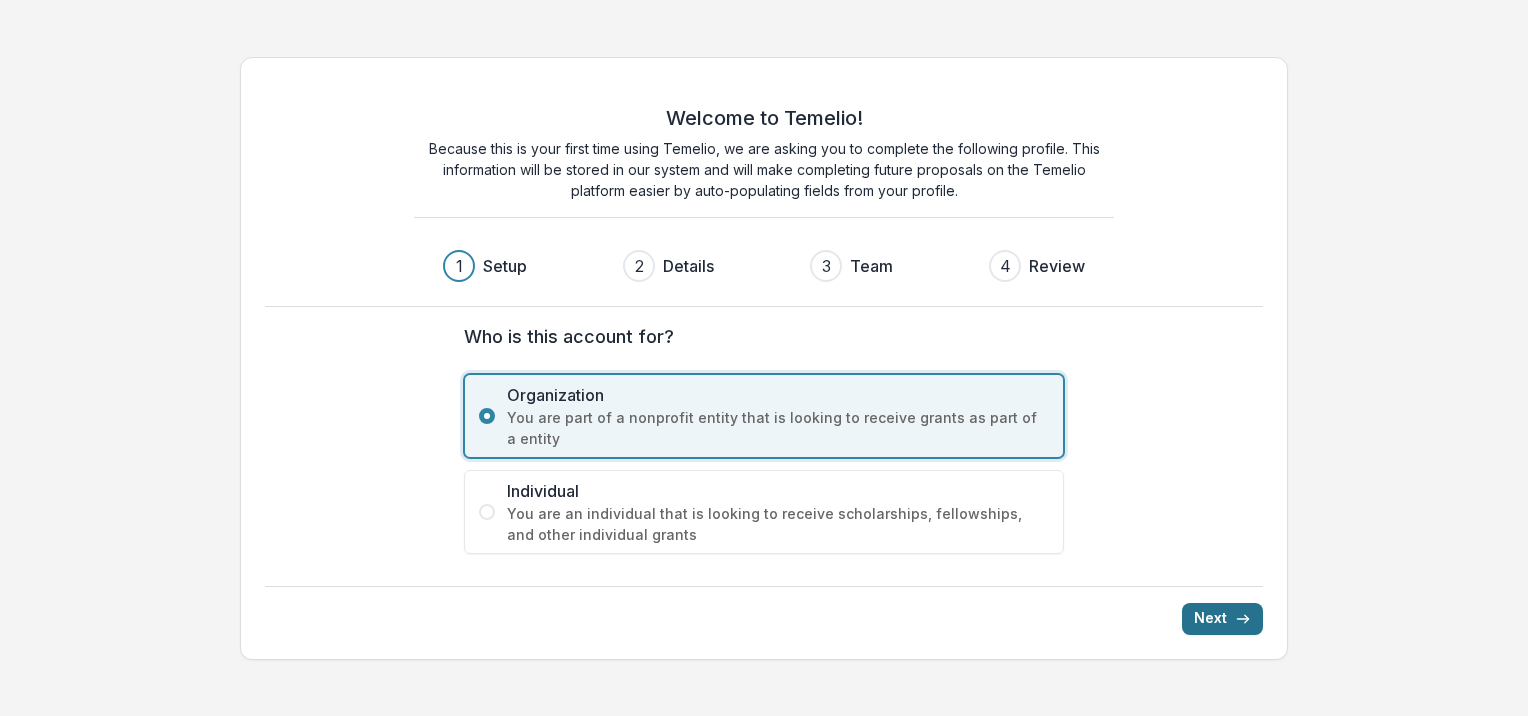 click on "Next" at bounding box center (1222, 619) 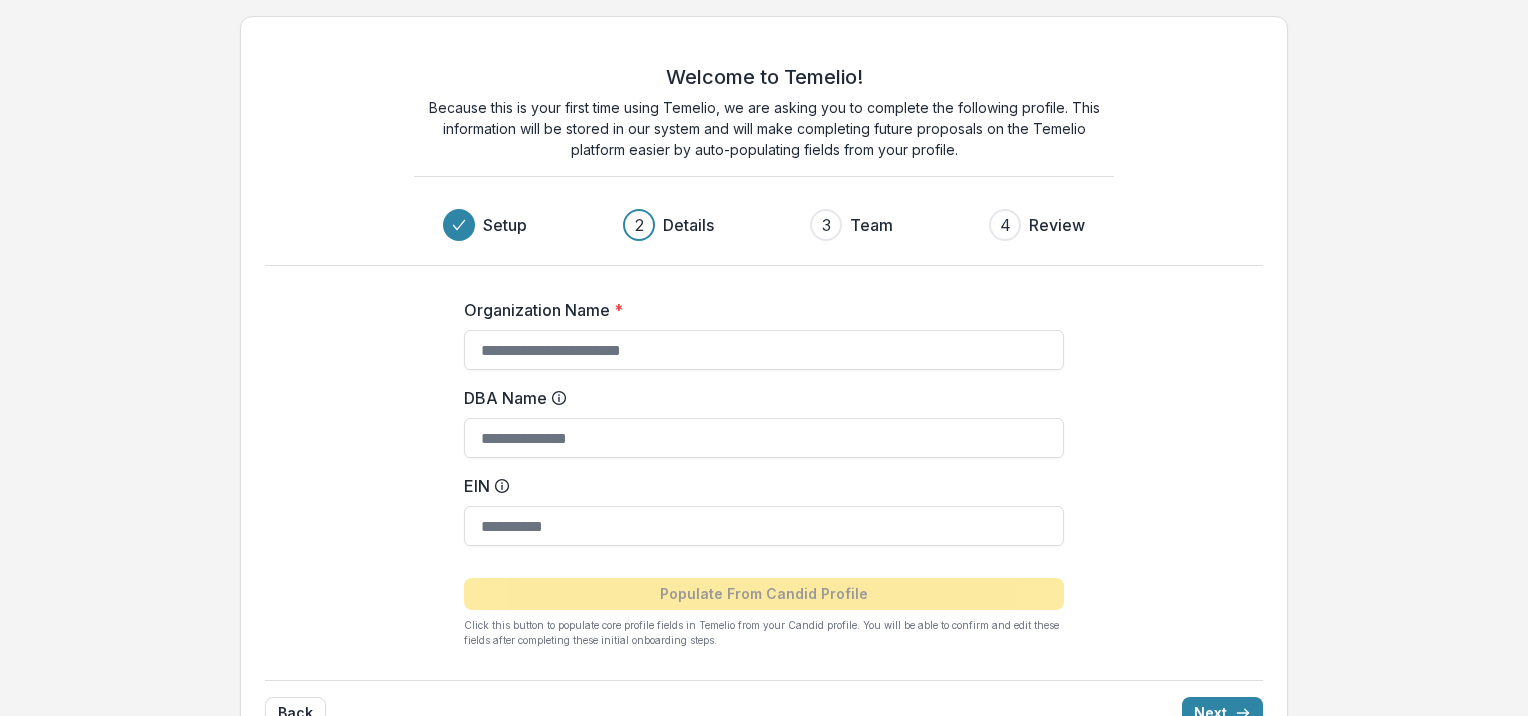drag, startPoint x: 1114, startPoint y: 0, endPoint x: 194, endPoint y: 154, distance: 932.8001 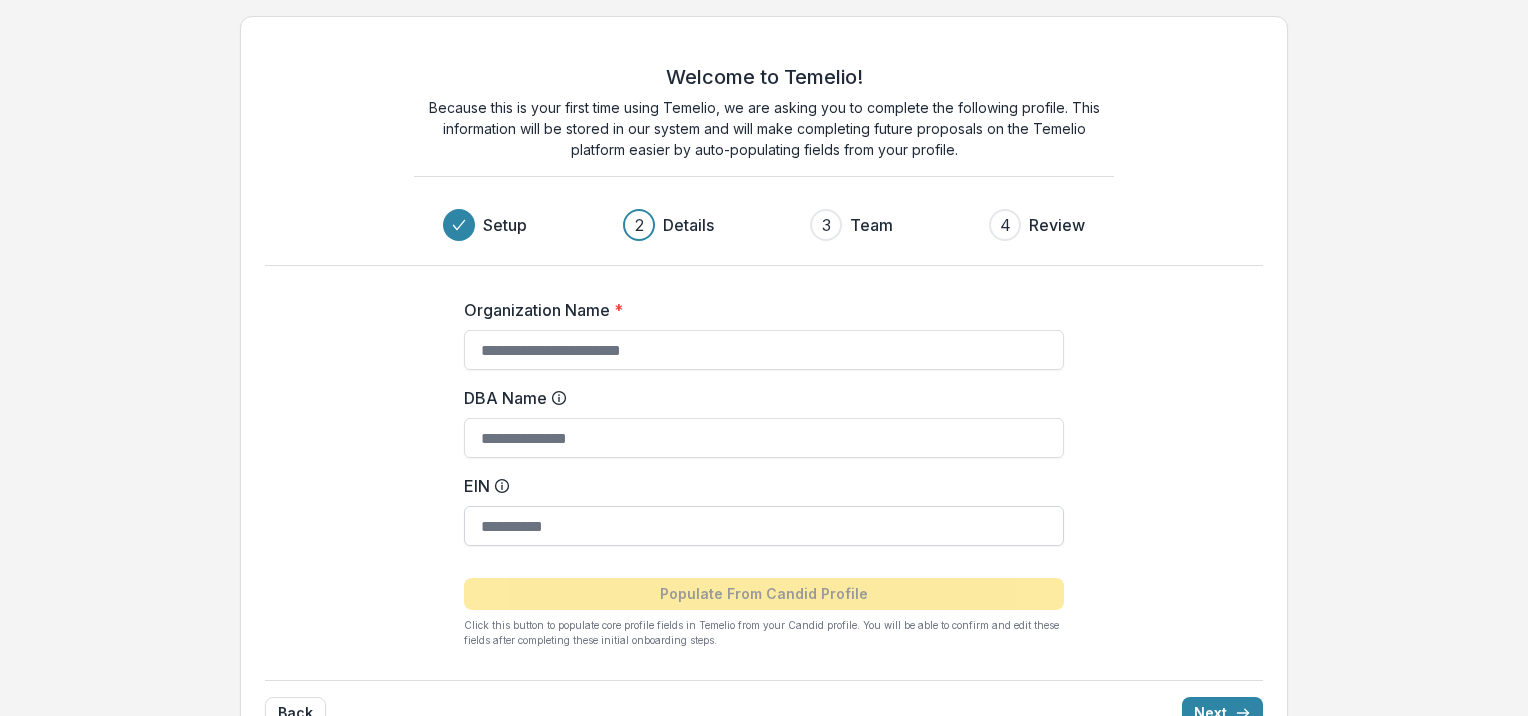 click on "EIN" at bounding box center (764, 526) 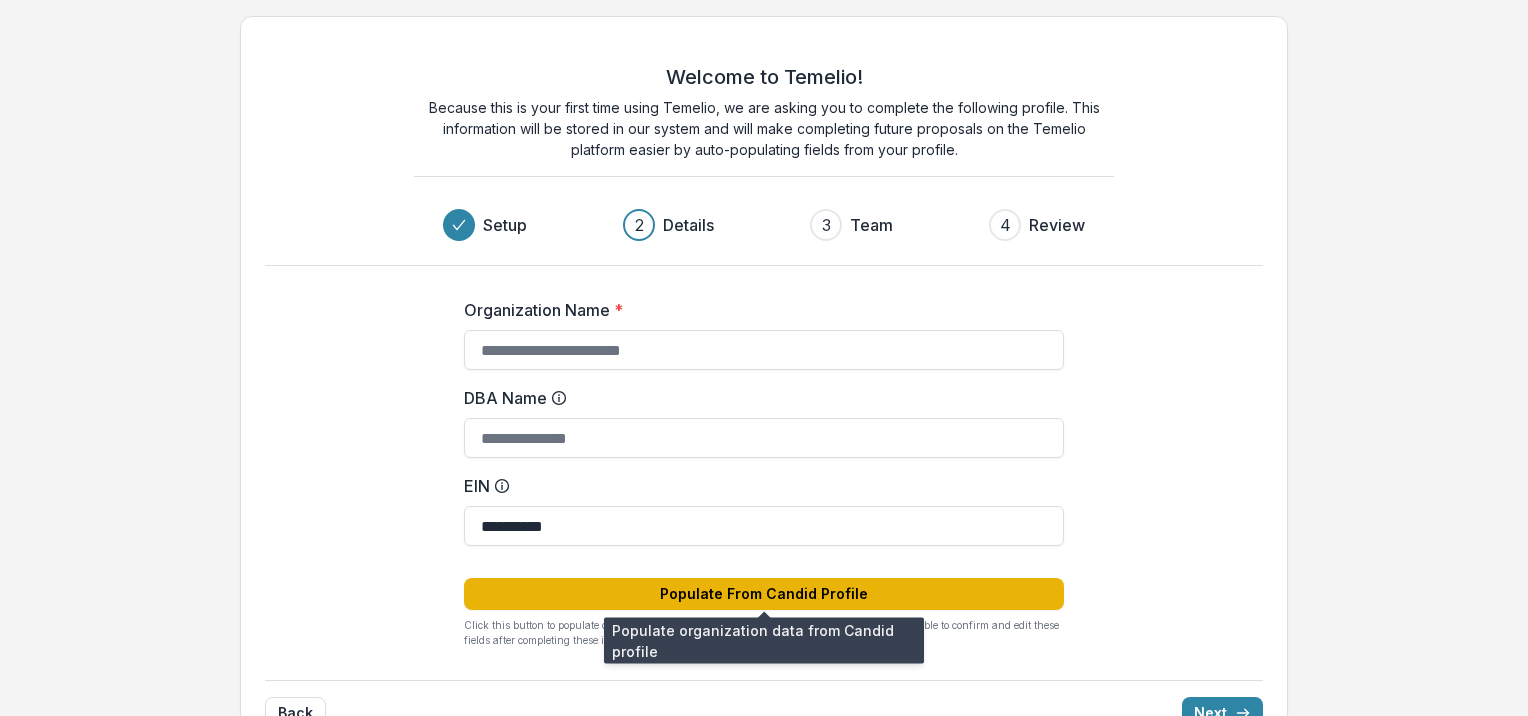 type on "**********" 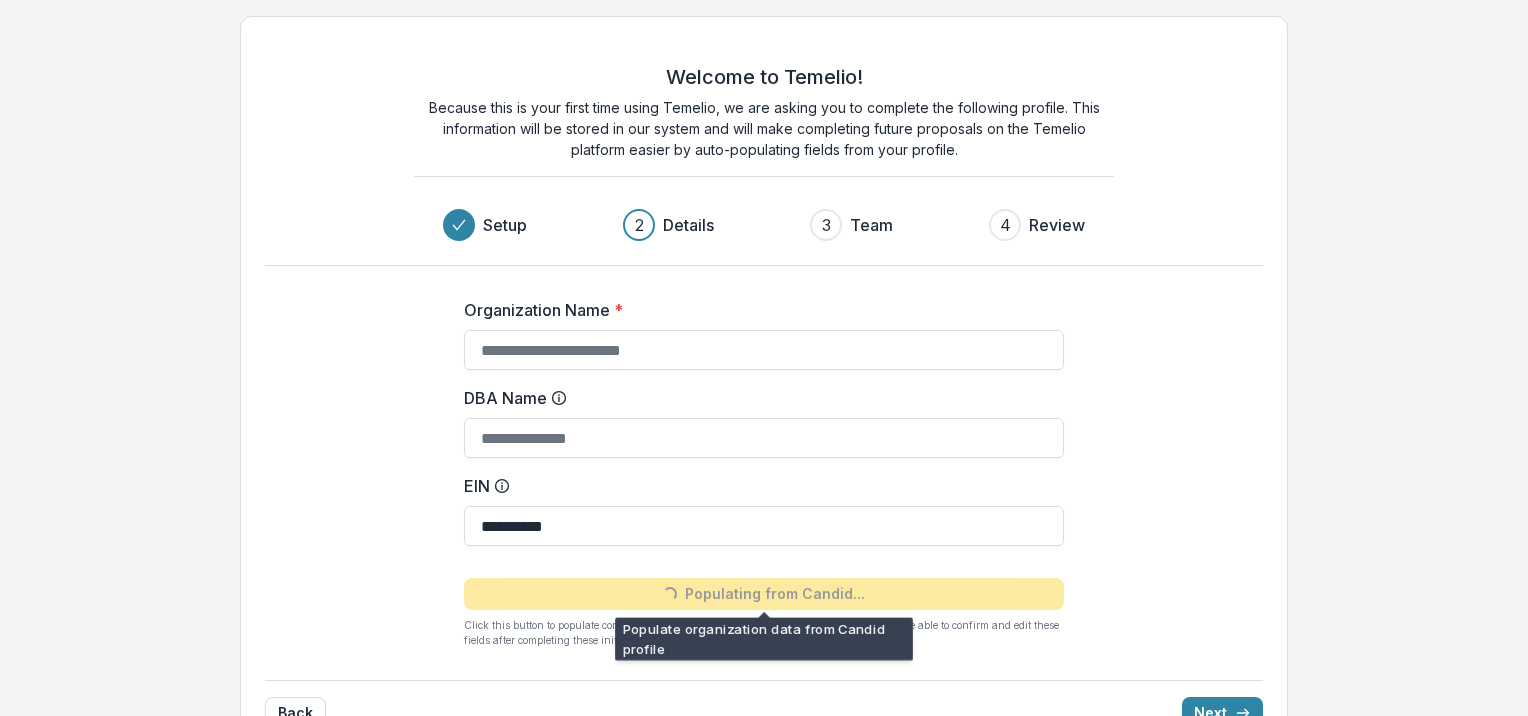 type on "**********" 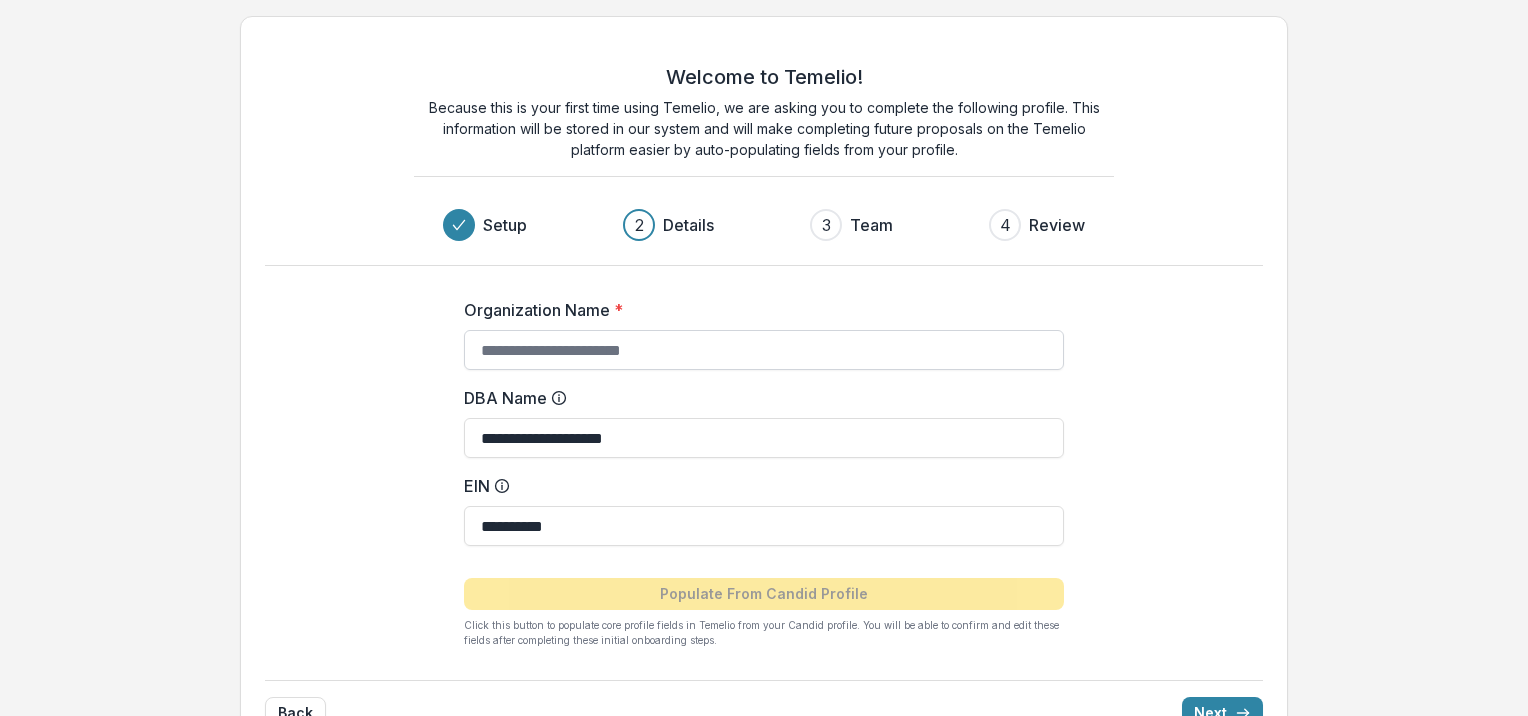 click on "Organization Name *" at bounding box center [764, 350] 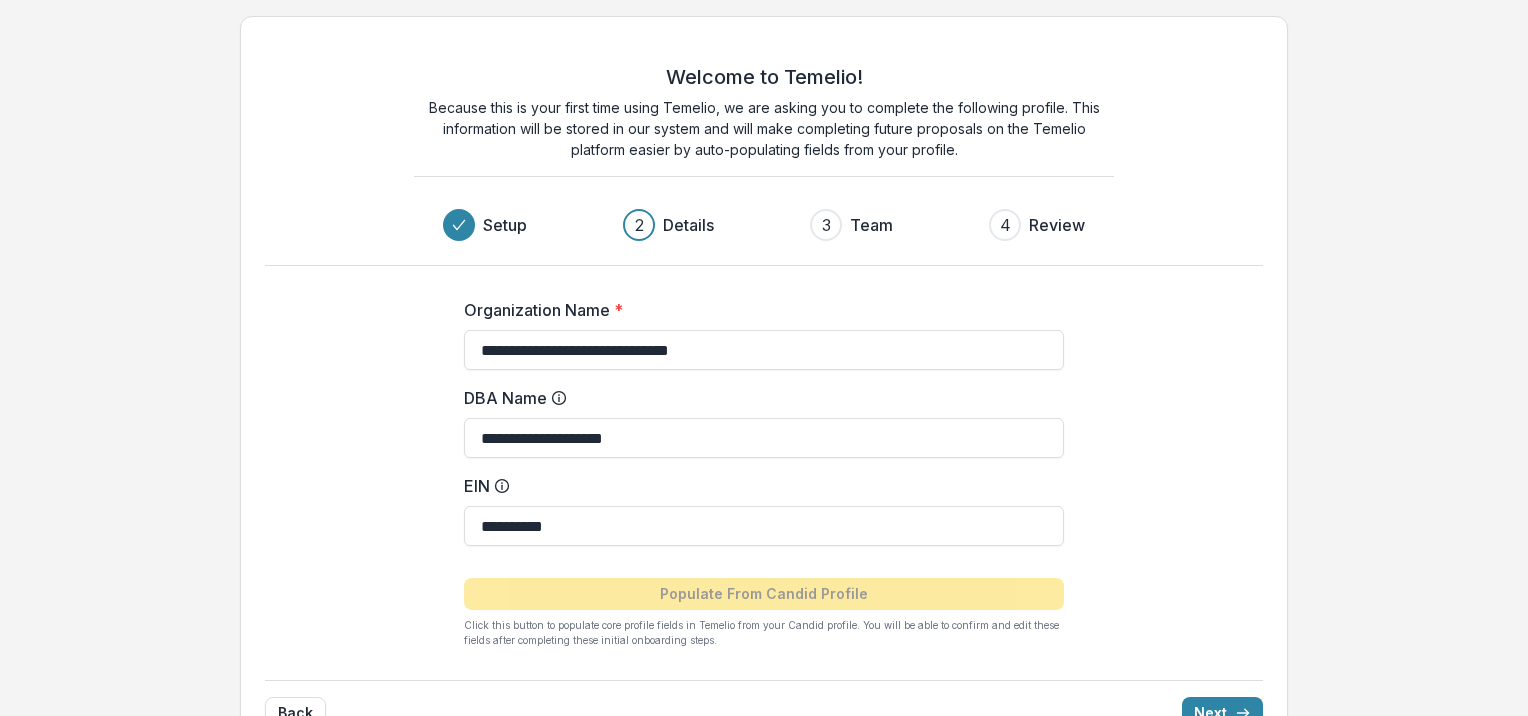 type on "**********" 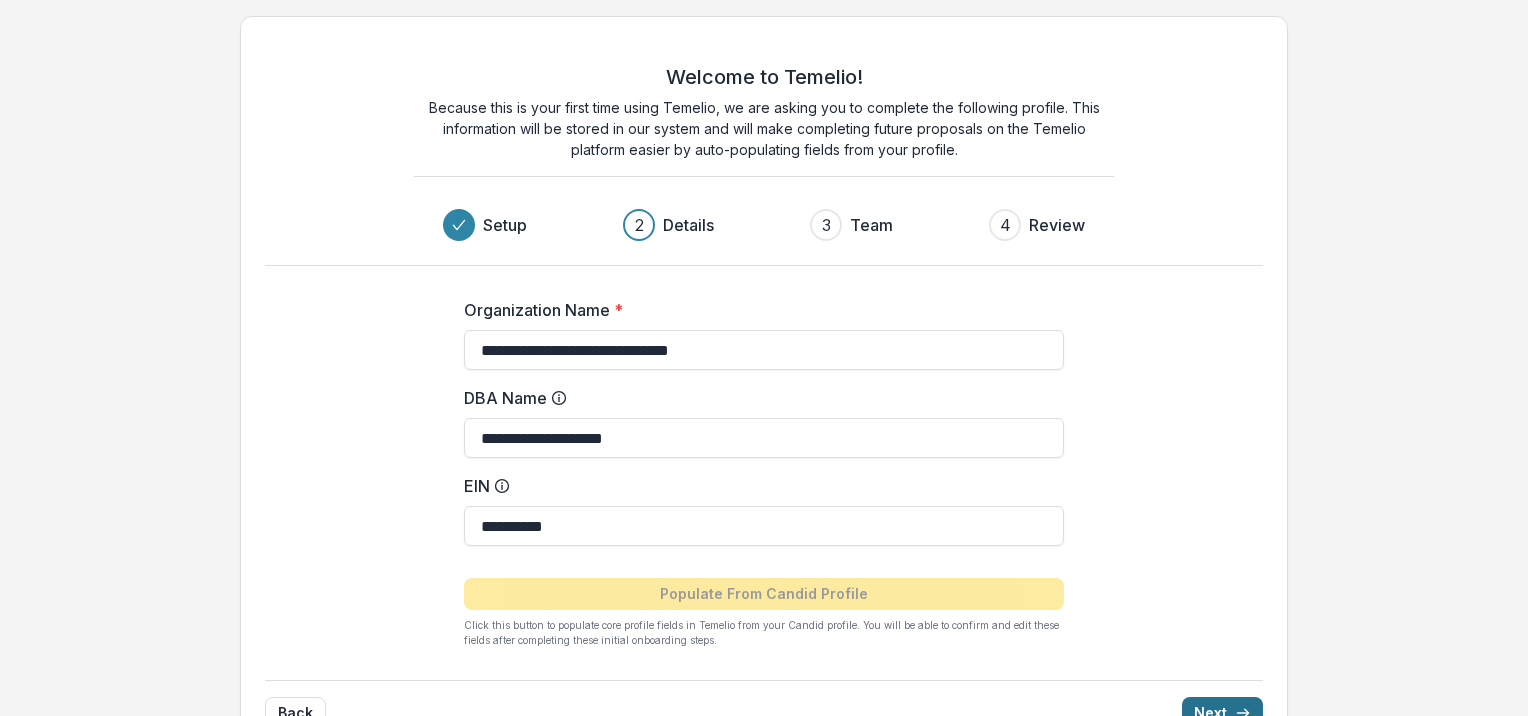 click on "Next" at bounding box center (1222, 713) 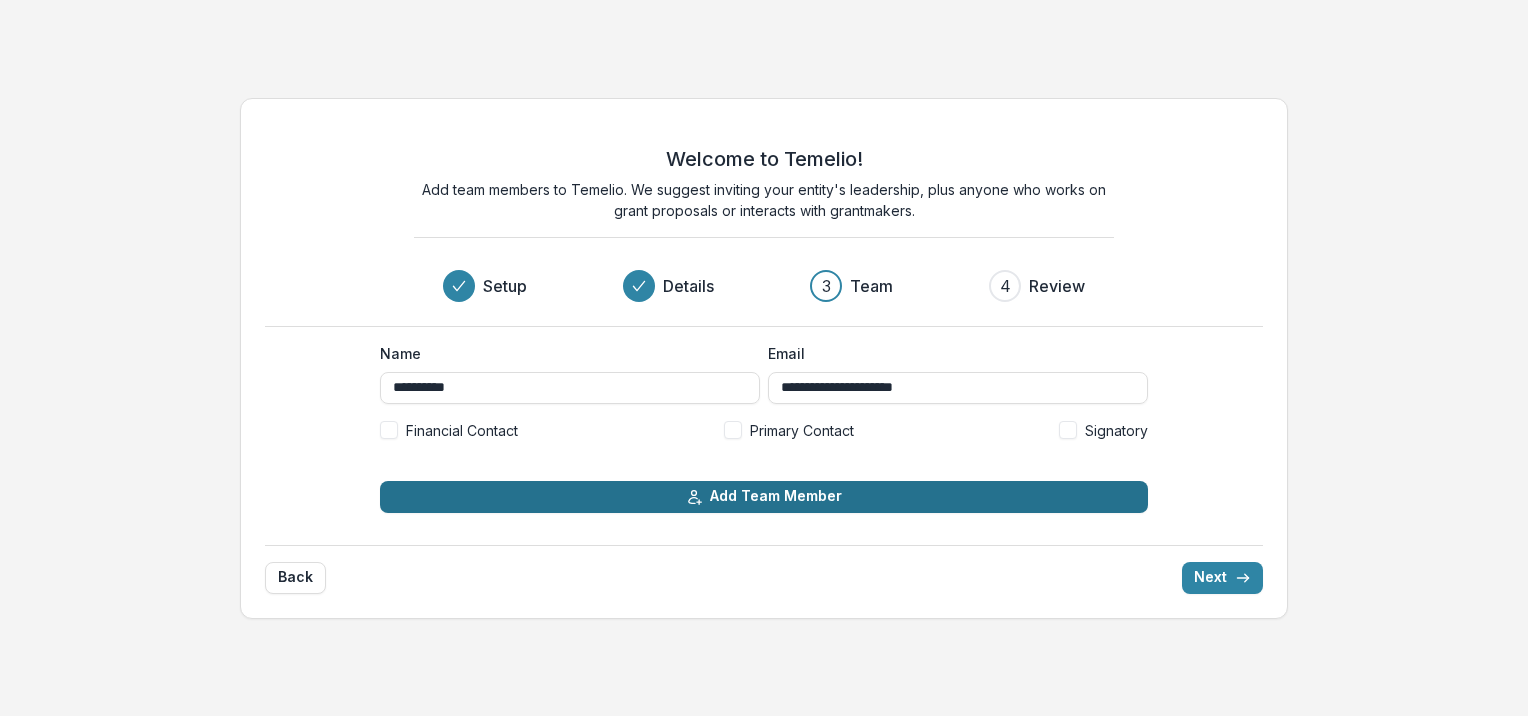click on "Add Team Member" at bounding box center [764, 497] 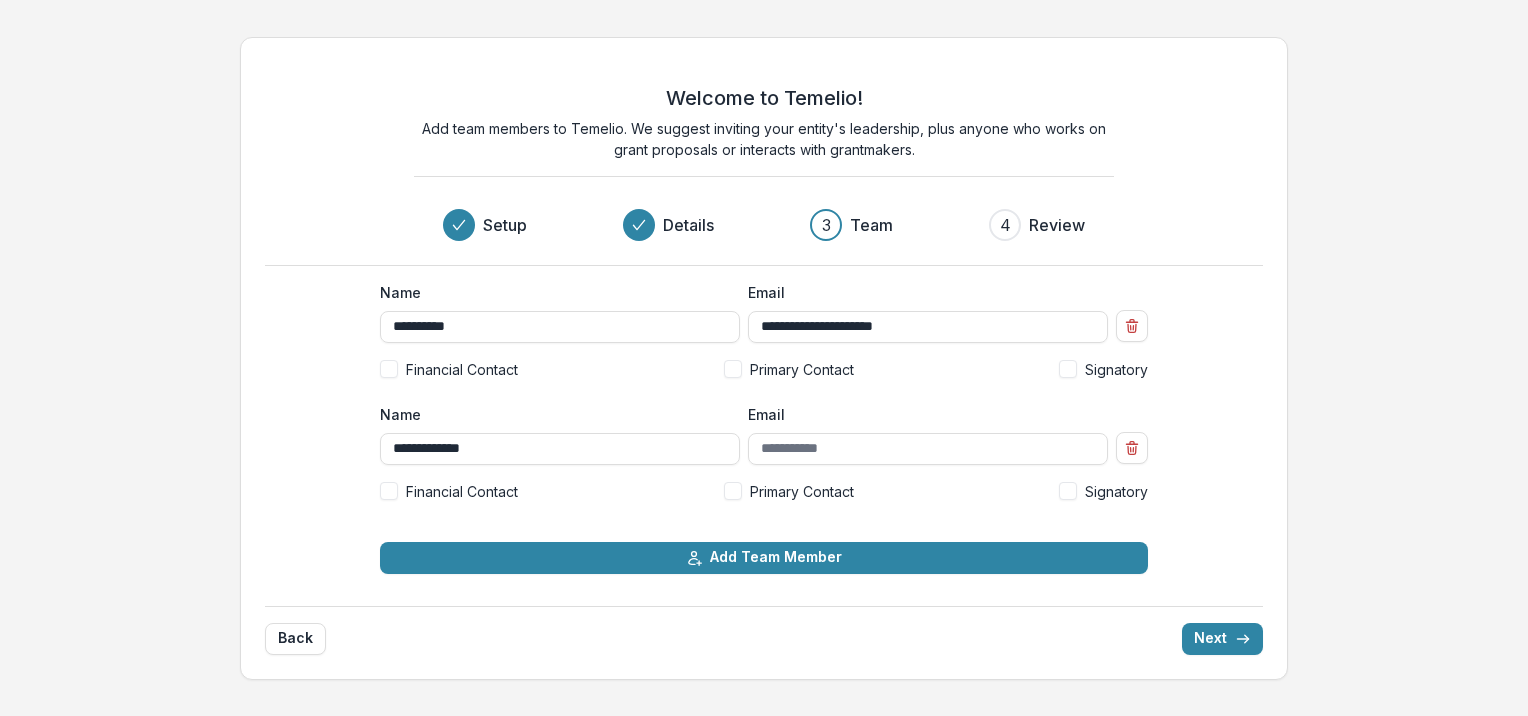 type on "**********" 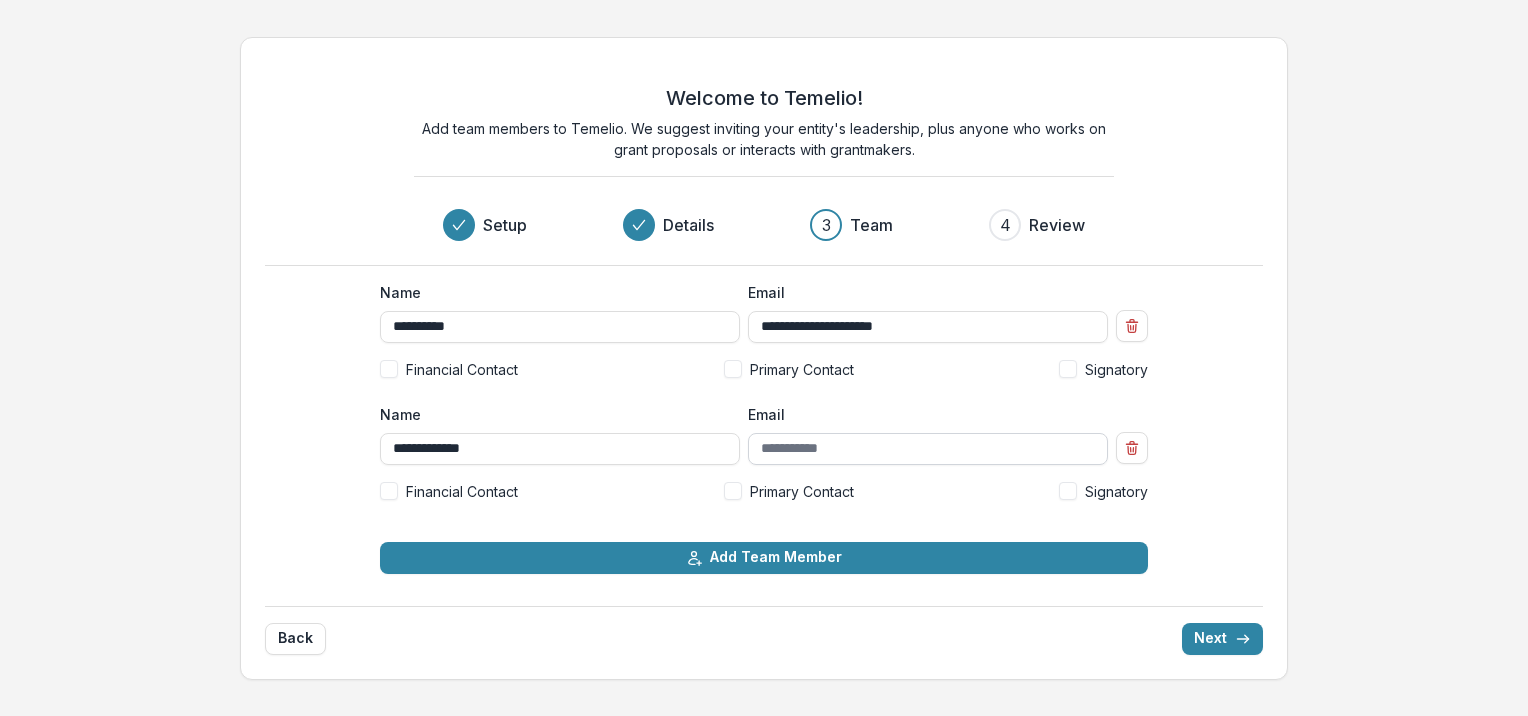 paste on "**********" 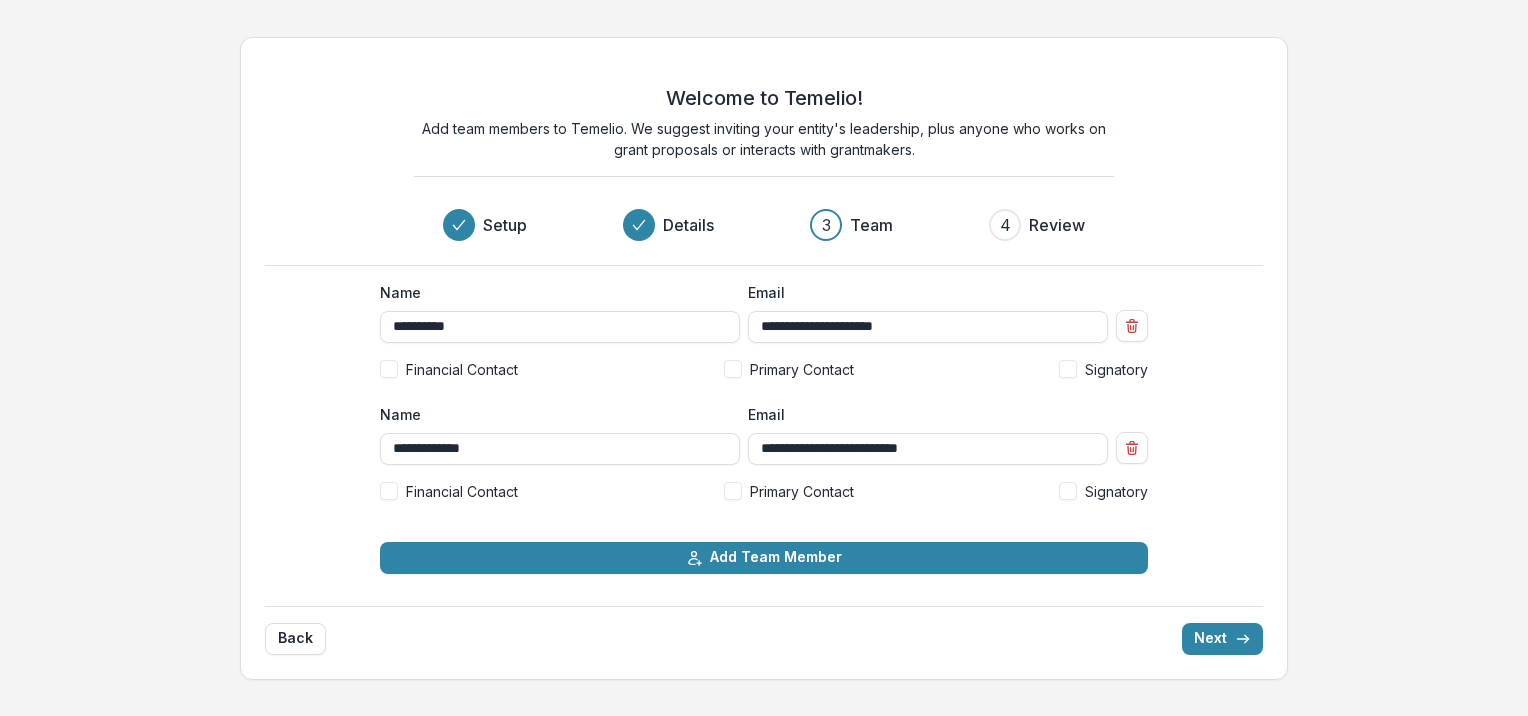 type on "**********" 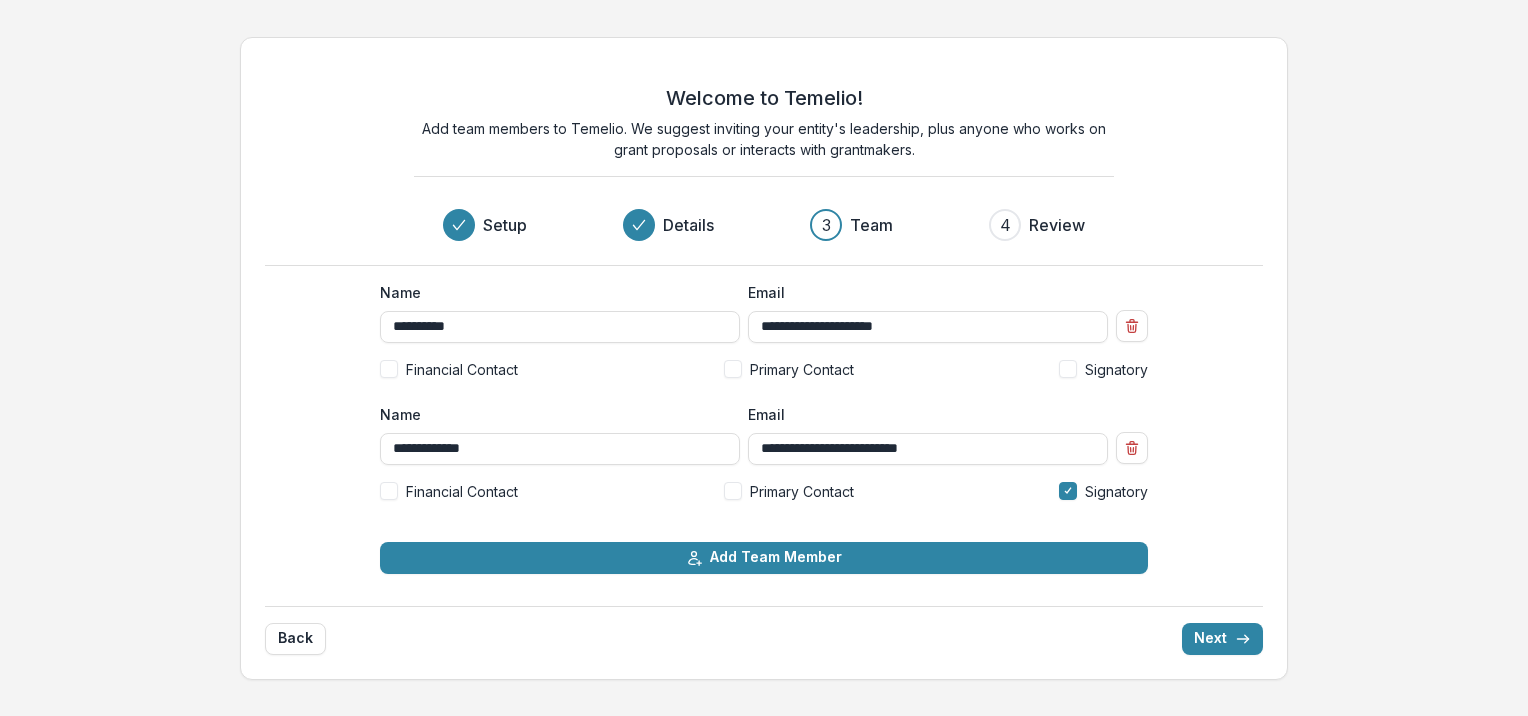 click at bounding box center [733, 491] 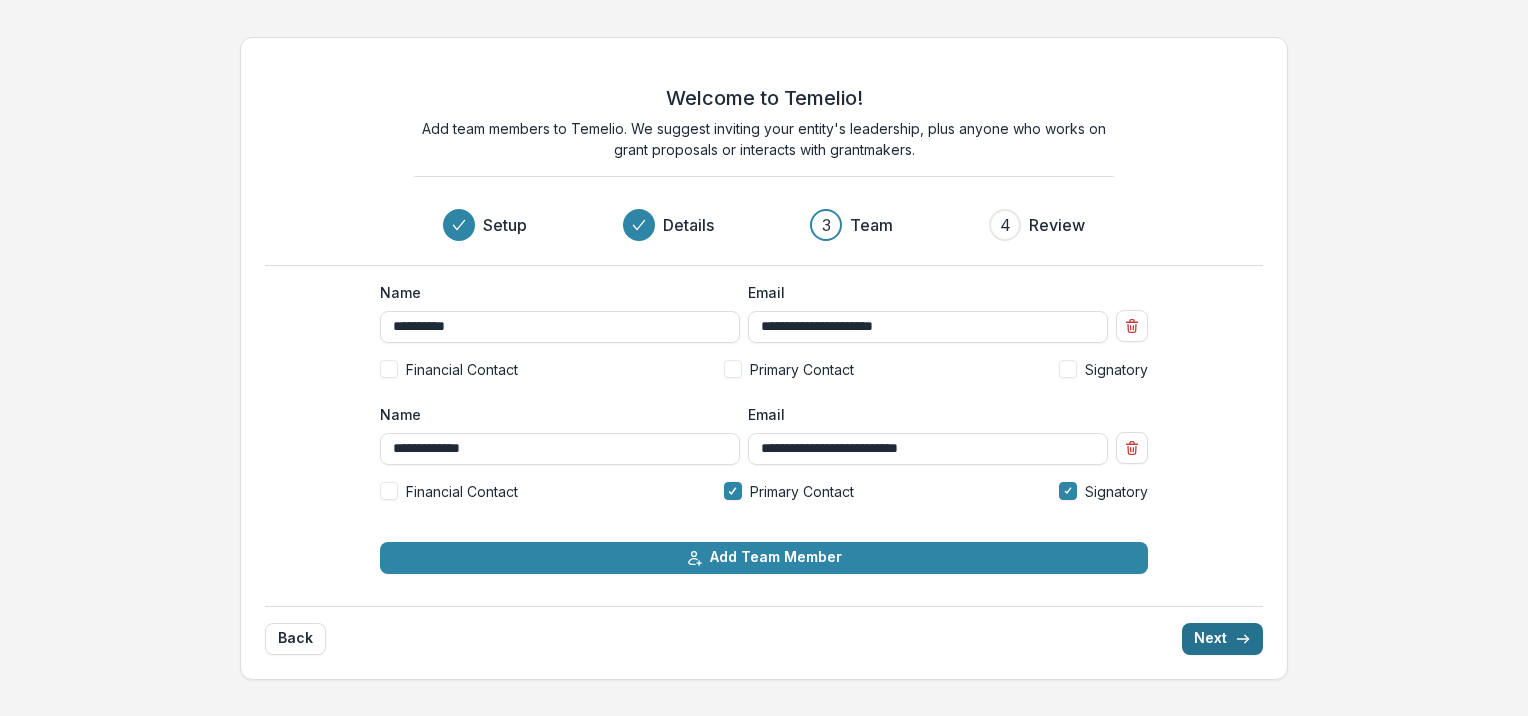 click on "Next" at bounding box center (1222, 639) 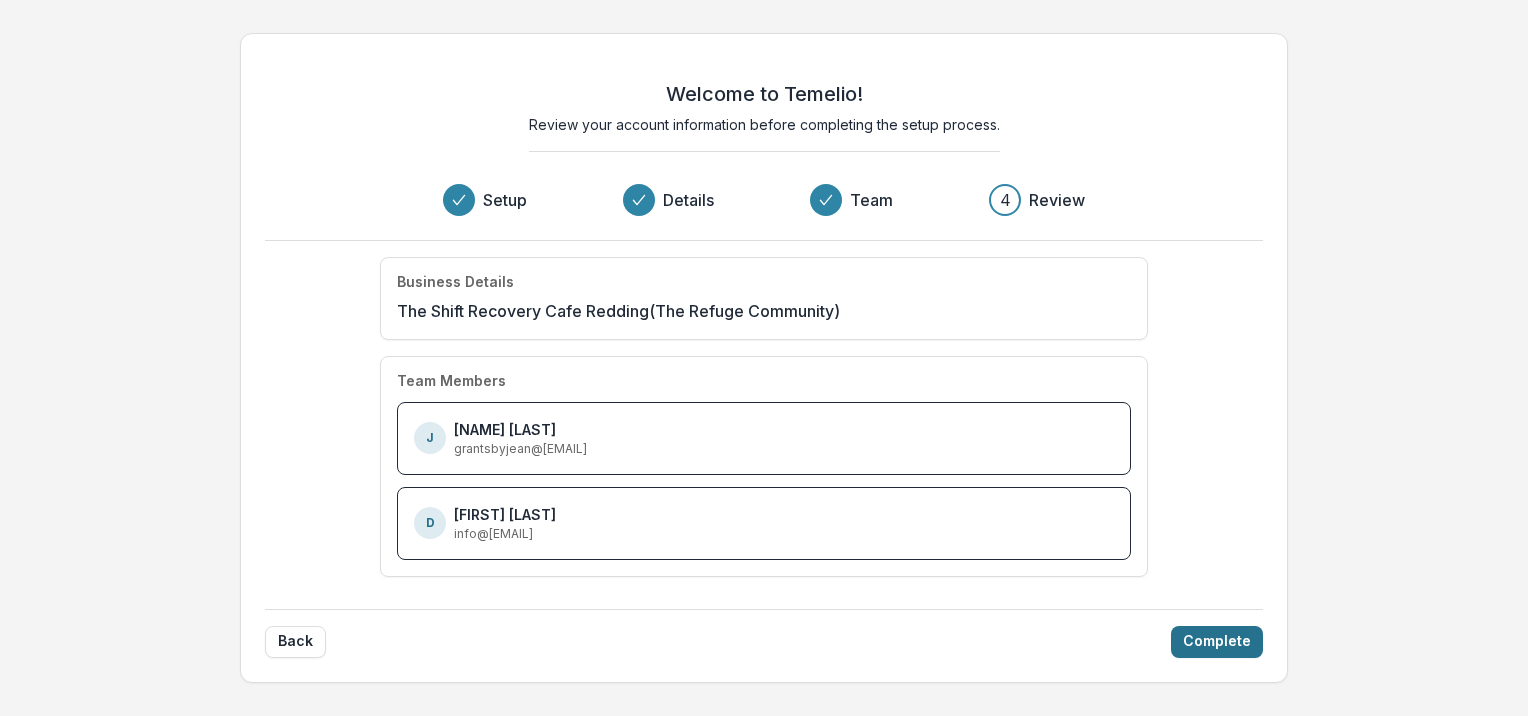 click on "Complete" at bounding box center (1217, 642) 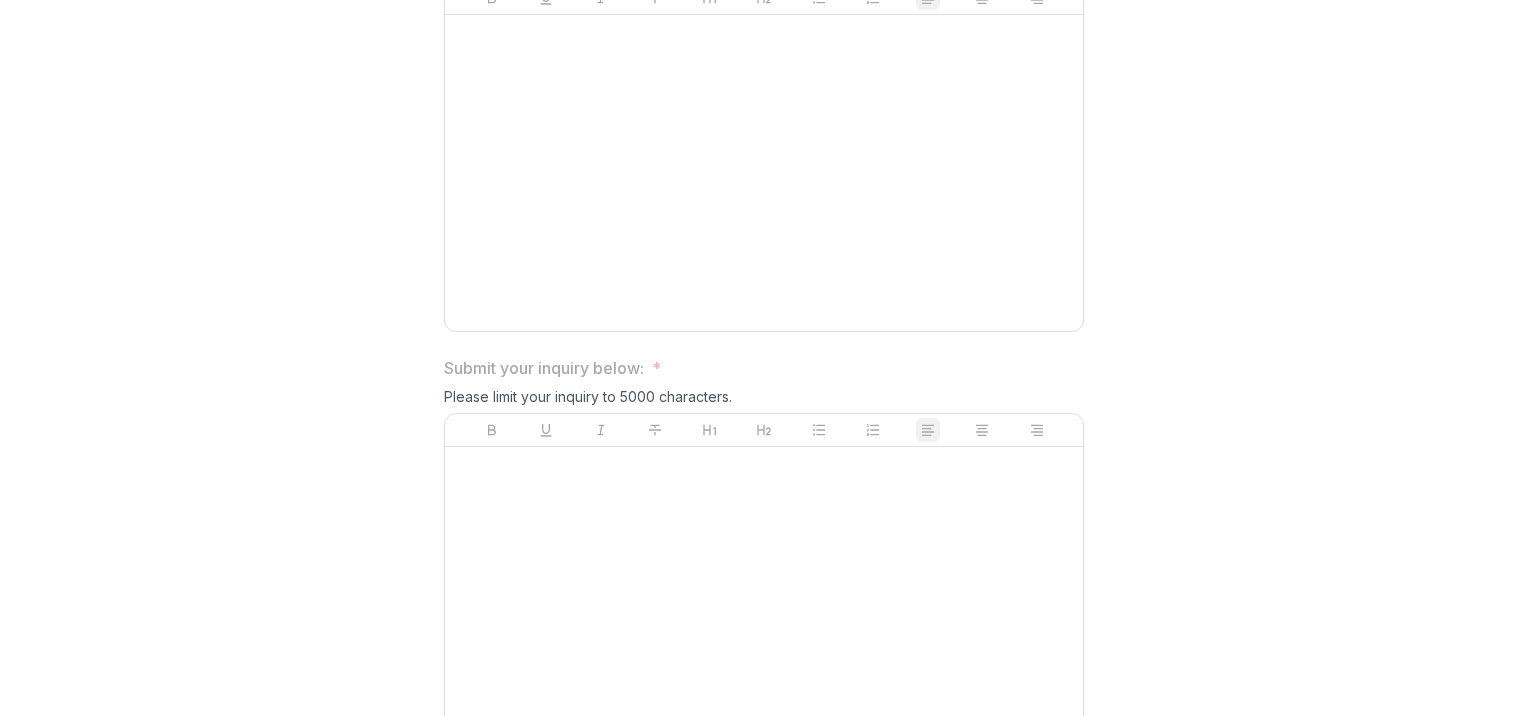 scroll, scrollTop: 868, scrollLeft: 0, axis: vertical 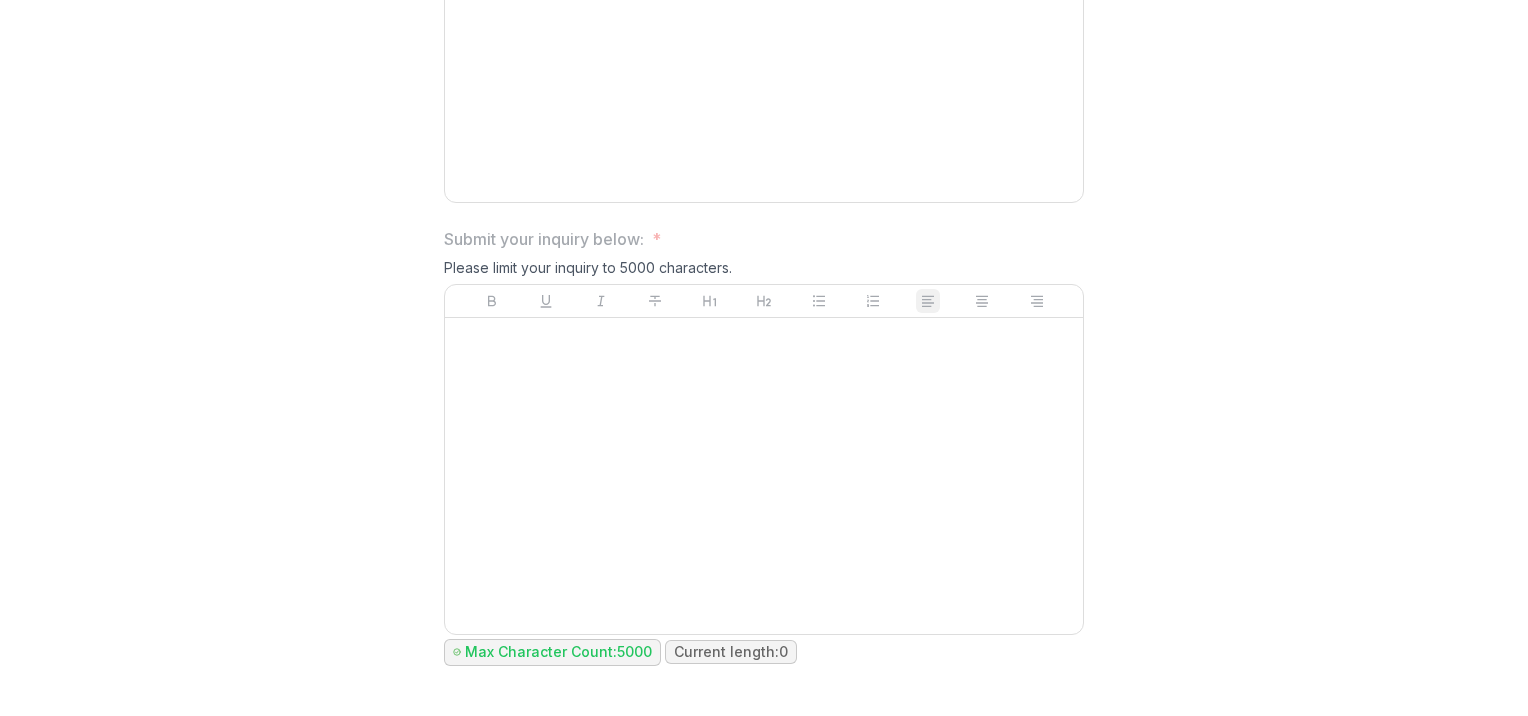 click at bounding box center [764, 476] 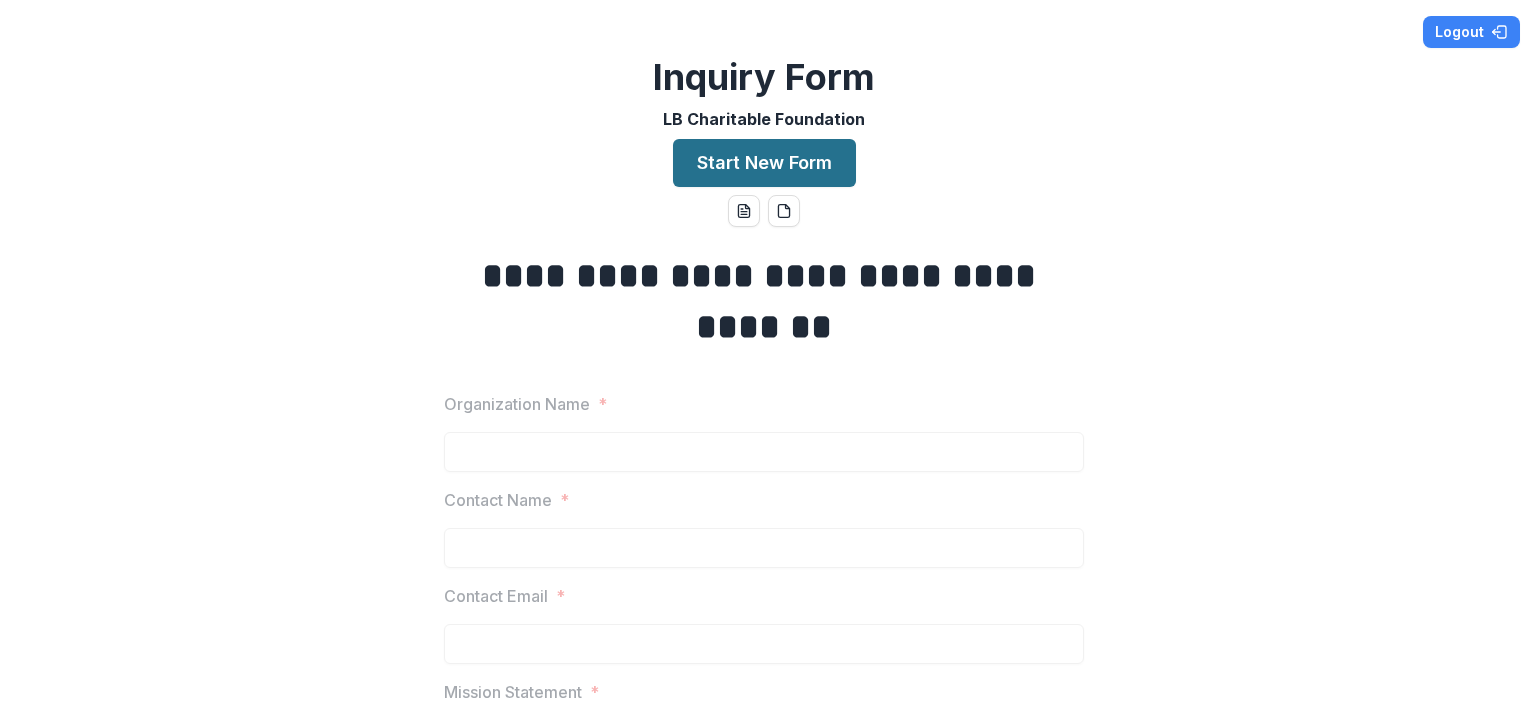 drag, startPoint x: 738, startPoint y: 163, endPoint x: 703, endPoint y: 165, distance: 35.057095 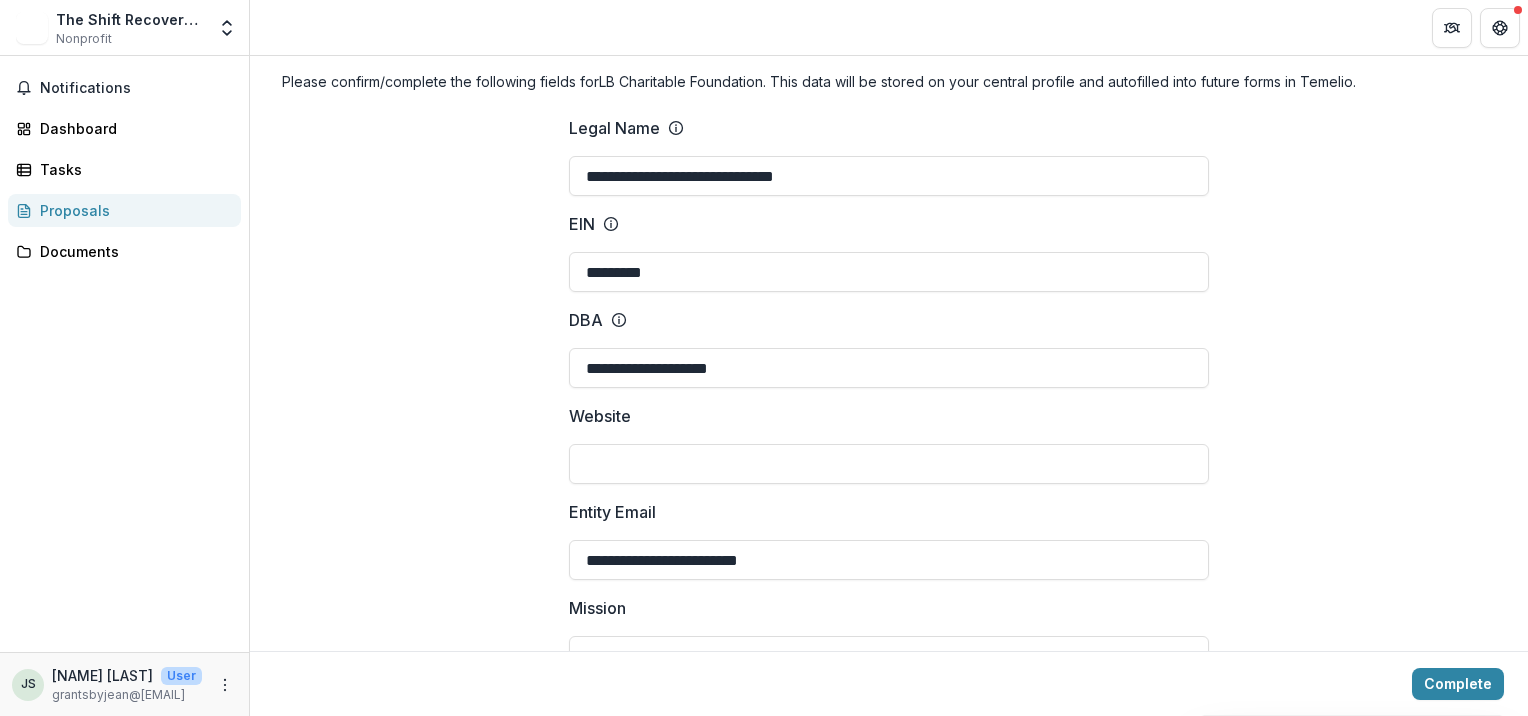 scroll, scrollTop: 0, scrollLeft: 0, axis: both 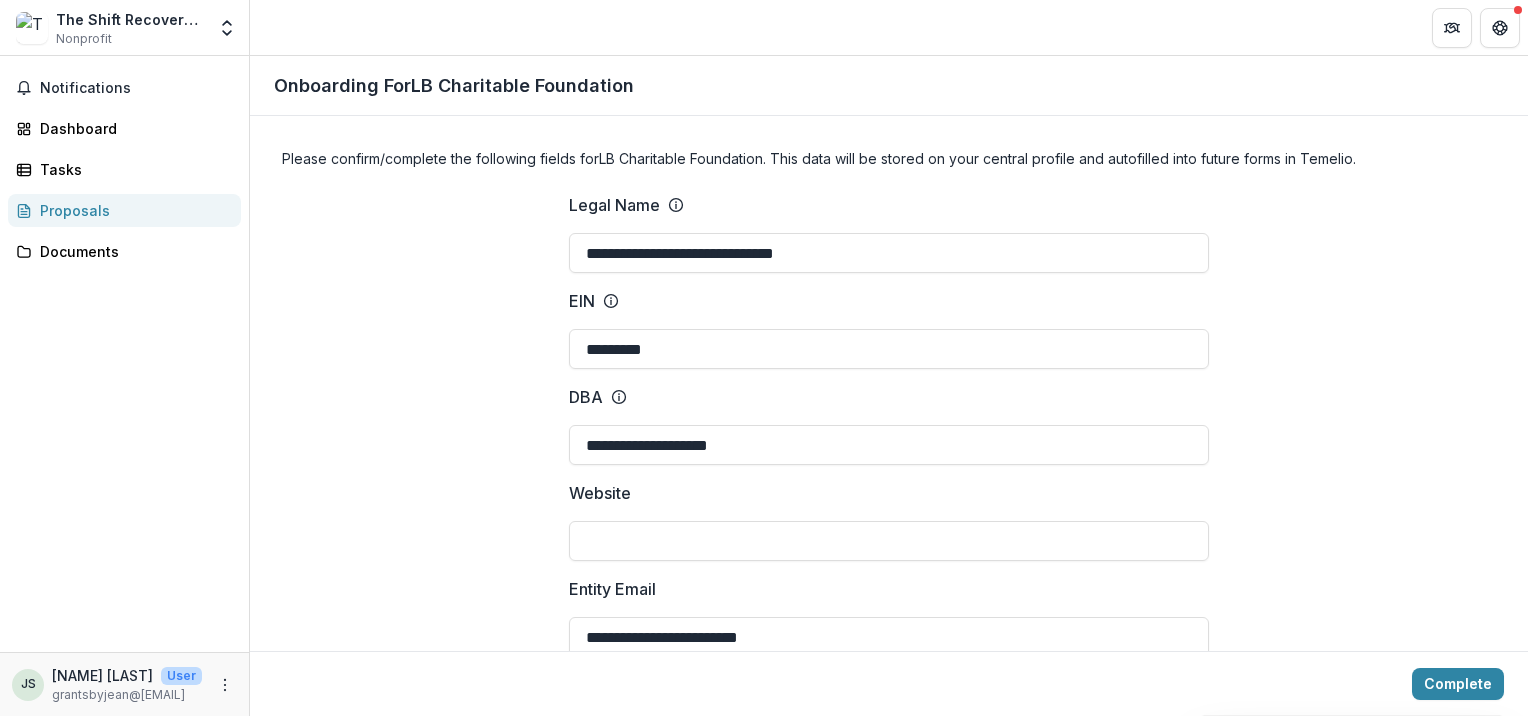 drag, startPoint x: 855, startPoint y: 246, endPoint x: 517, endPoint y: 230, distance: 338.37848 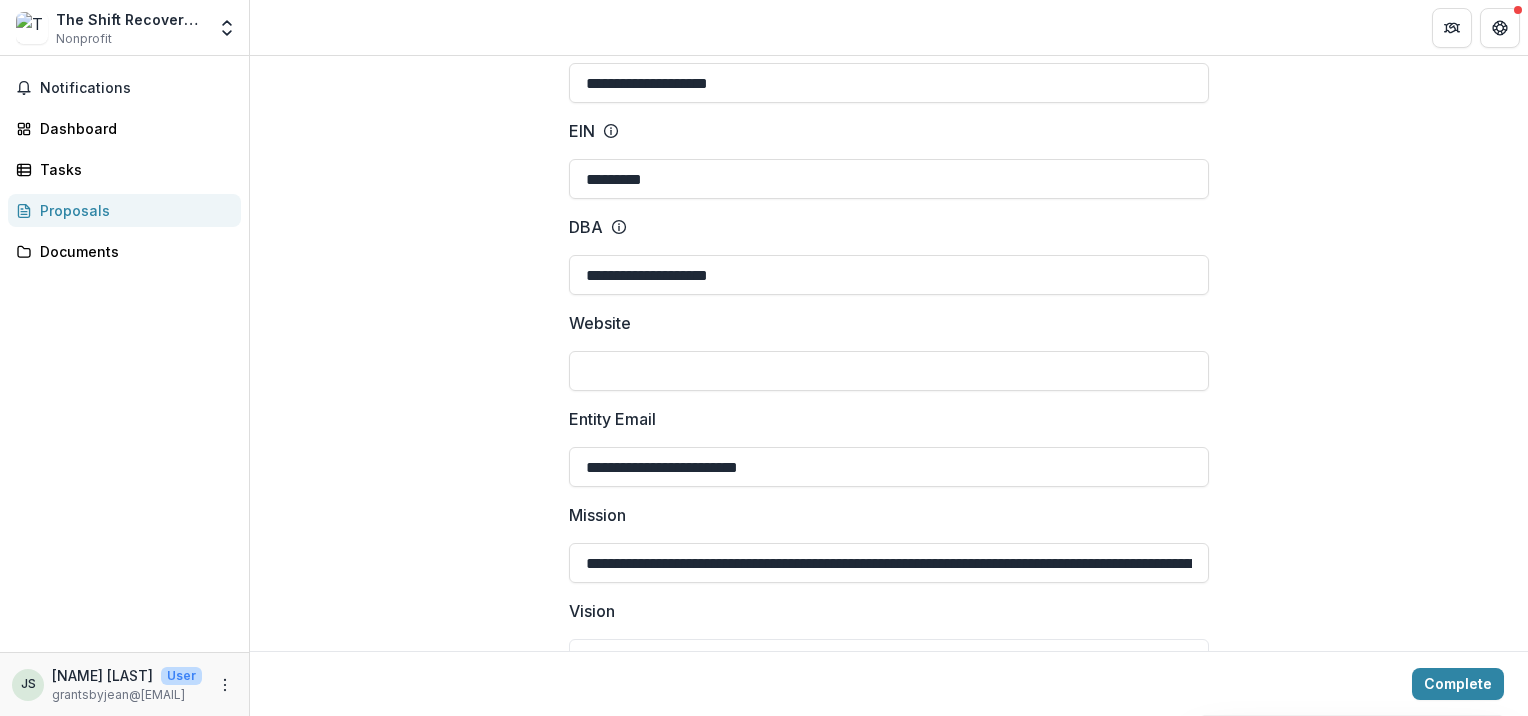 type on "**********" 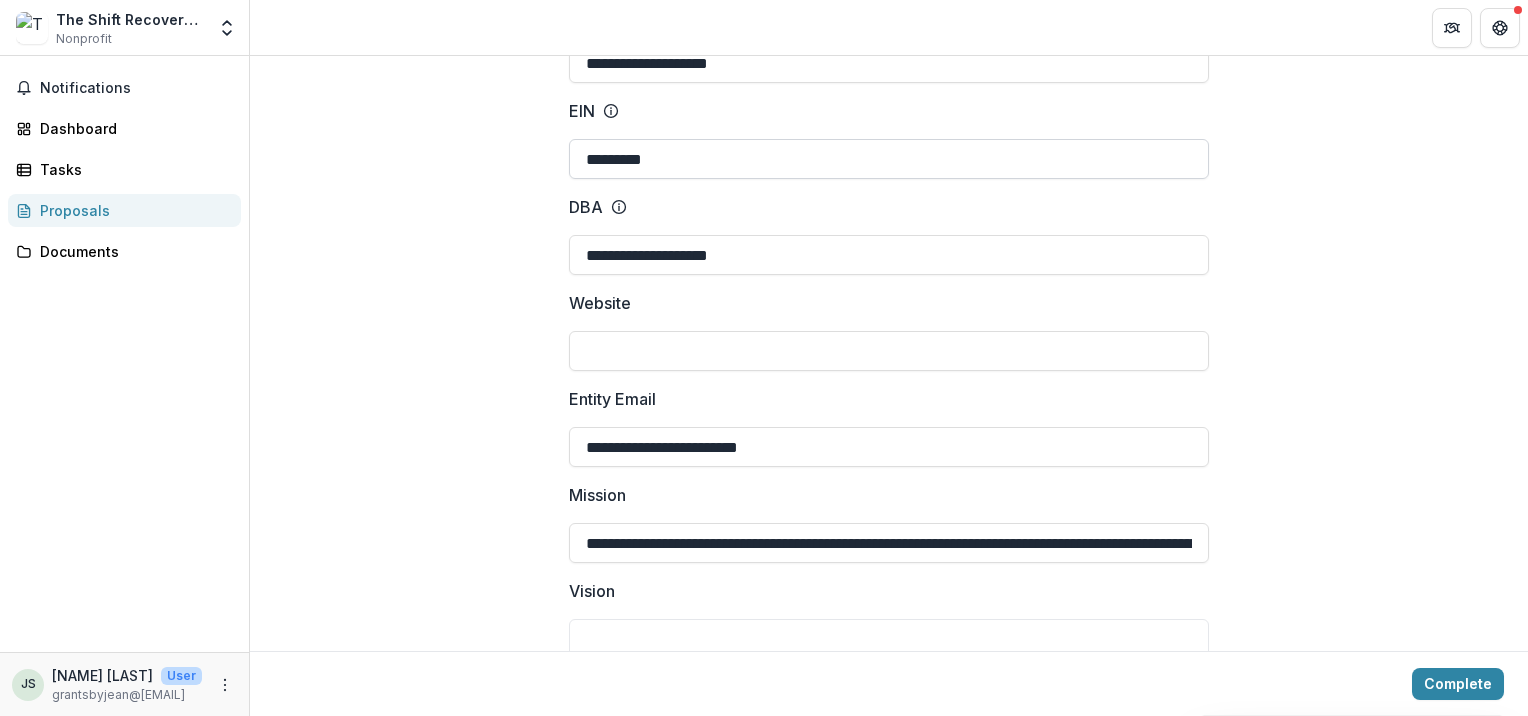 scroll, scrollTop: 203, scrollLeft: 0, axis: vertical 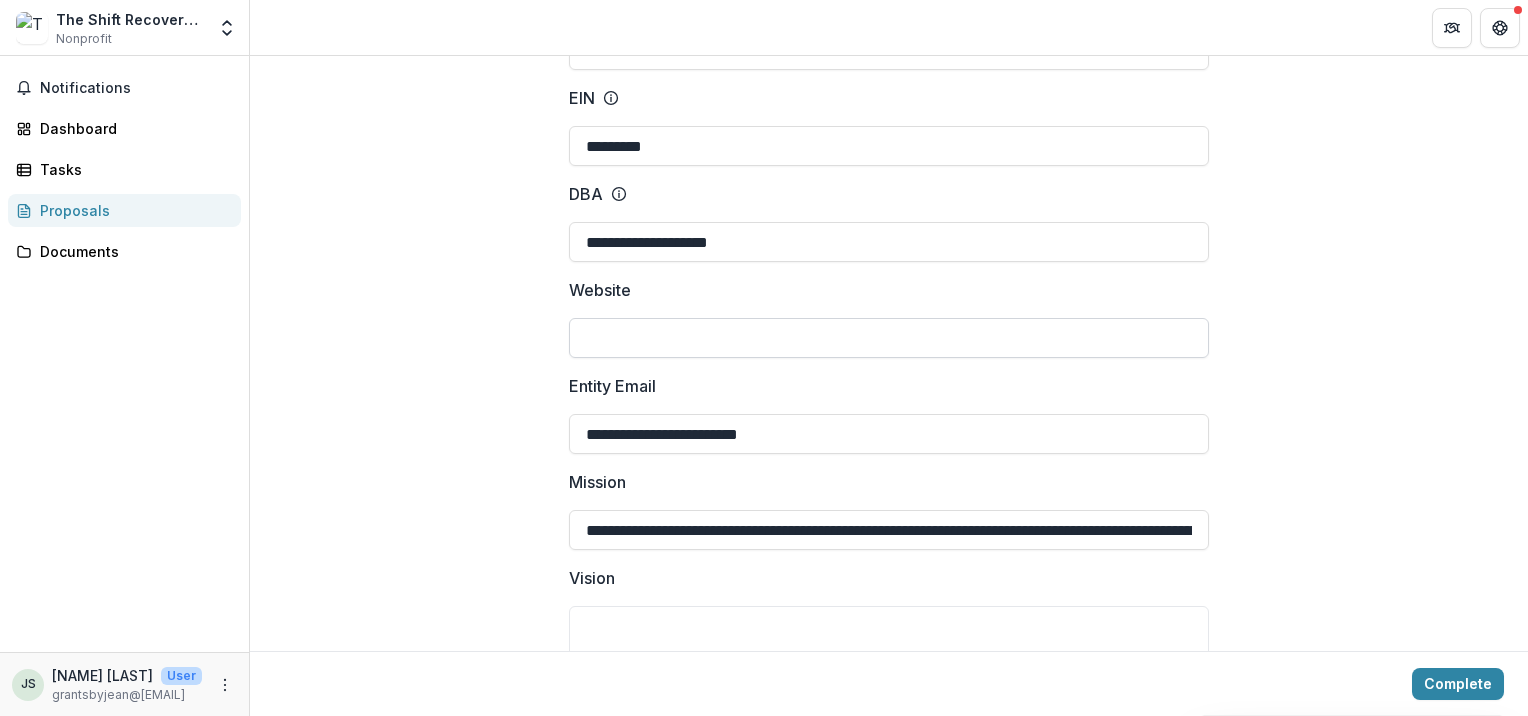 click on "Website" at bounding box center [889, 338] 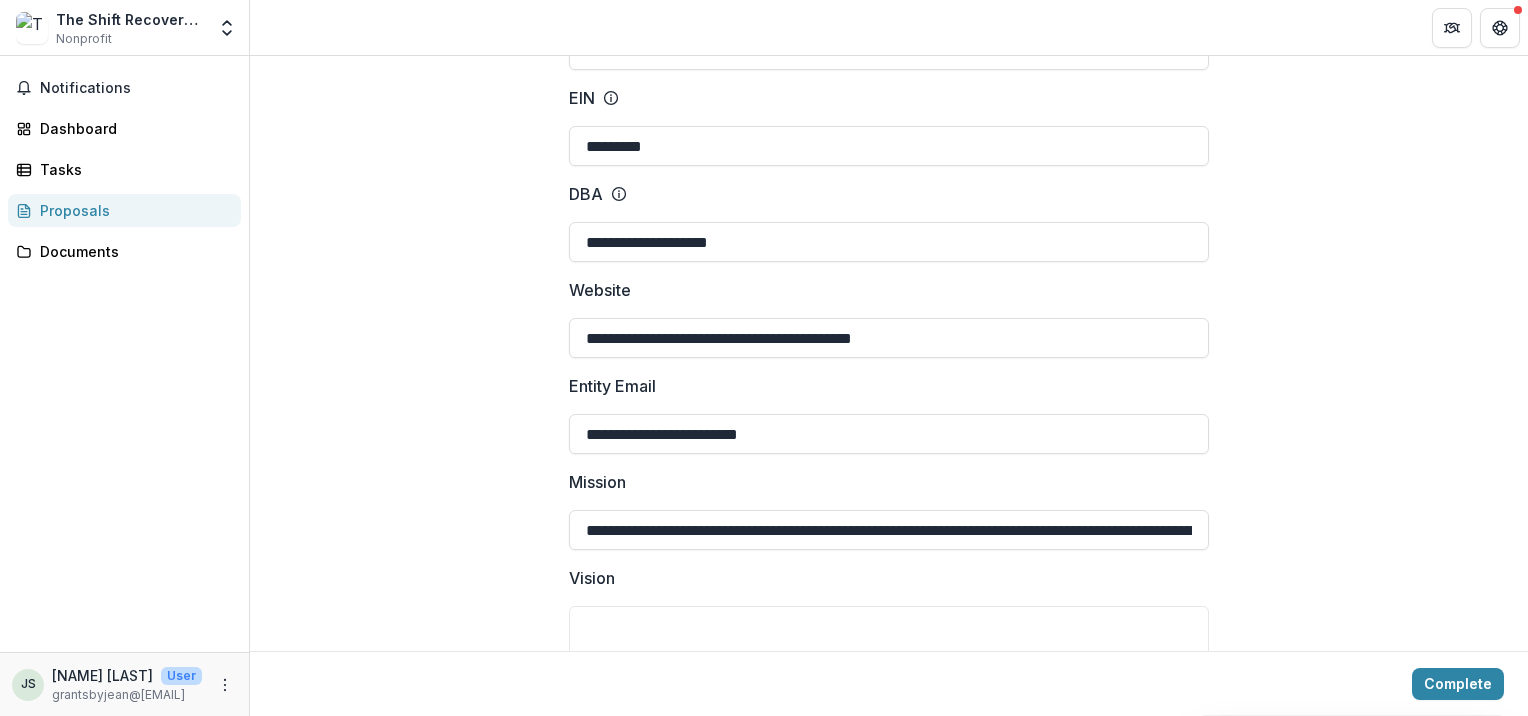 type on "**********" 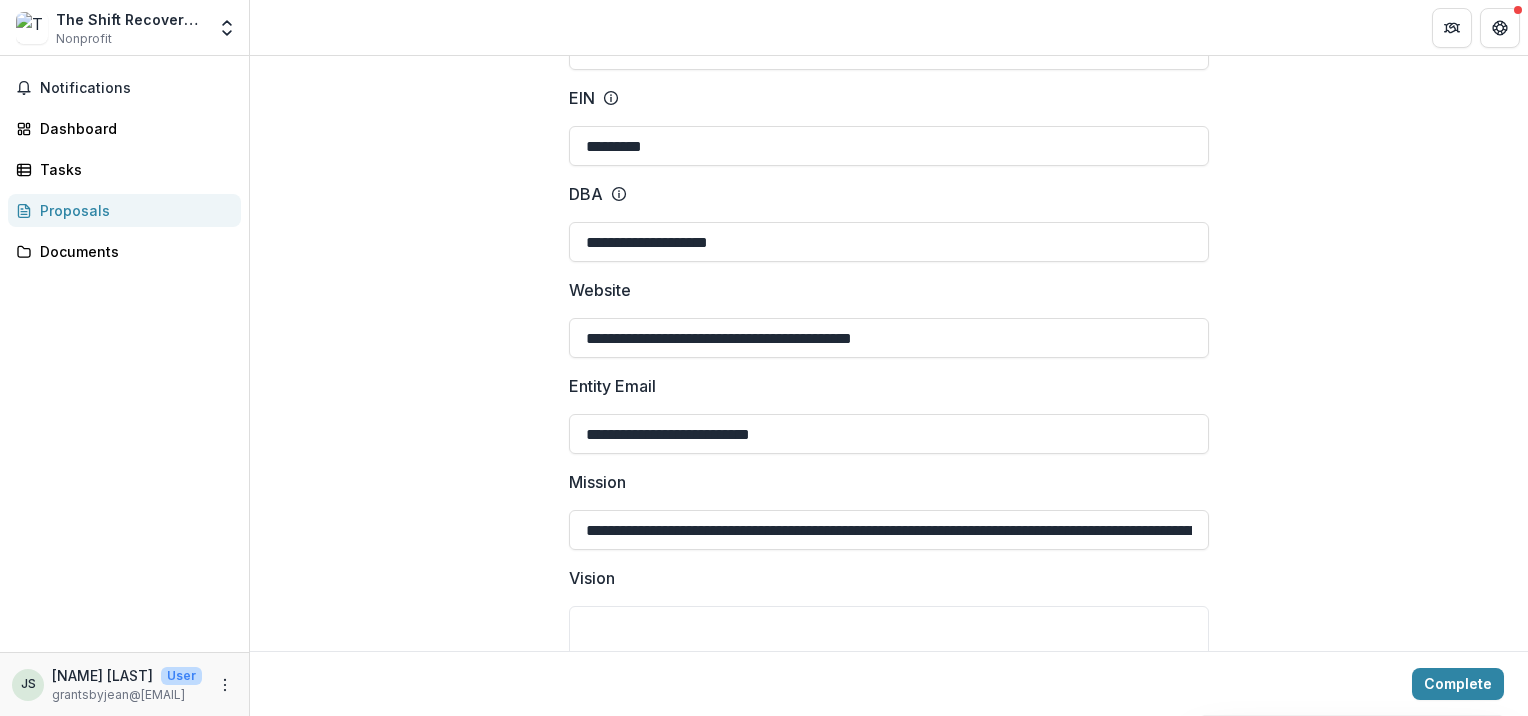 type on "**********" 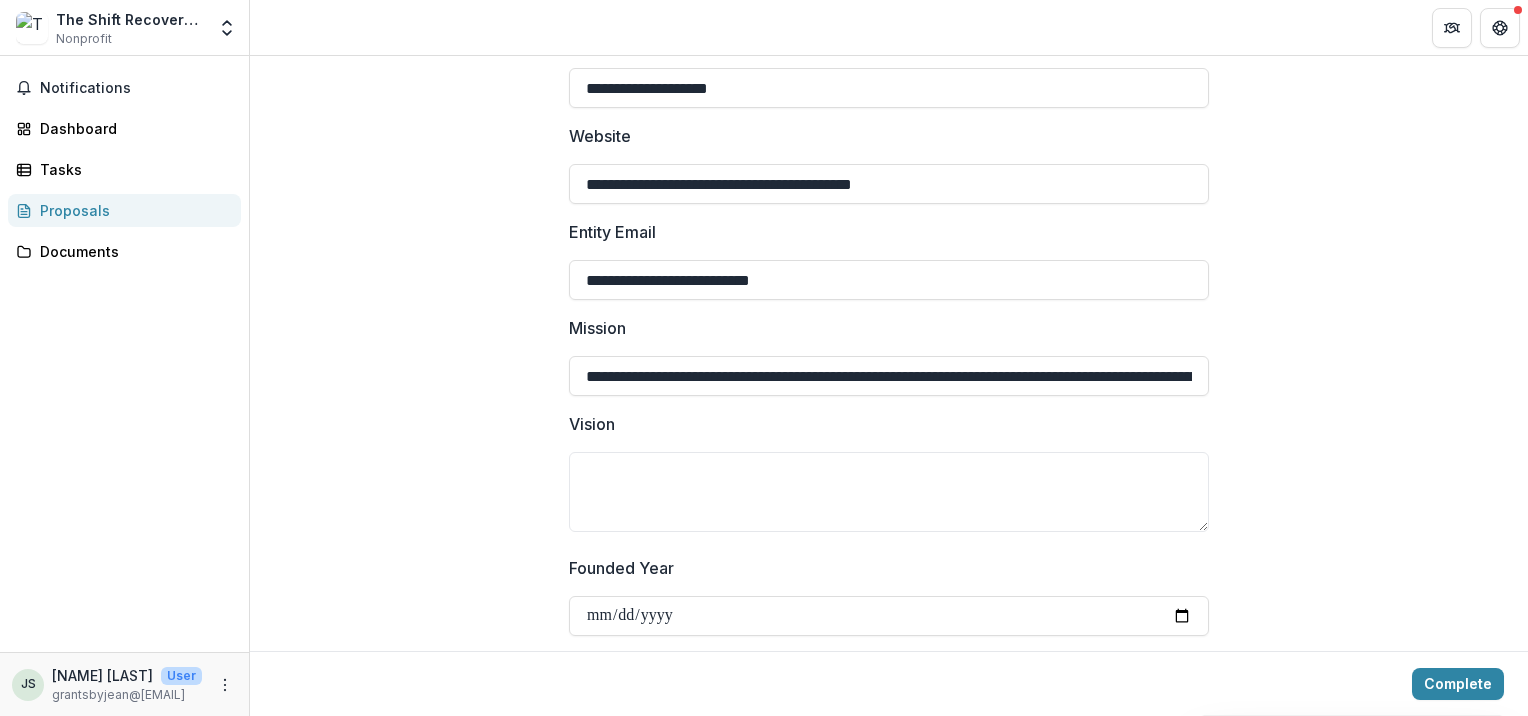 scroll, scrollTop: 363, scrollLeft: 0, axis: vertical 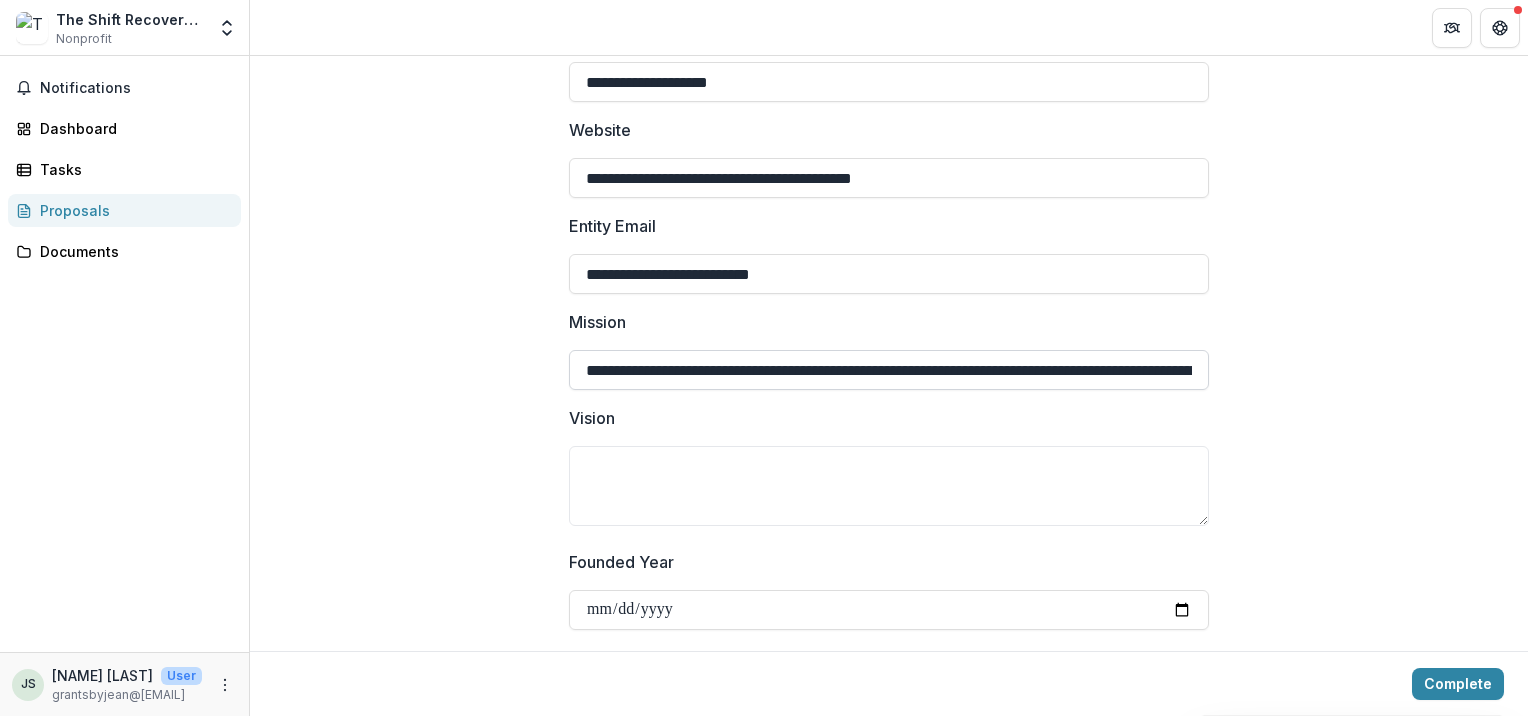 click on "**********" at bounding box center (889, 370) 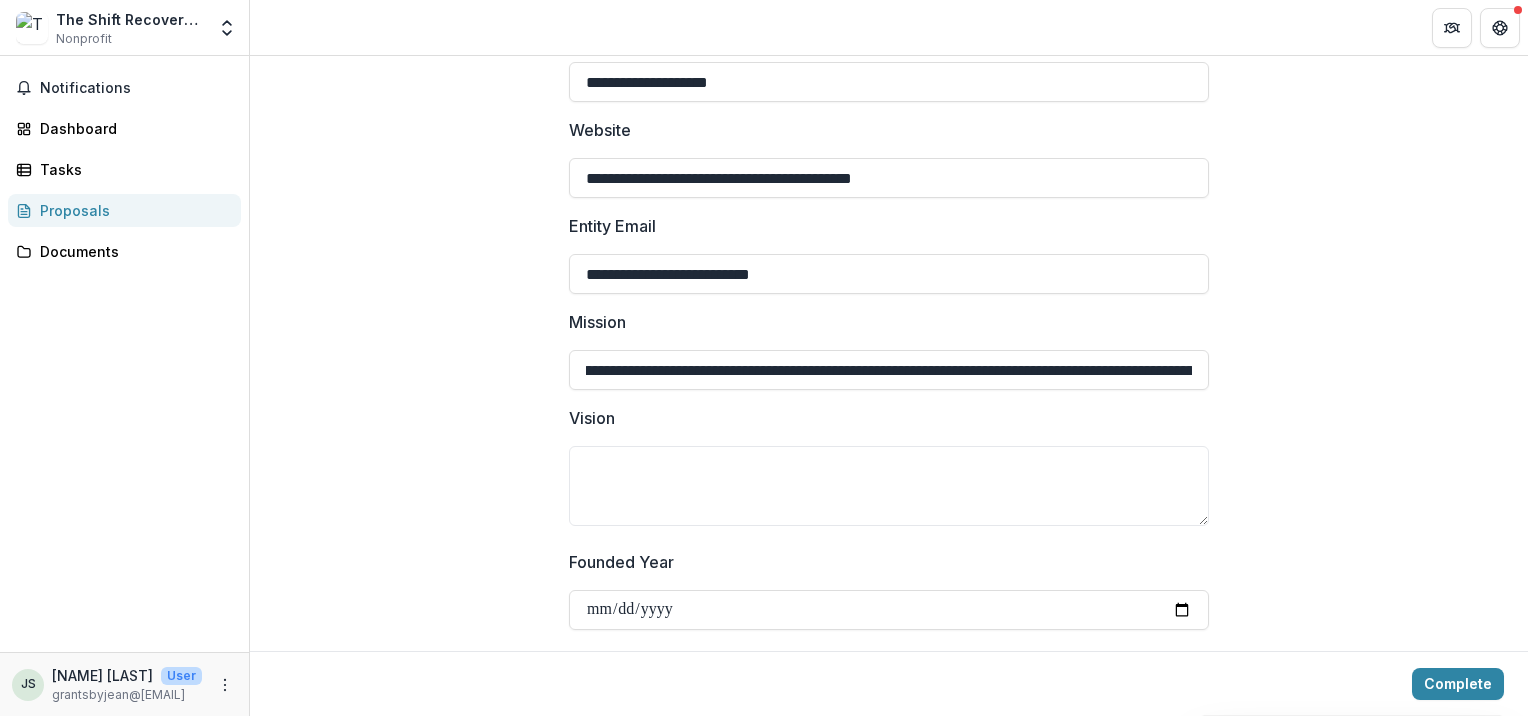 scroll, scrollTop: 0, scrollLeft: 844, axis: horizontal 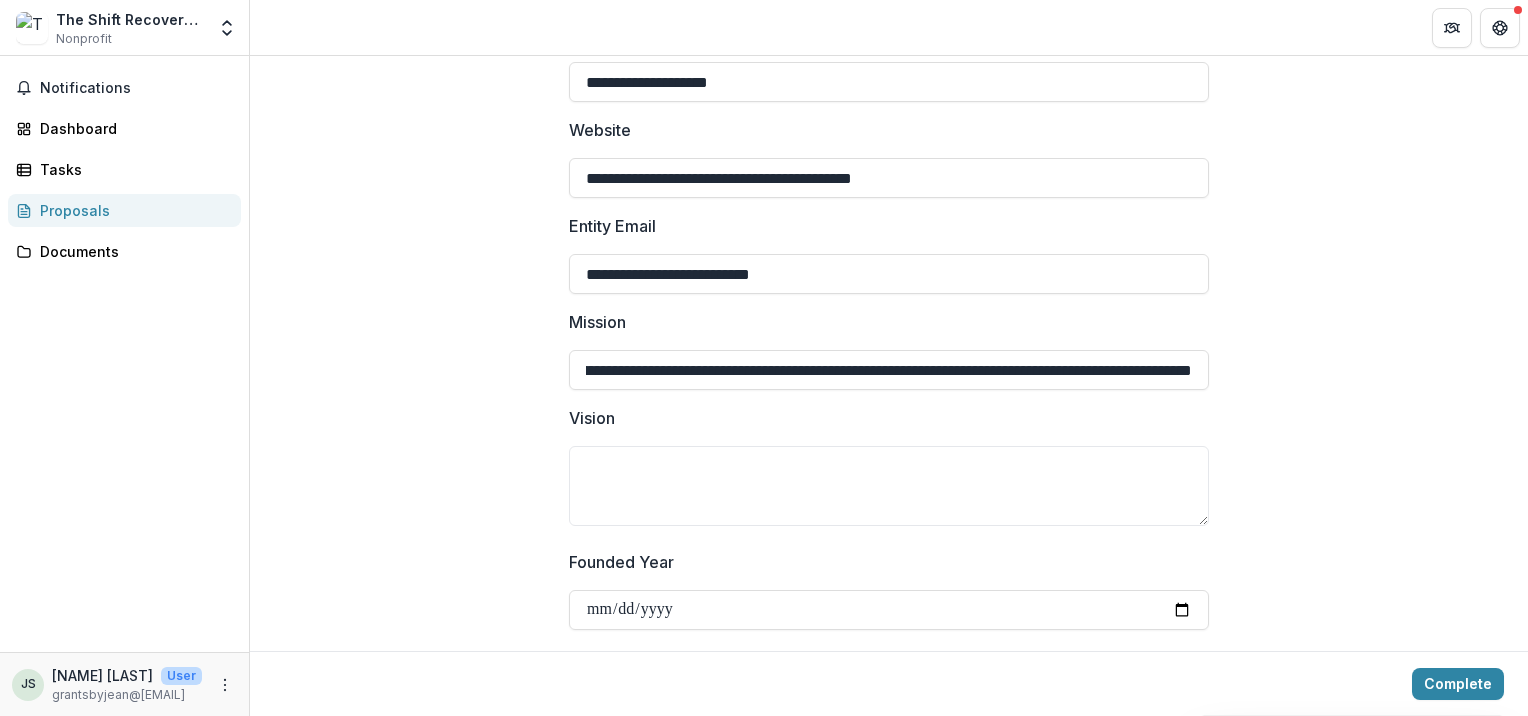 type on "**********" 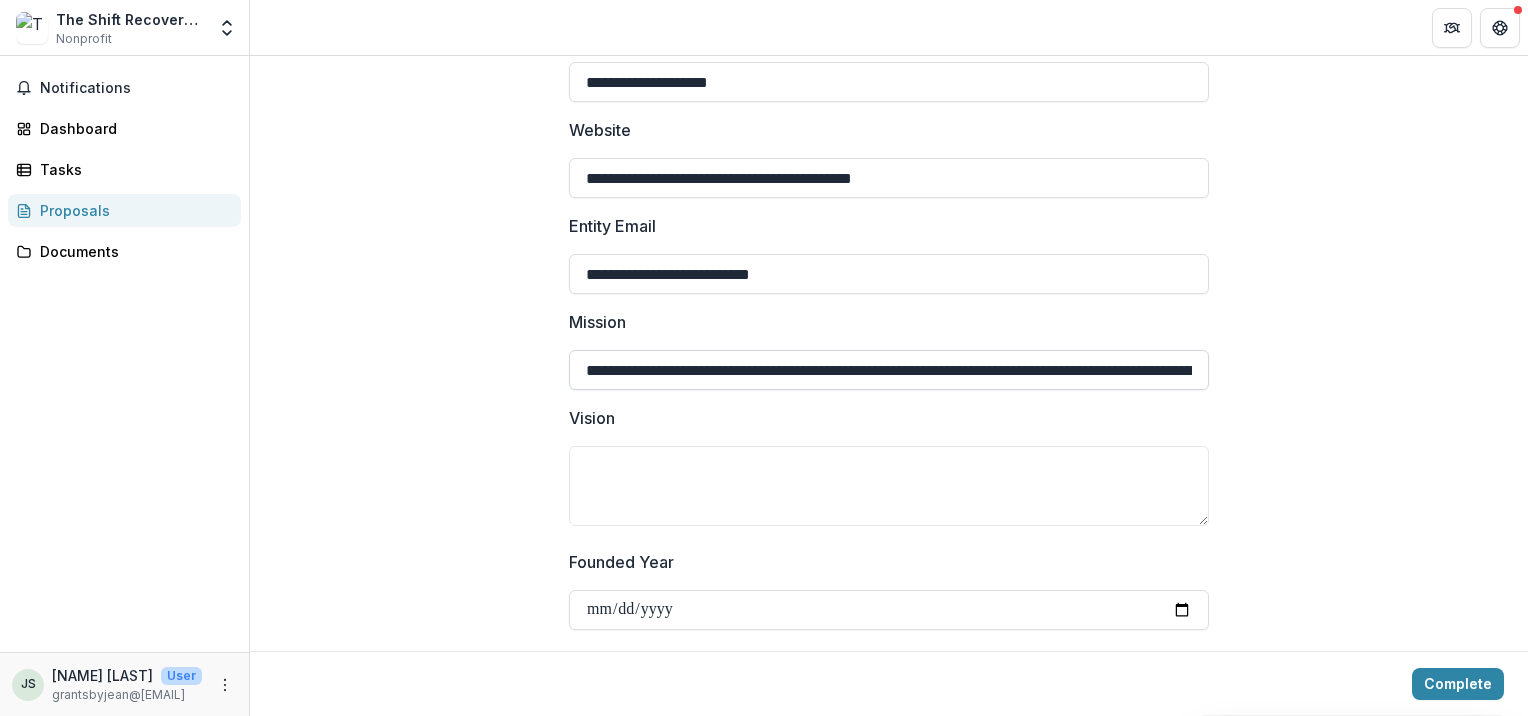 drag, startPoint x: 1364, startPoint y: 408, endPoint x: 871, endPoint y: 361, distance: 495.2353 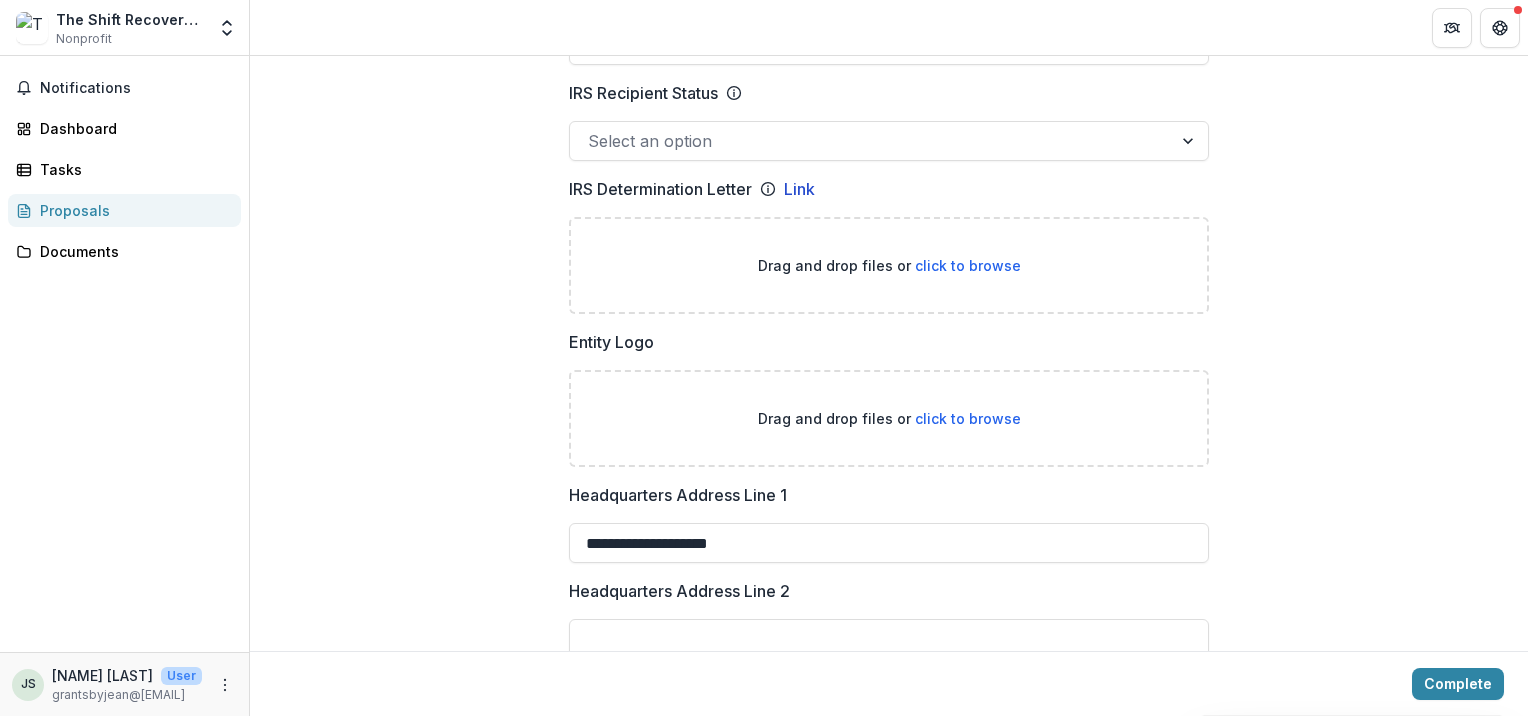 scroll, scrollTop: 1123, scrollLeft: 0, axis: vertical 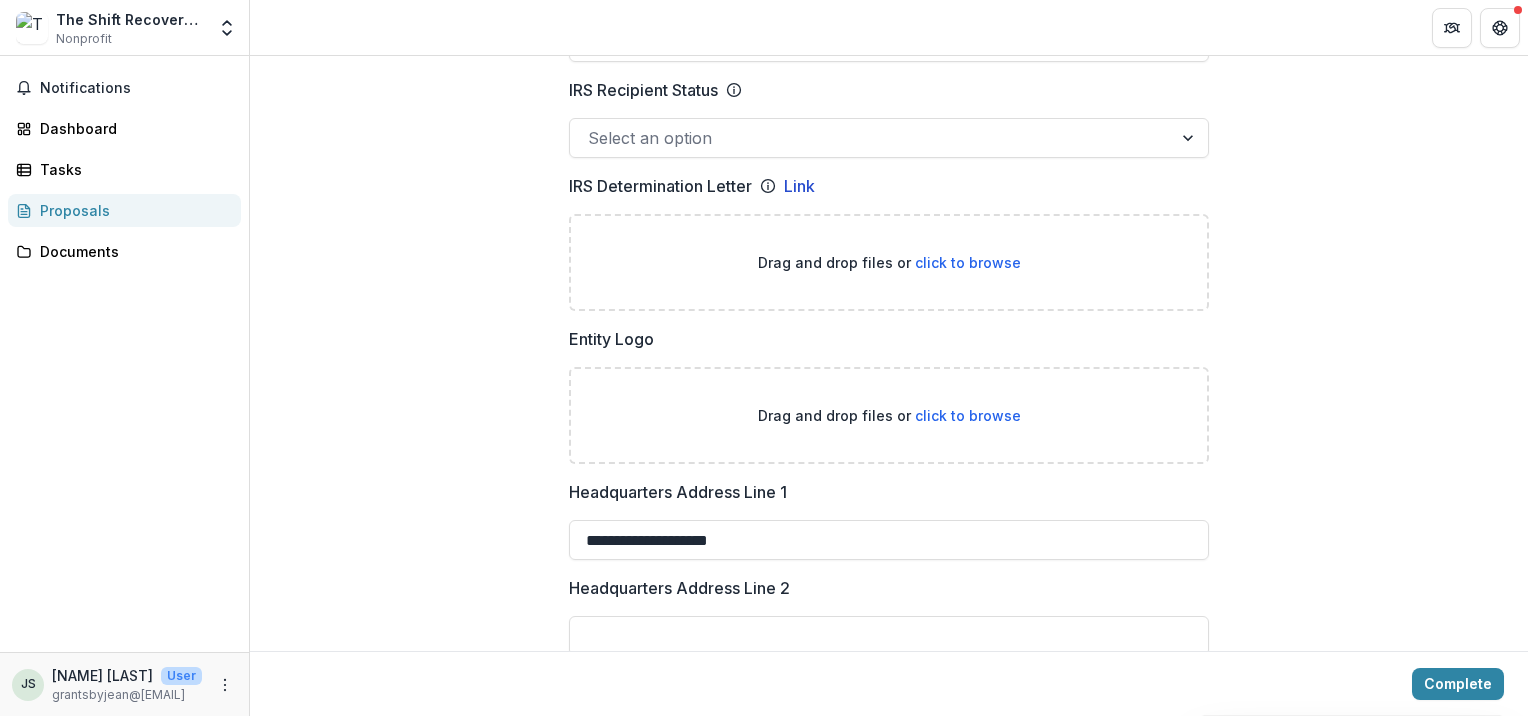click on "click to browse" at bounding box center (968, 262) 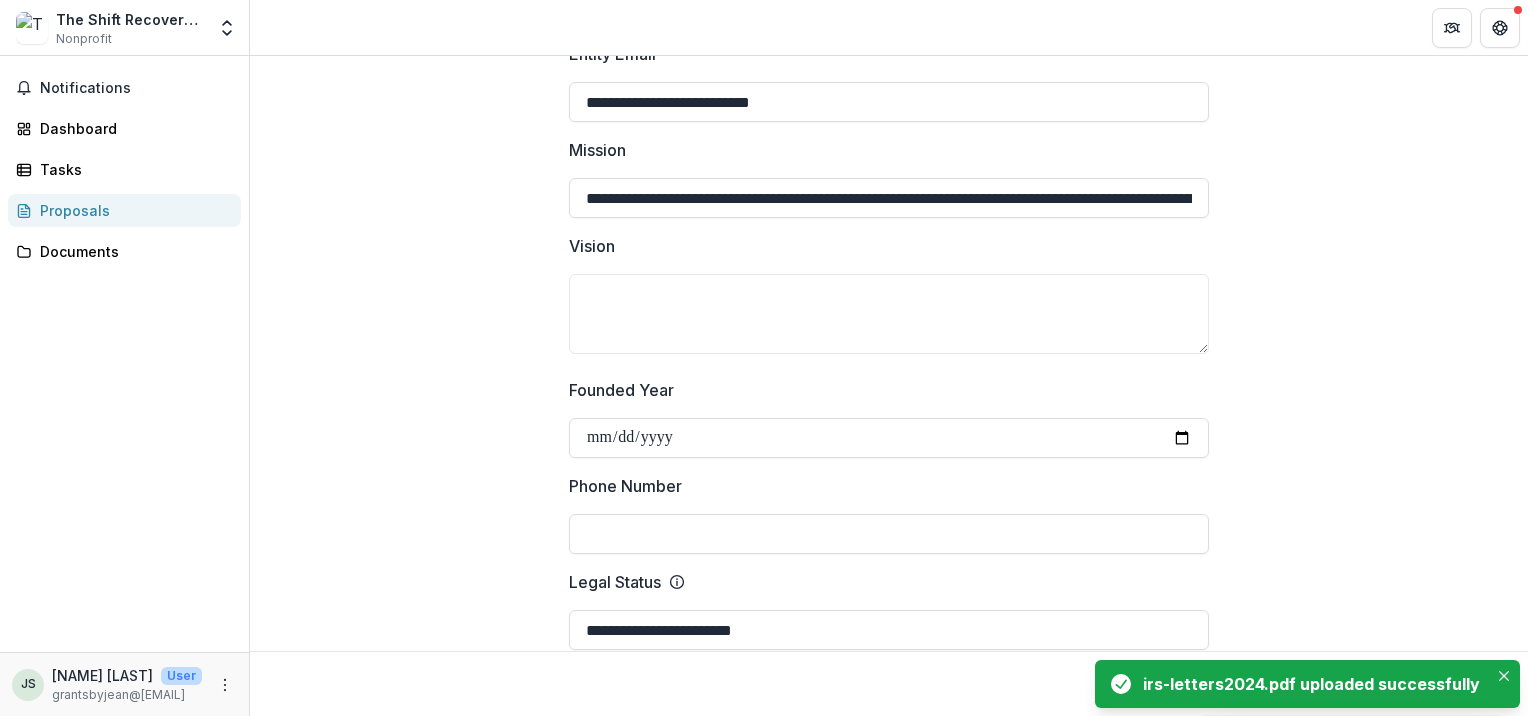 scroll, scrollTop: 534, scrollLeft: 0, axis: vertical 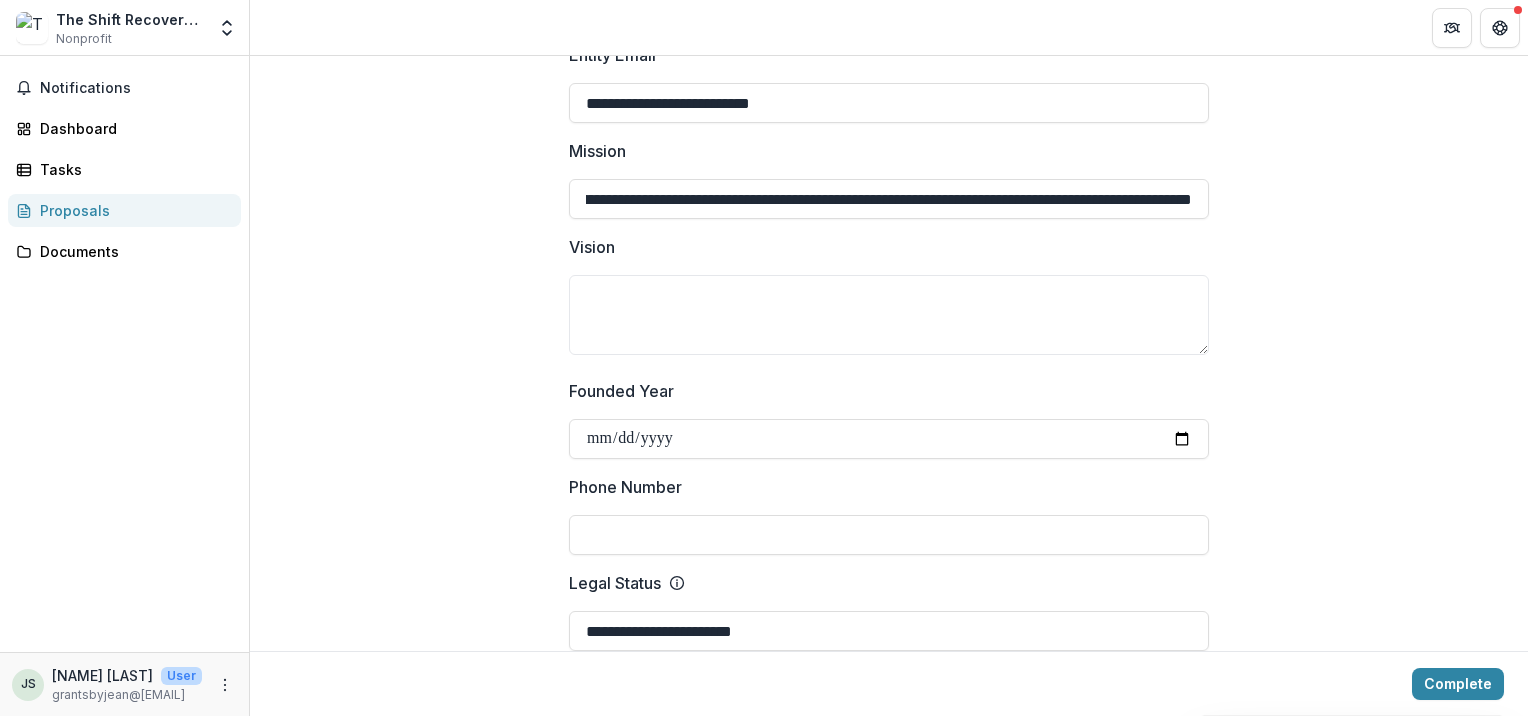 drag, startPoint x: 581, startPoint y: 194, endPoint x: 1304, endPoint y: 232, distance: 723.9979 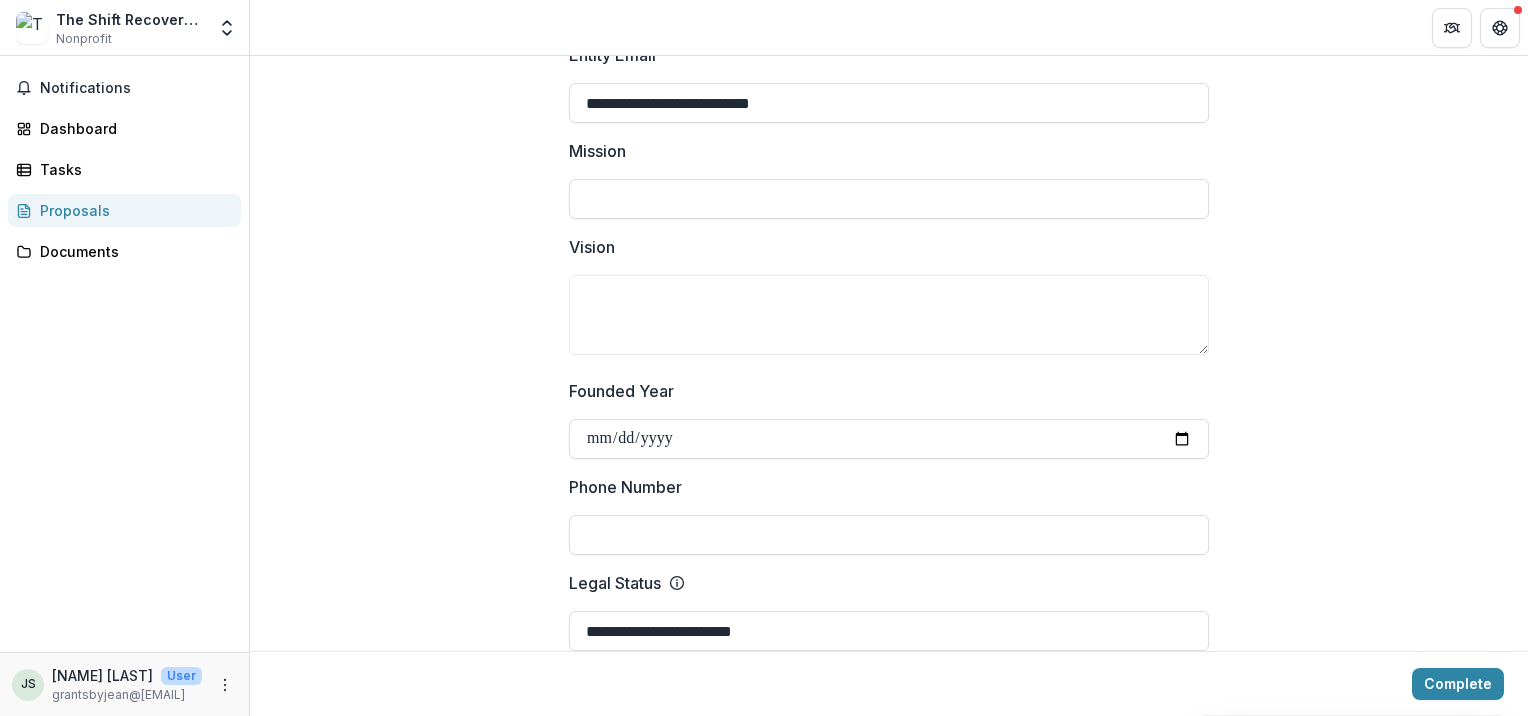 scroll, scrollTop: 0, scrollLeft: 0, axis: both 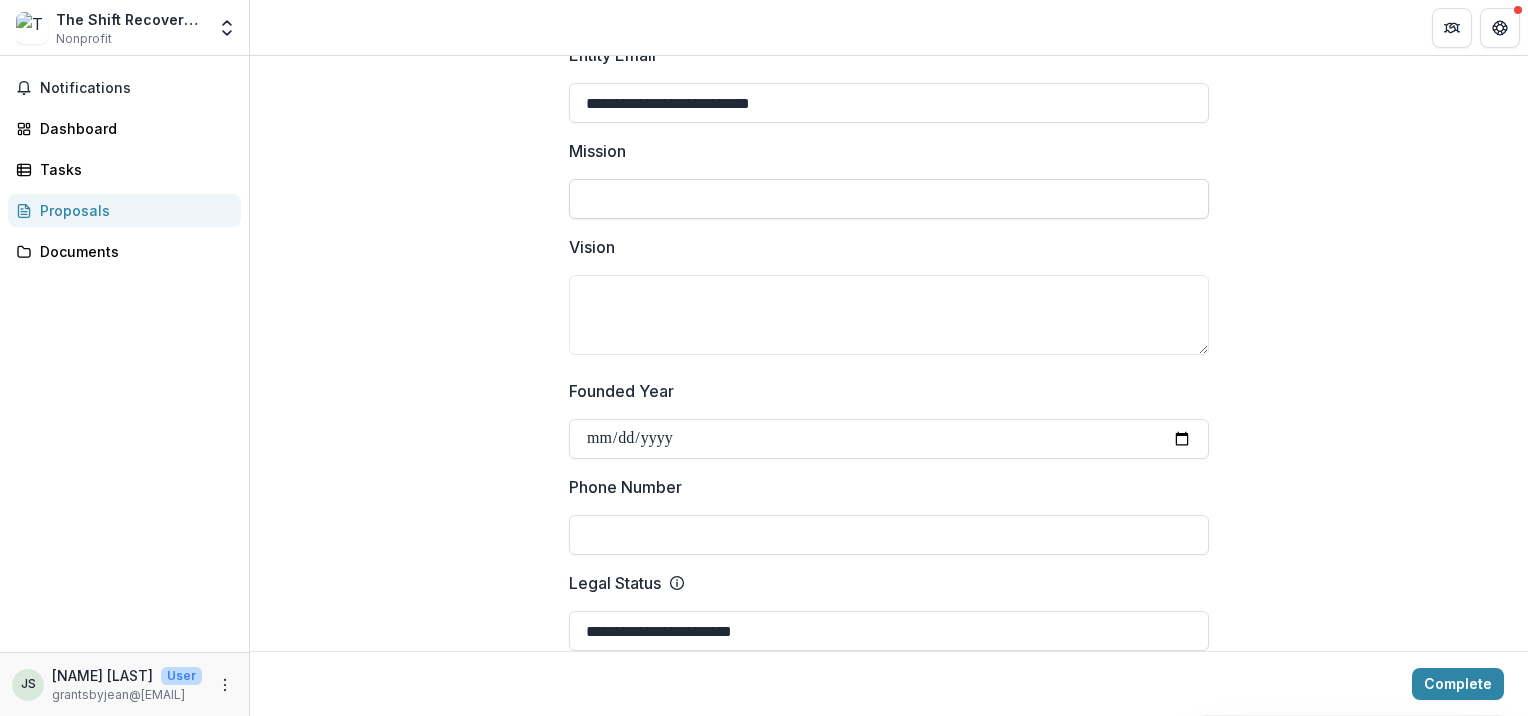 paste on "**********" 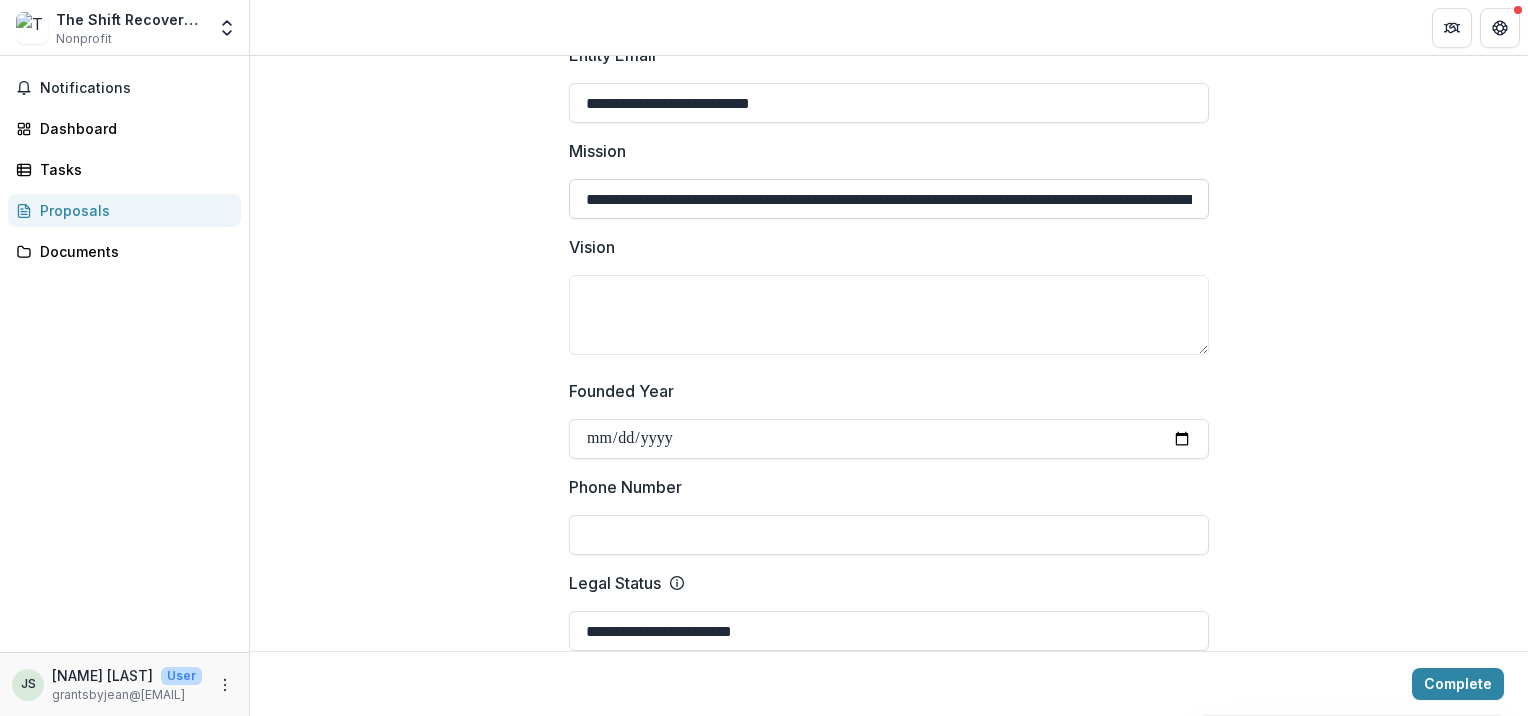 scroll, scrollTop: 0, scrollLeft: 285, axis: horizontal 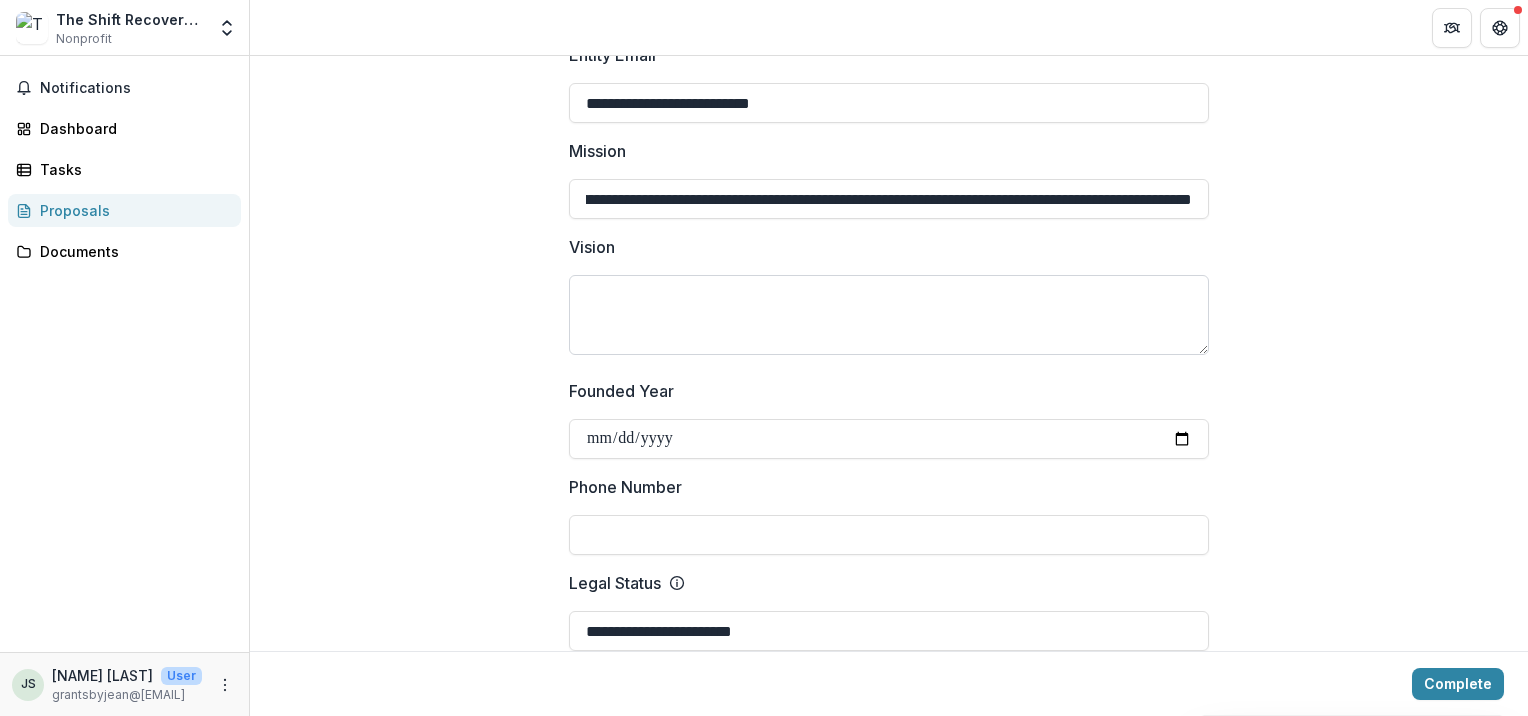 type on "**********" 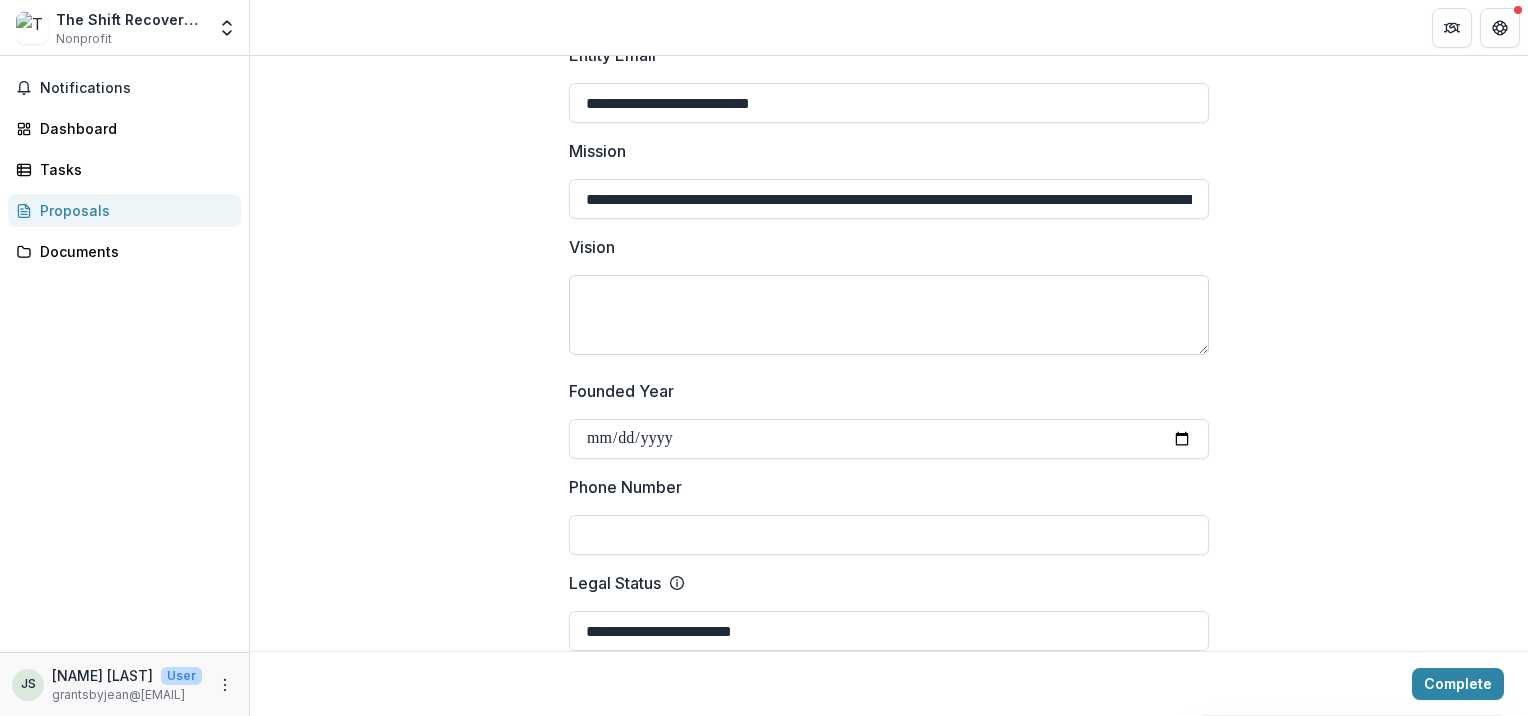click on "Vision" at bounding box center (889, 315) 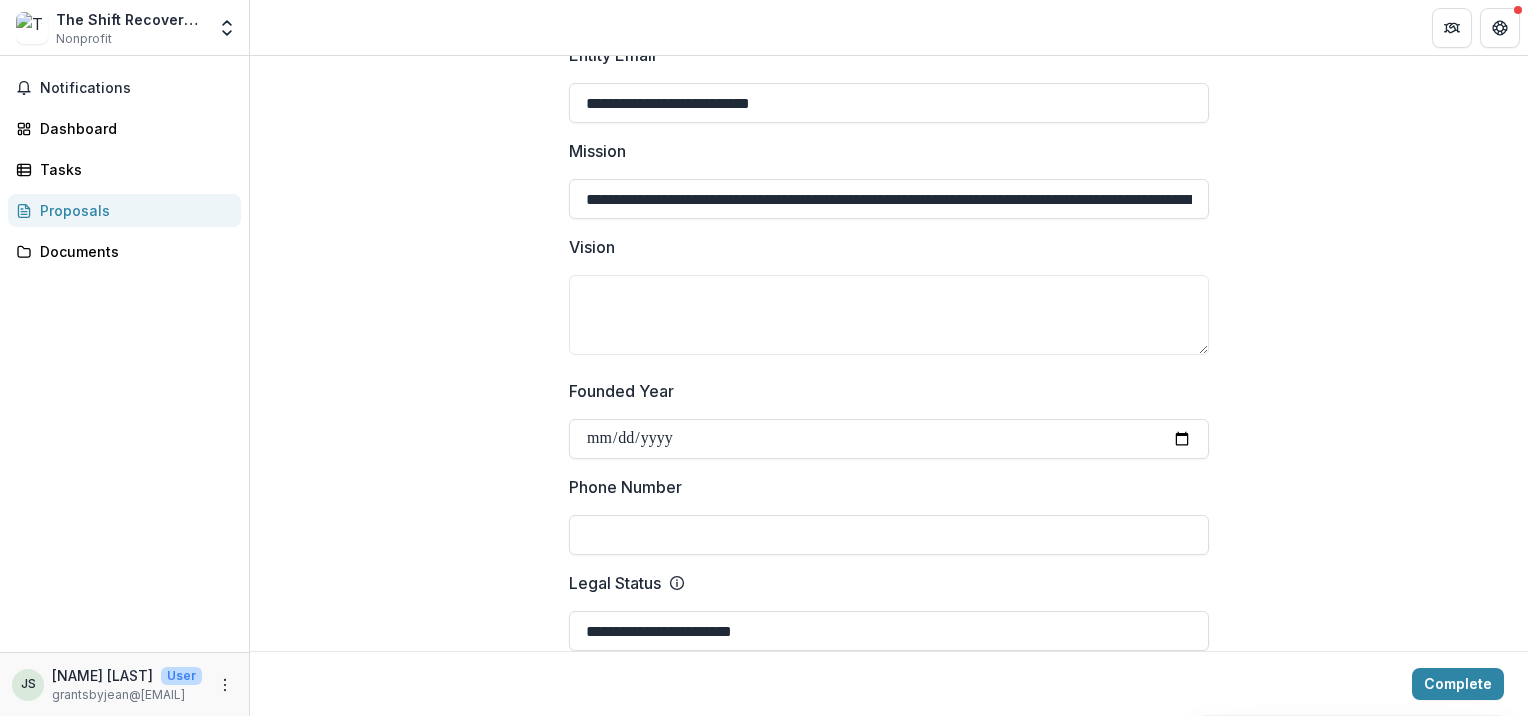 click on "**********" at bounding box center [889, 1358] 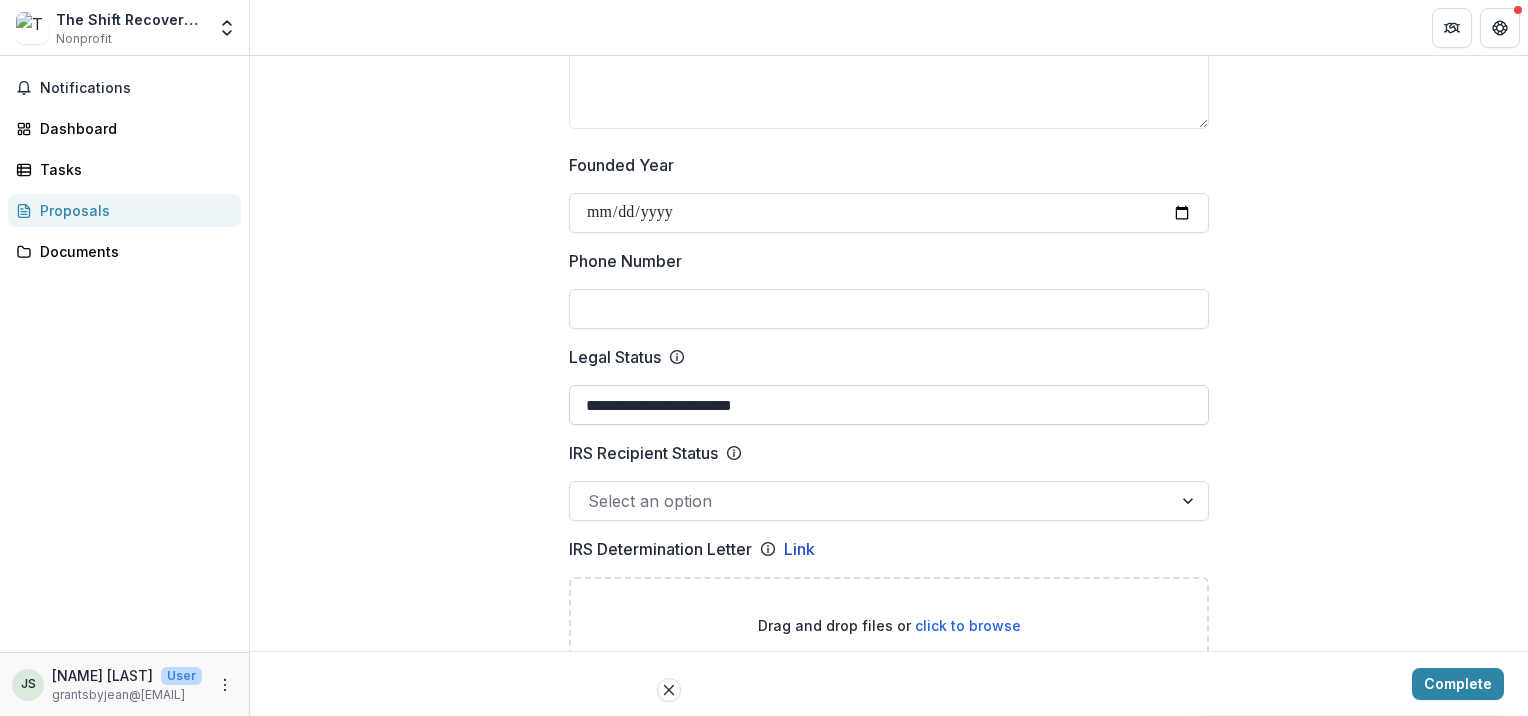 scroll, scrollTop: 934, scrollLeft: 0, axis: vertical 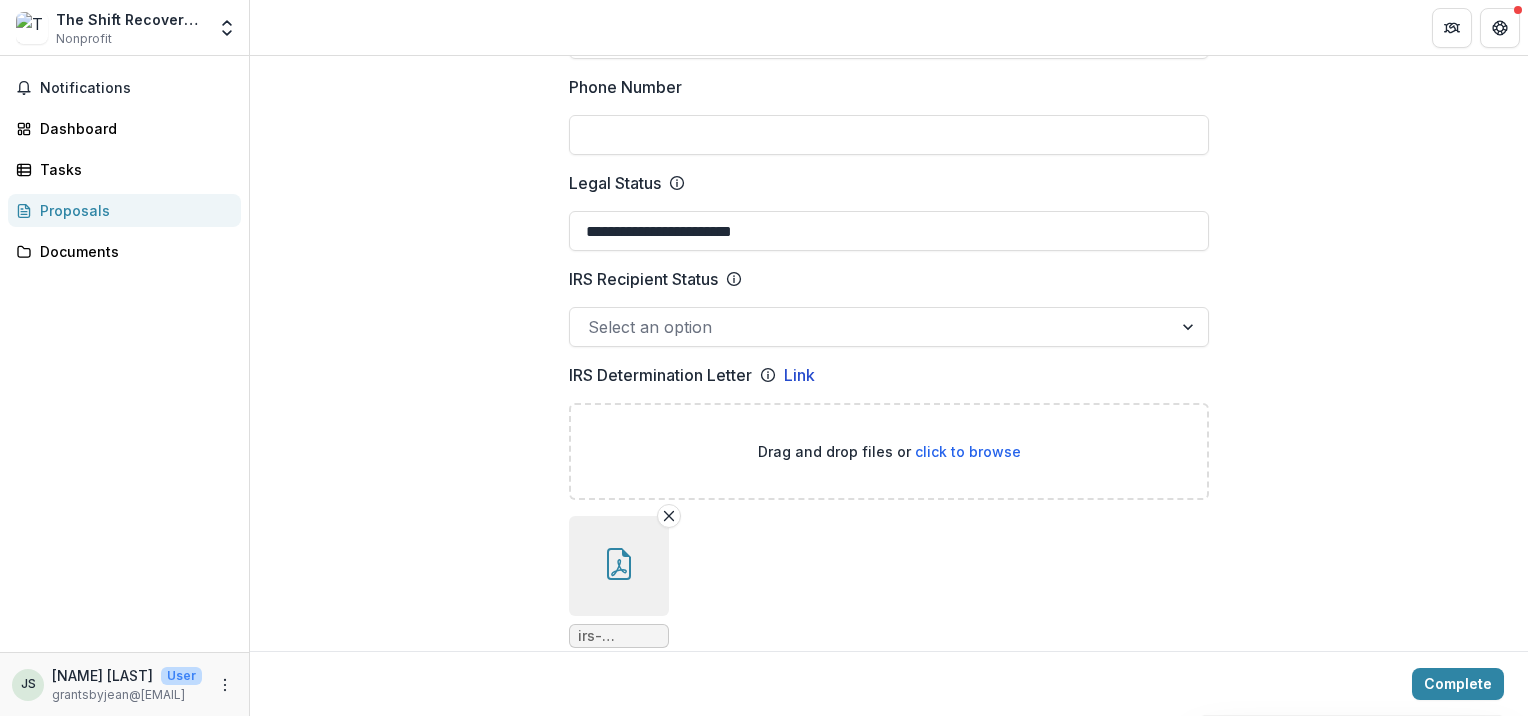 click on "Phone Number" at bounding box center (889, 135) 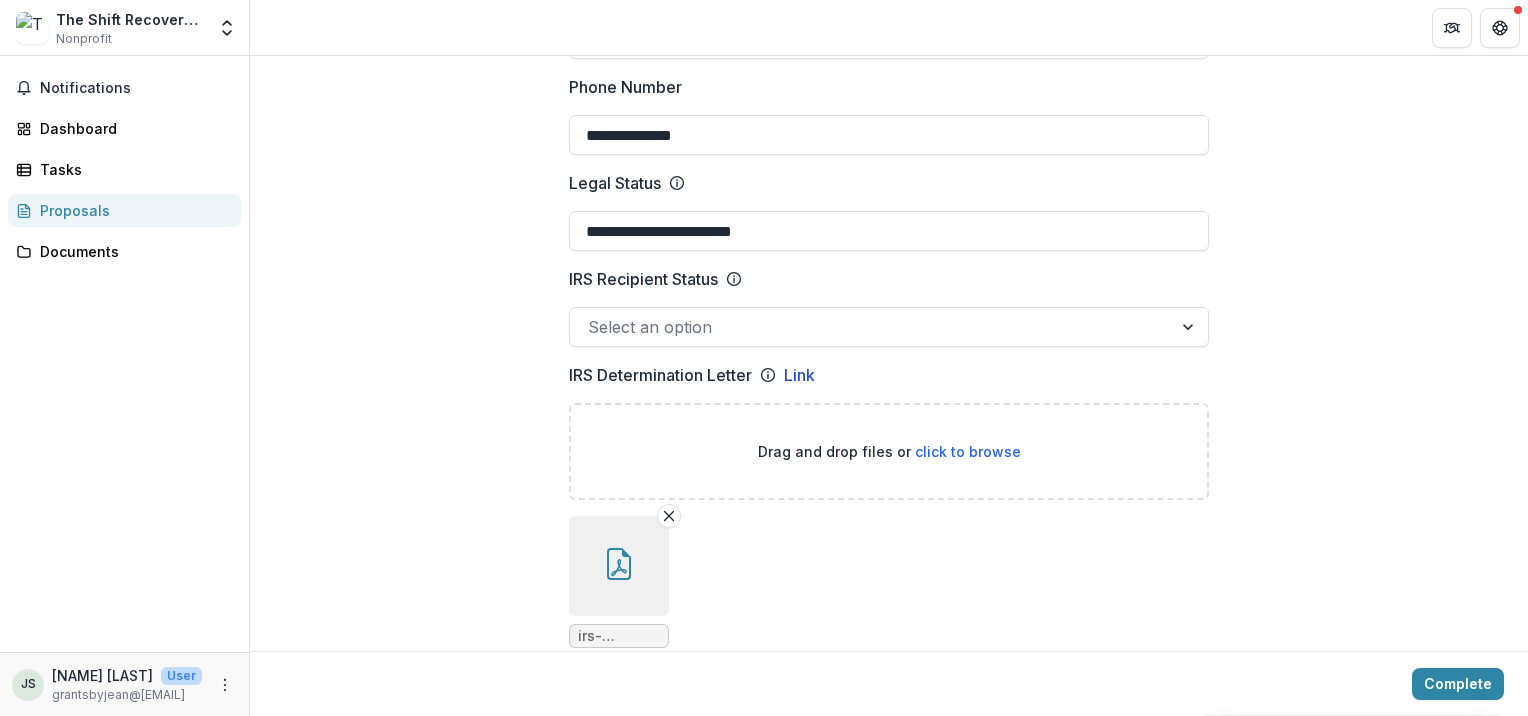 type on "**********" 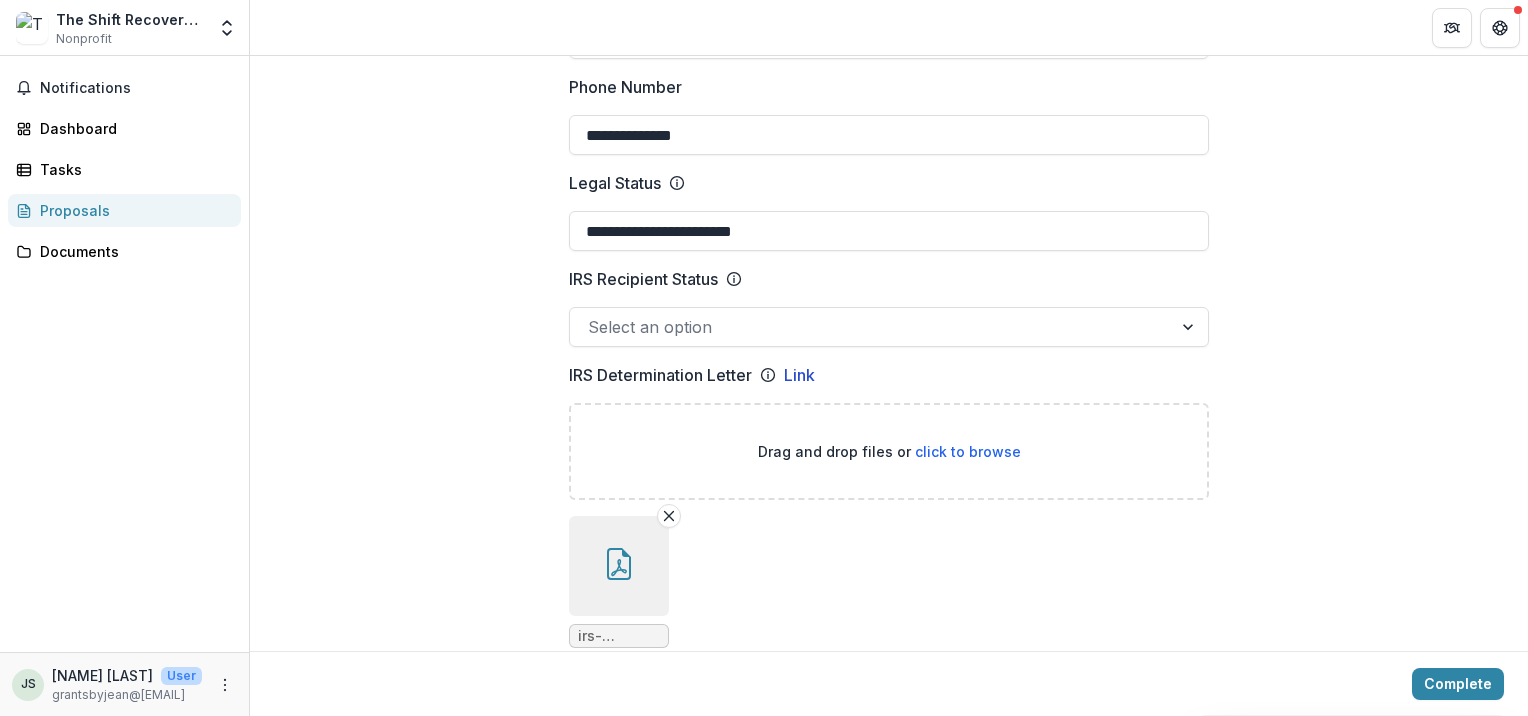 scroll, scrollTop: 1034, scrollLeft: 0, axis: vertical 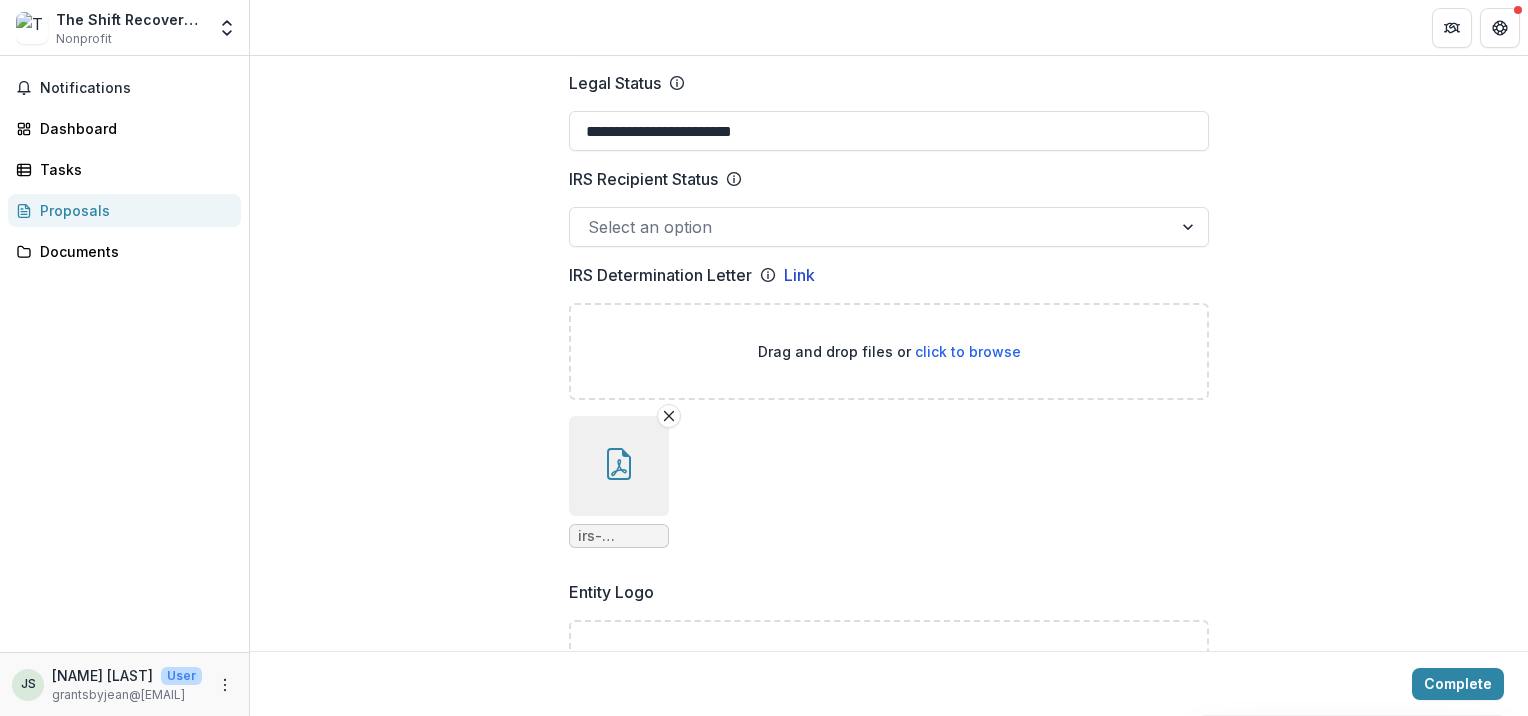 click at bounding box center [871, 227] 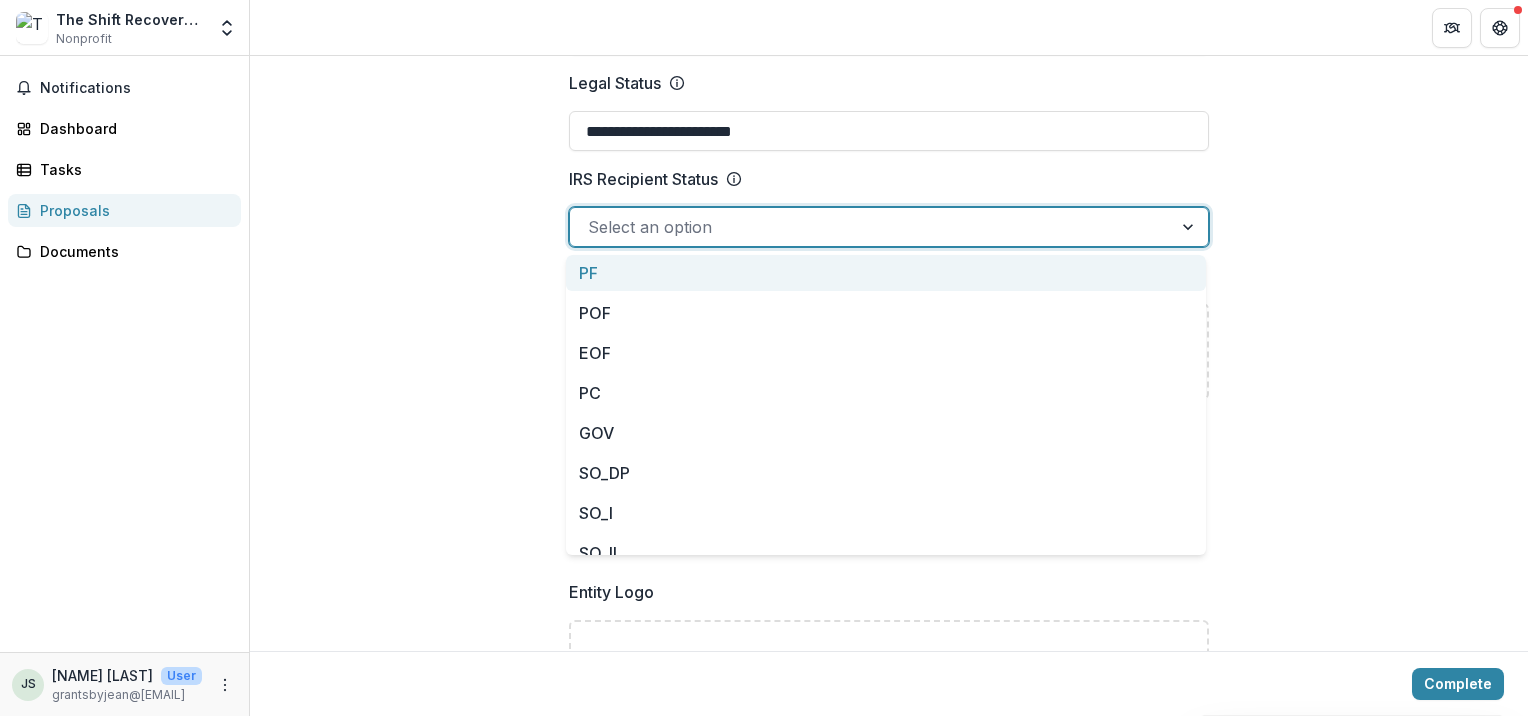 click at bounding box center (871, 227) 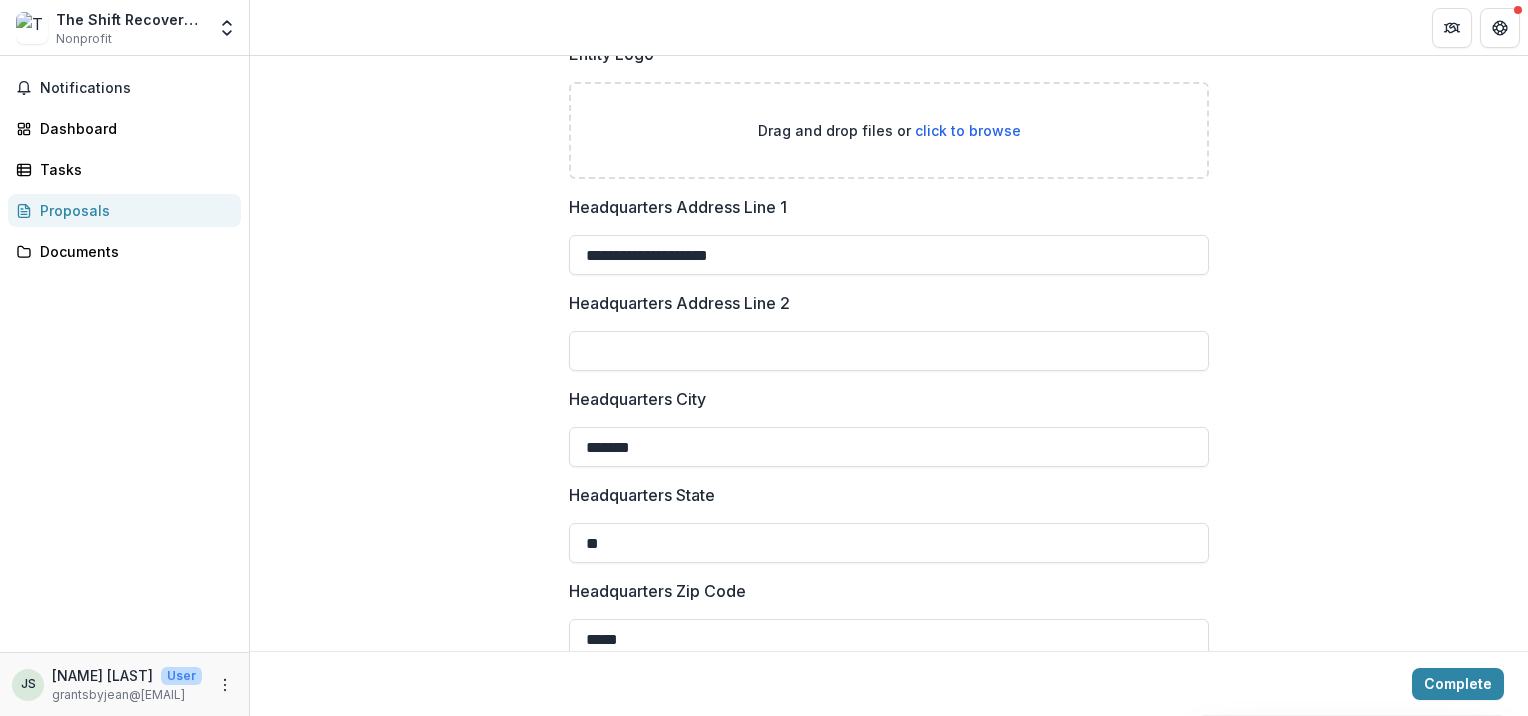 scroll, scrollTop: 1634, scrollLeft: 0, axis: vertical 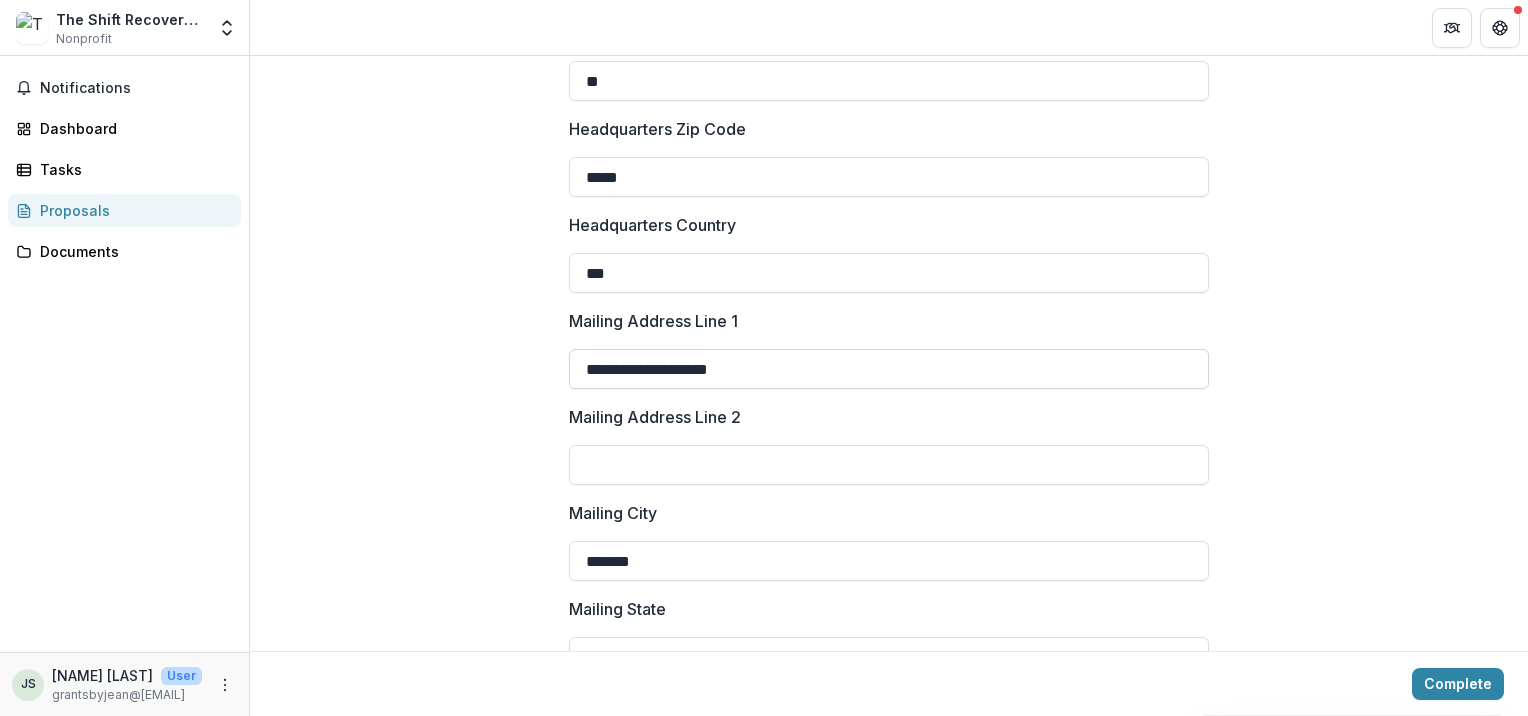 drag, startPoint x: 756, startPoint y: 364, endPoint x: 590, endPoint y: 354, distance: 166.30093 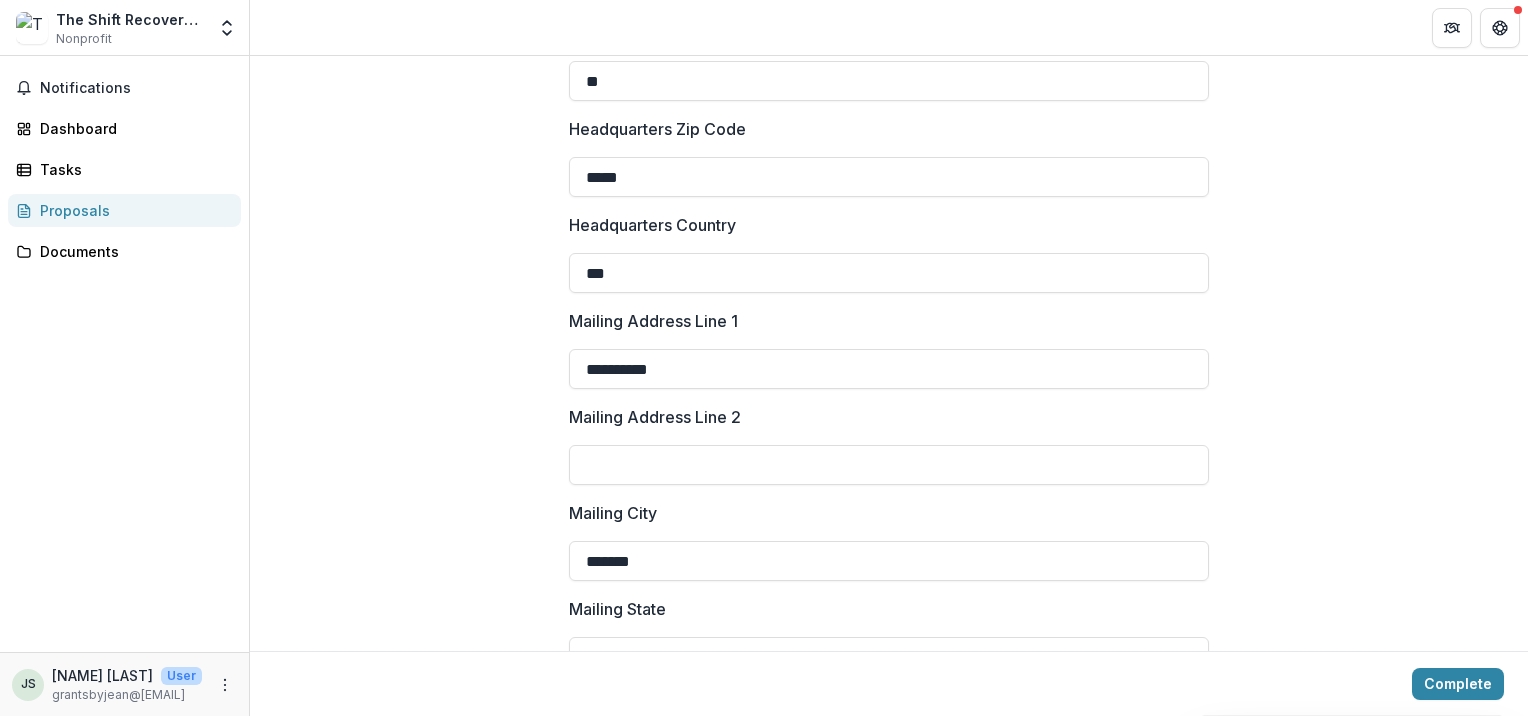 type on "**********" 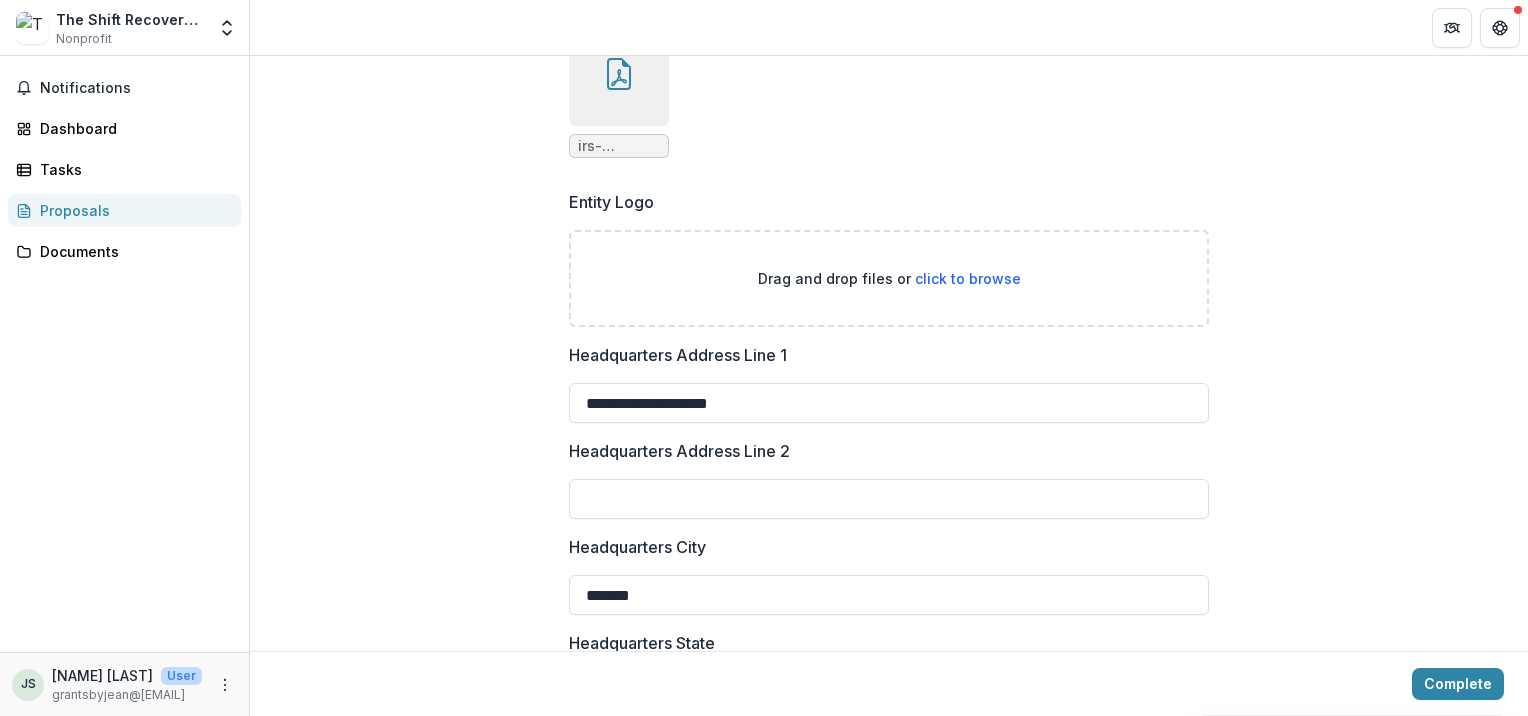 scroll, scrollTop: 1534, scrollLeft: 0, axis: vertical 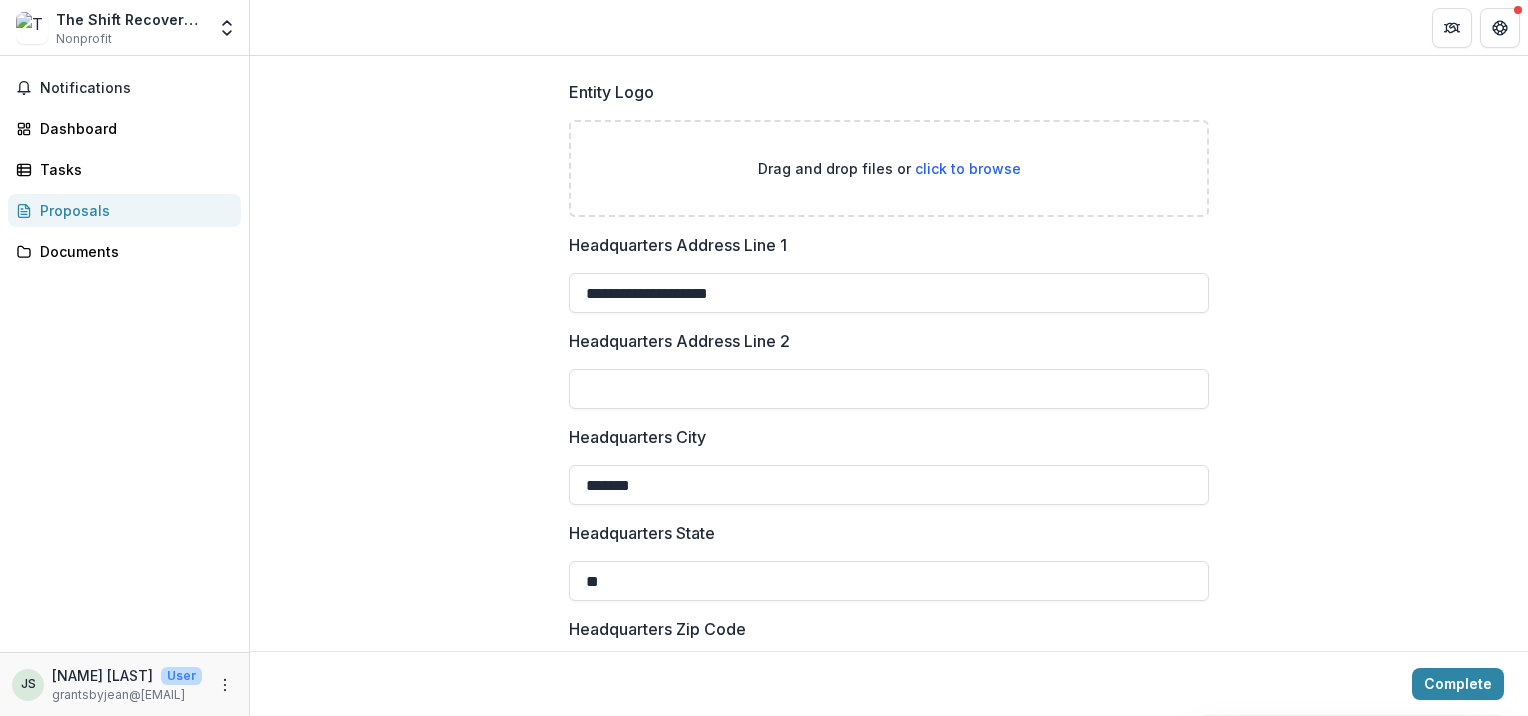 drag, startPoint x: 768, startPoint y: 292, endPoint x: 497, endPoint y: 283, distance: 271.1494 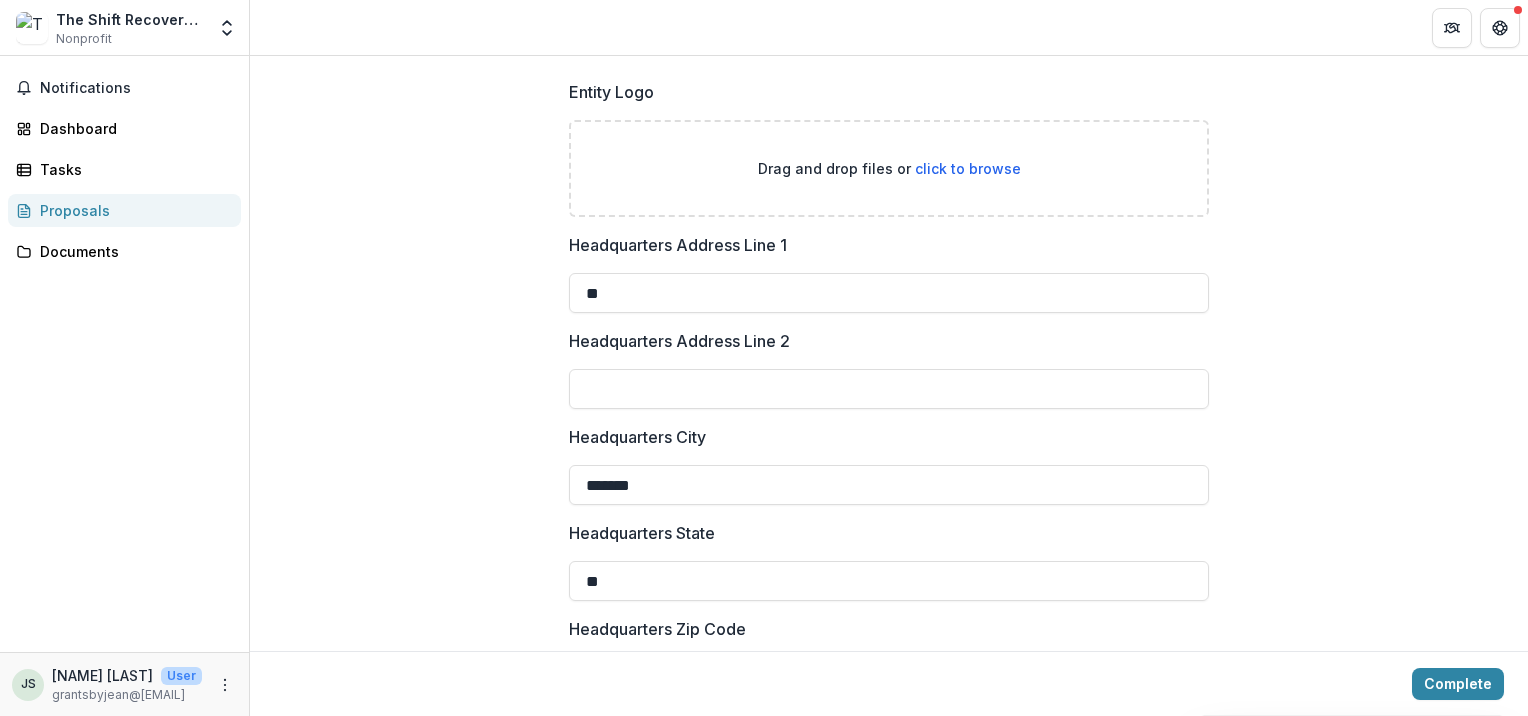 type on "*" 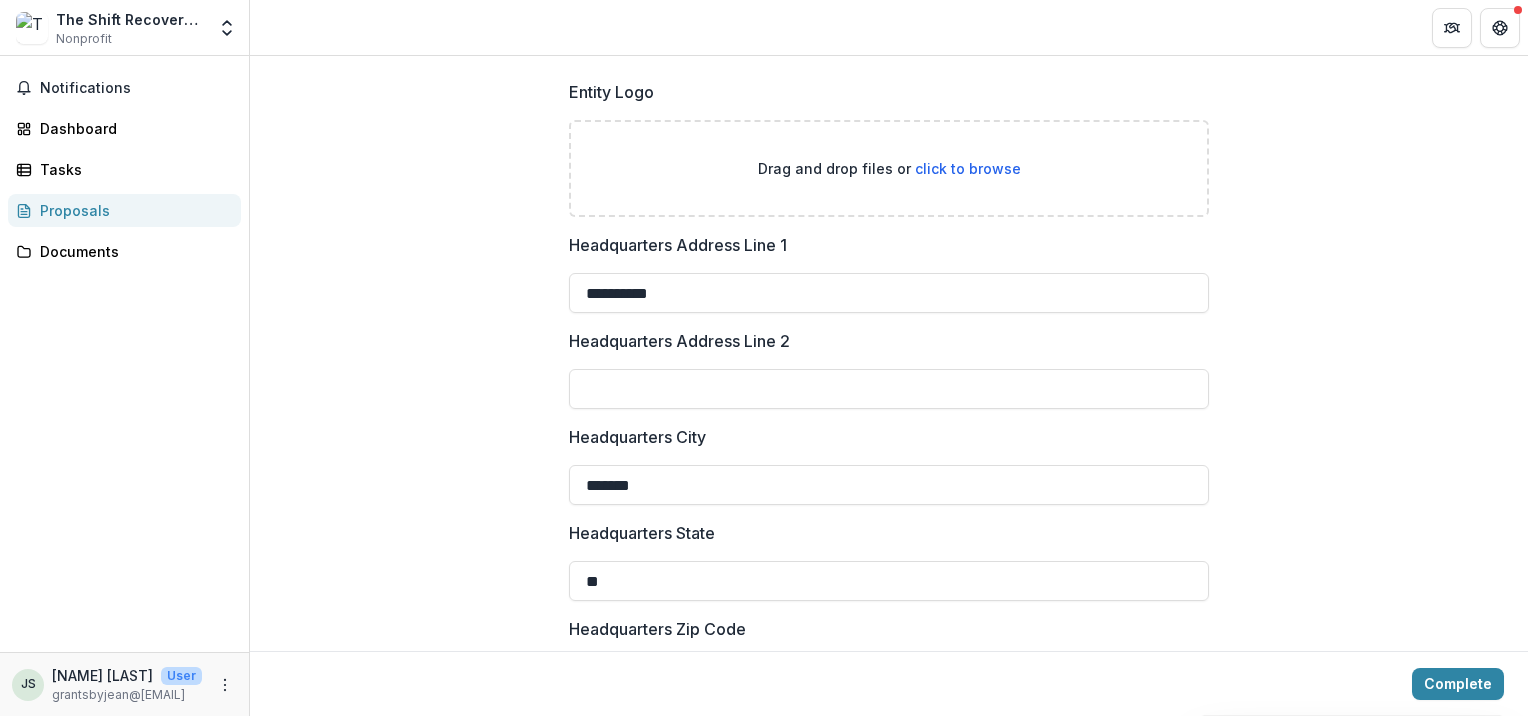 type on "**********" 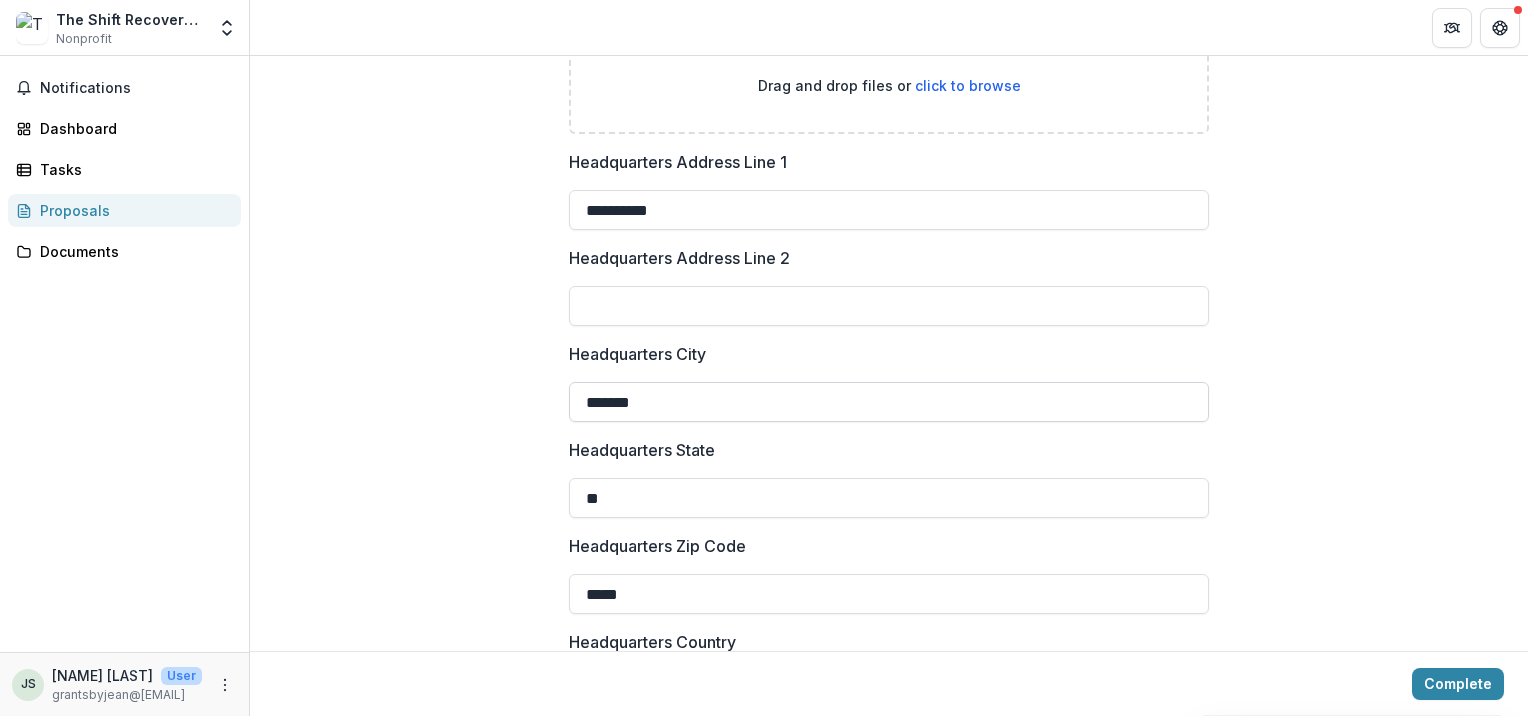scroll, scrollTop: 1634, scrollLeft: 0, axis: vertical 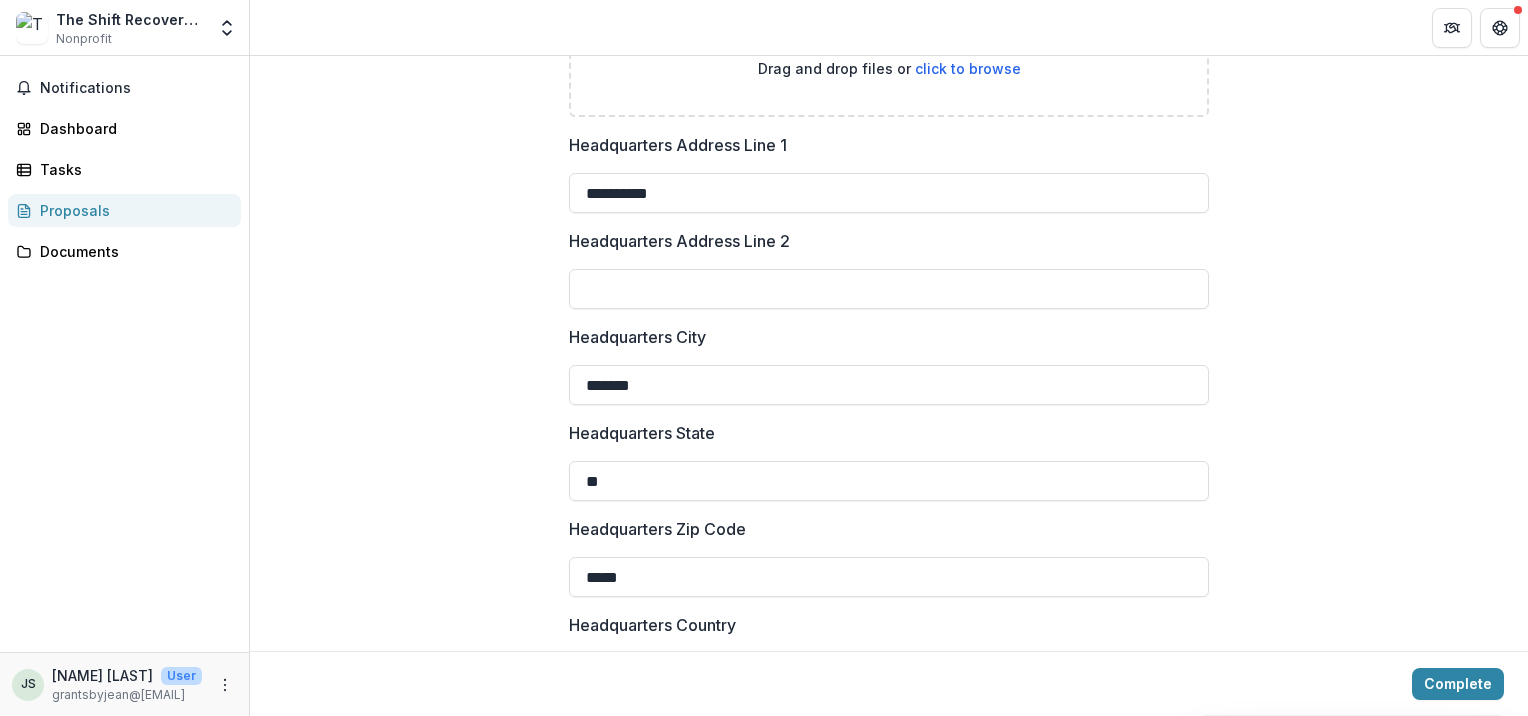 drag, startPoint x: 655, startPoint y: 382, endPoint x: 549, endPoint y: 374, distance: 106.30146 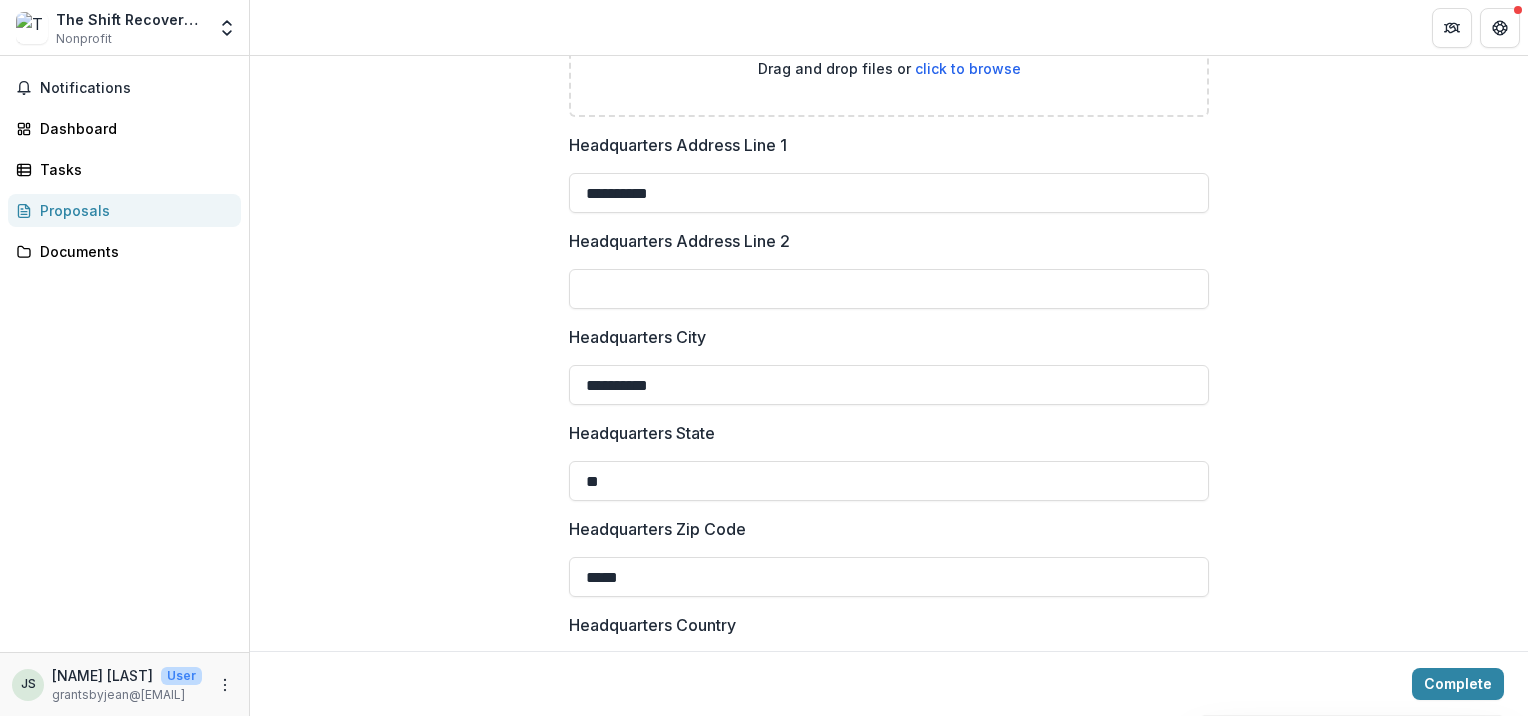 type on "**********" 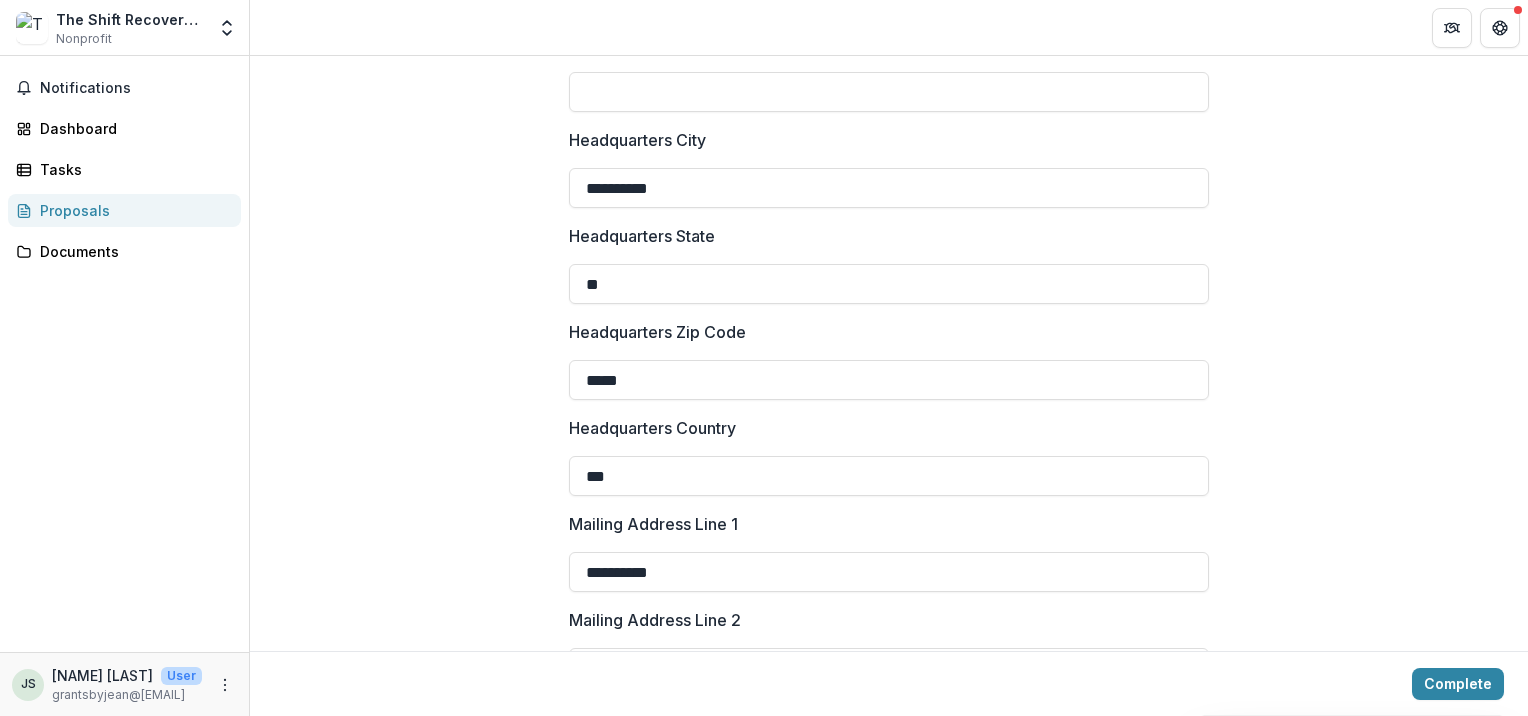 scroll, scrollTop: 1834, scrollLeft: 0, axis: vertical 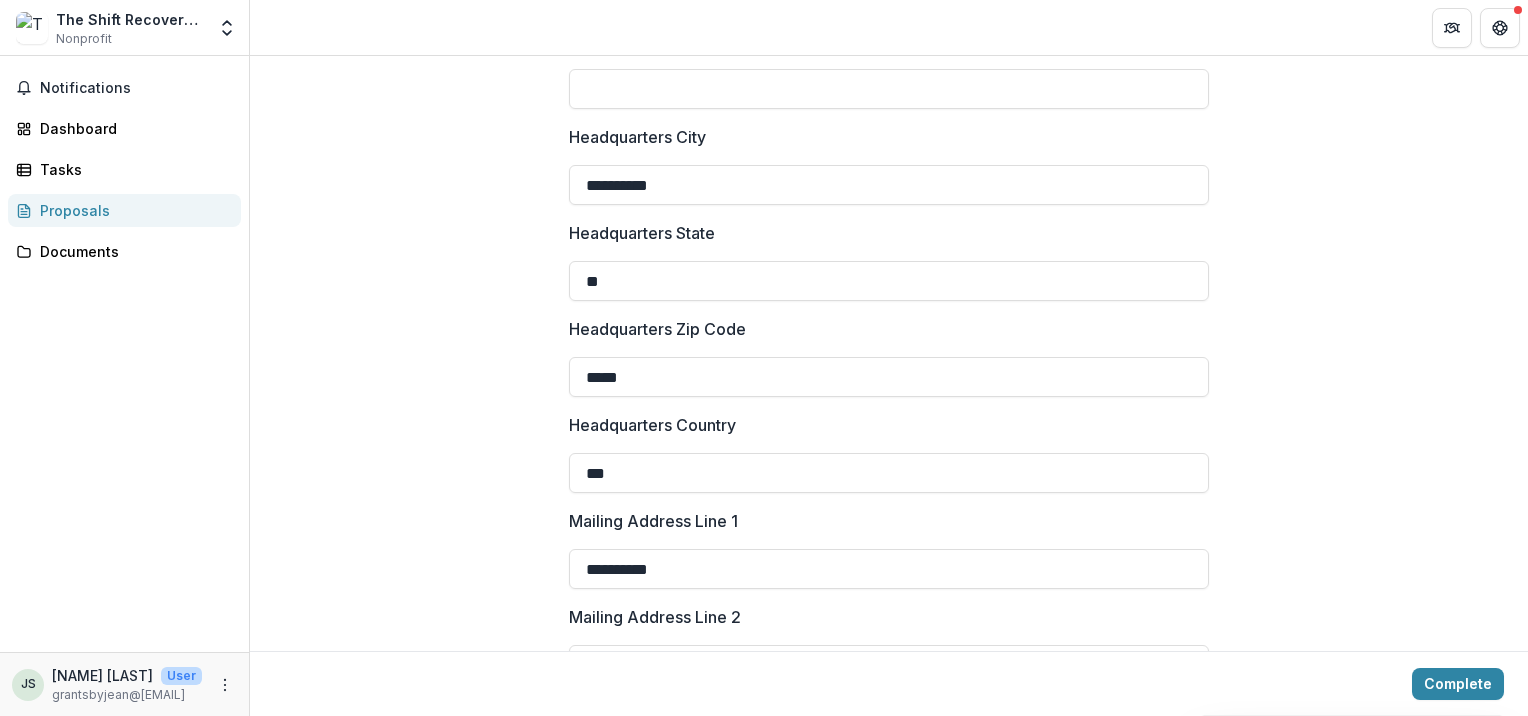 drag, startPoint x: 650, startPoint y: 379, endPoint x: 560, endPoint y: 376, distance: 90.04999 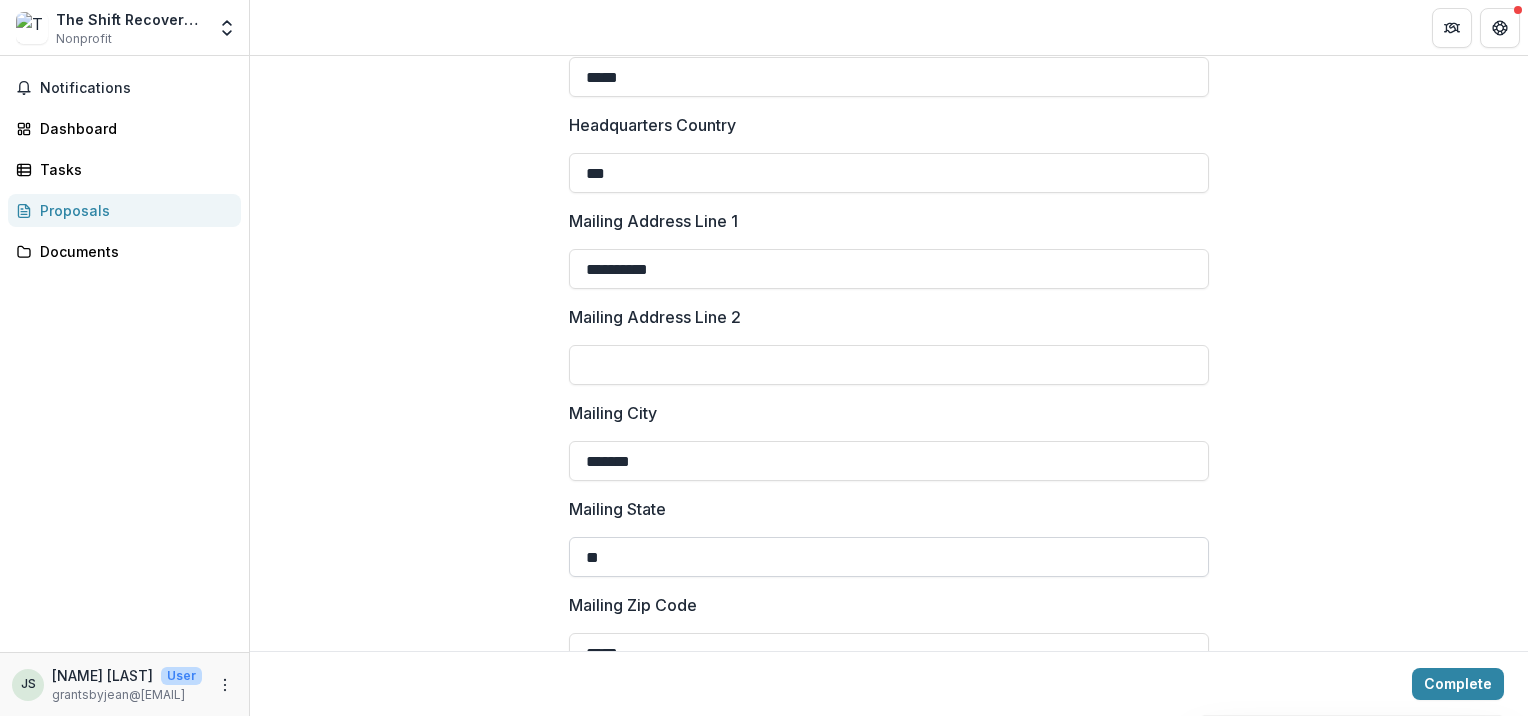 scroll, scrollTop: 2234, scrollLeft: 0, axis: vertical 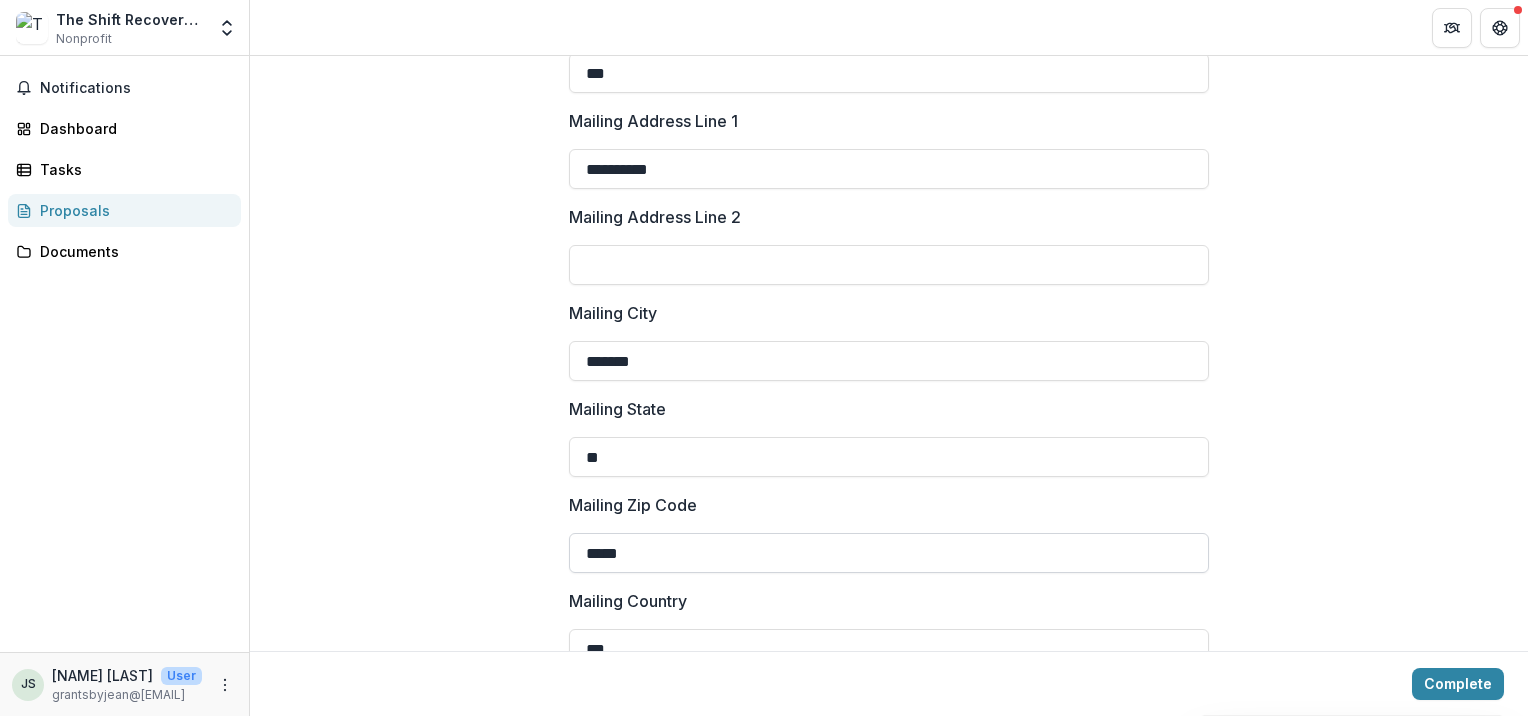 type on "*****" 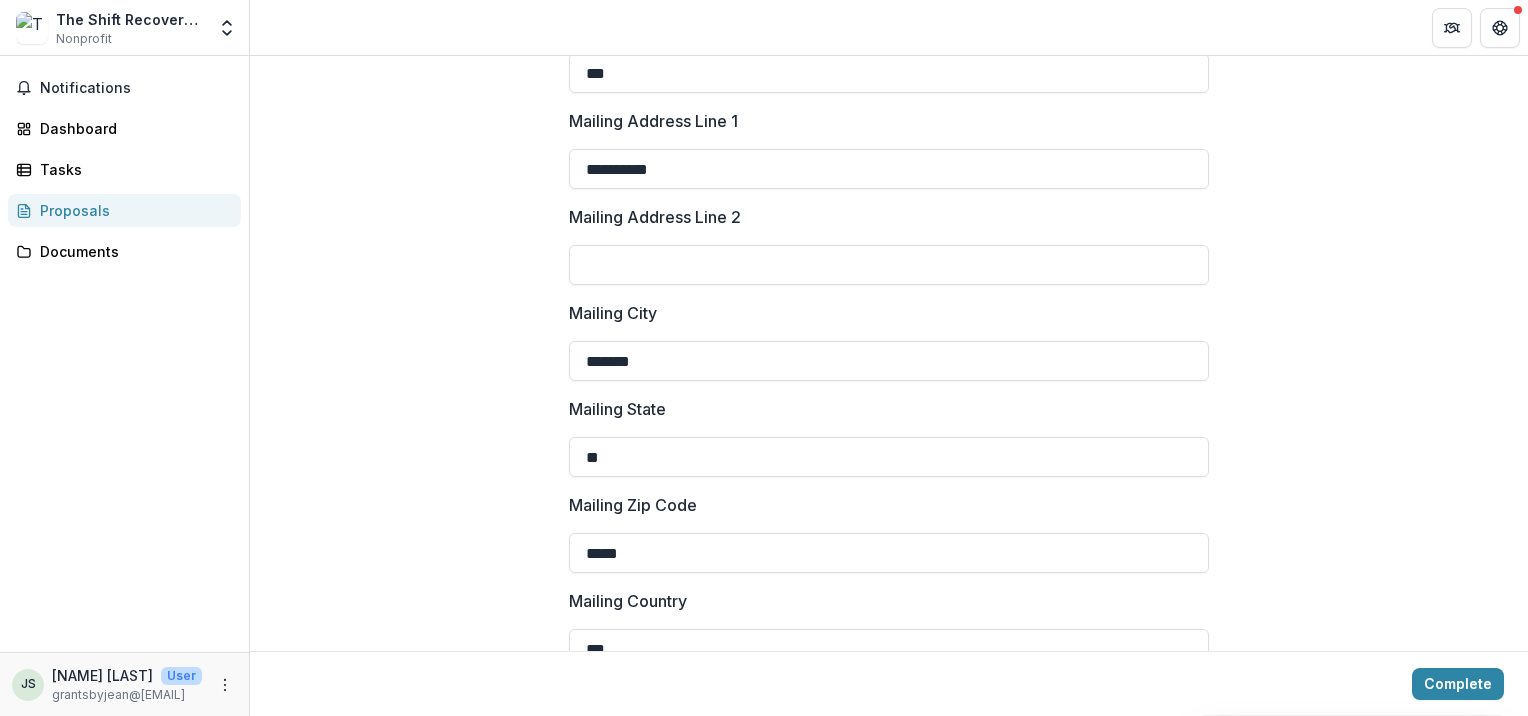 drag, startPoint x: 661, startPoint y: 559, endPoint x: 504, endPoint y: 551, distance: 157.20369 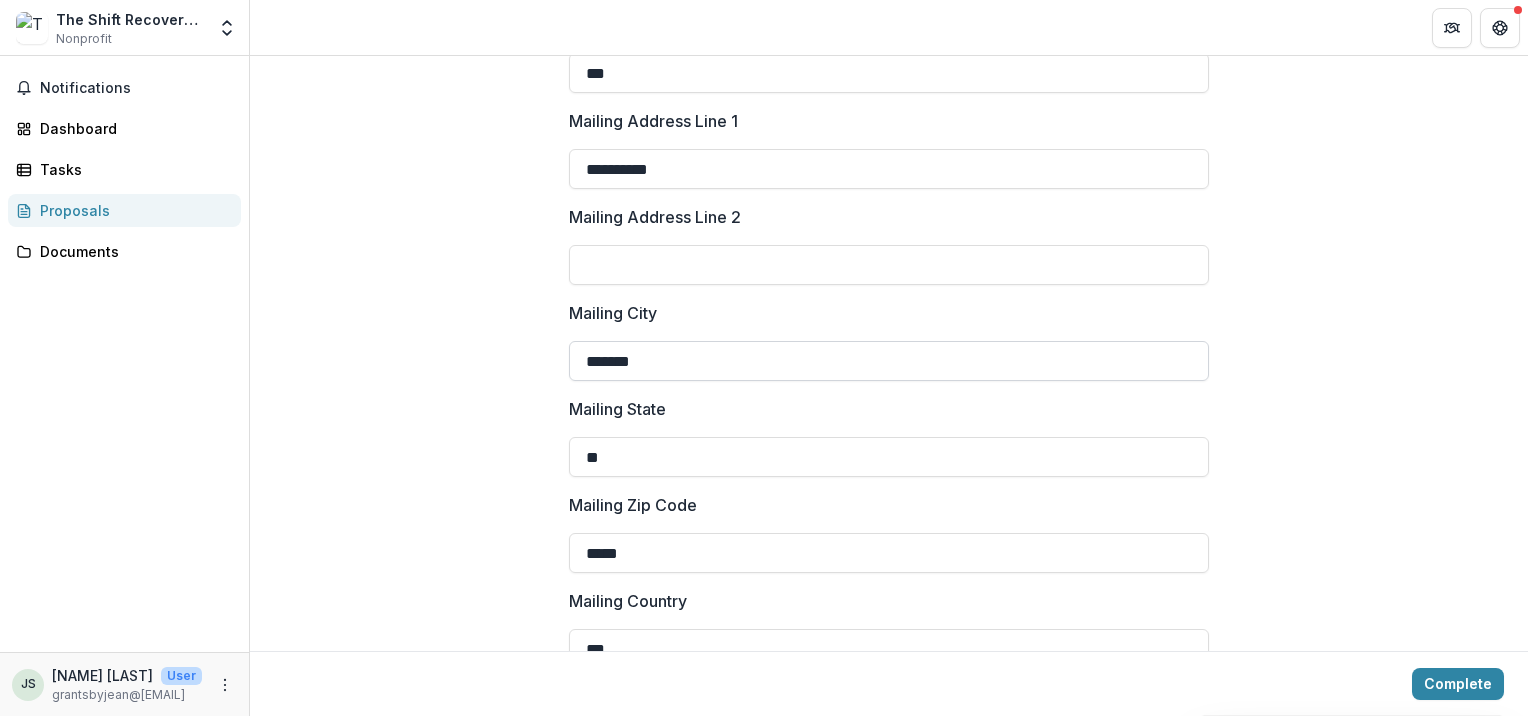 type on "*****" 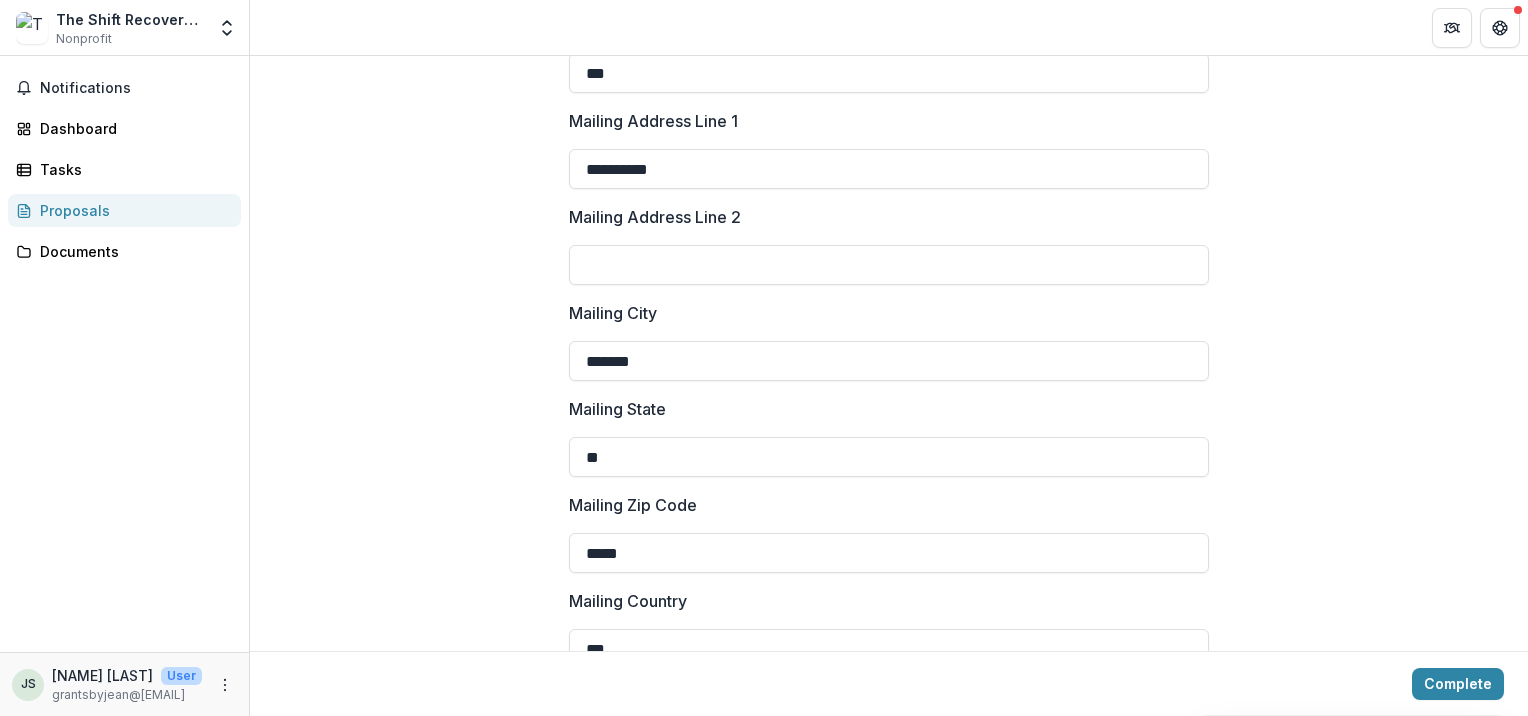 drag, startPoint x: 688, startPoint y: 353, endPoint x: 499, endPoint y: 348, distance: 189.06613 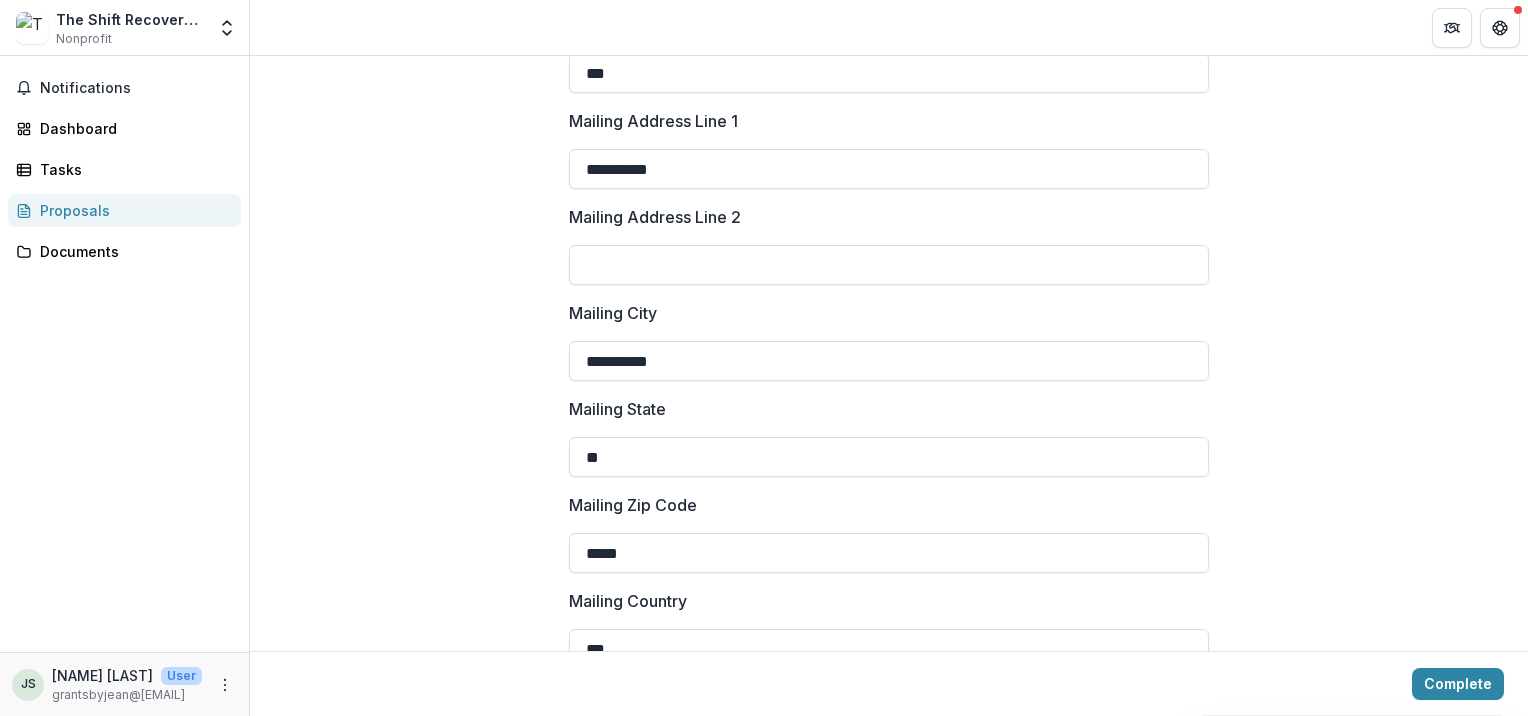 type on "**********" 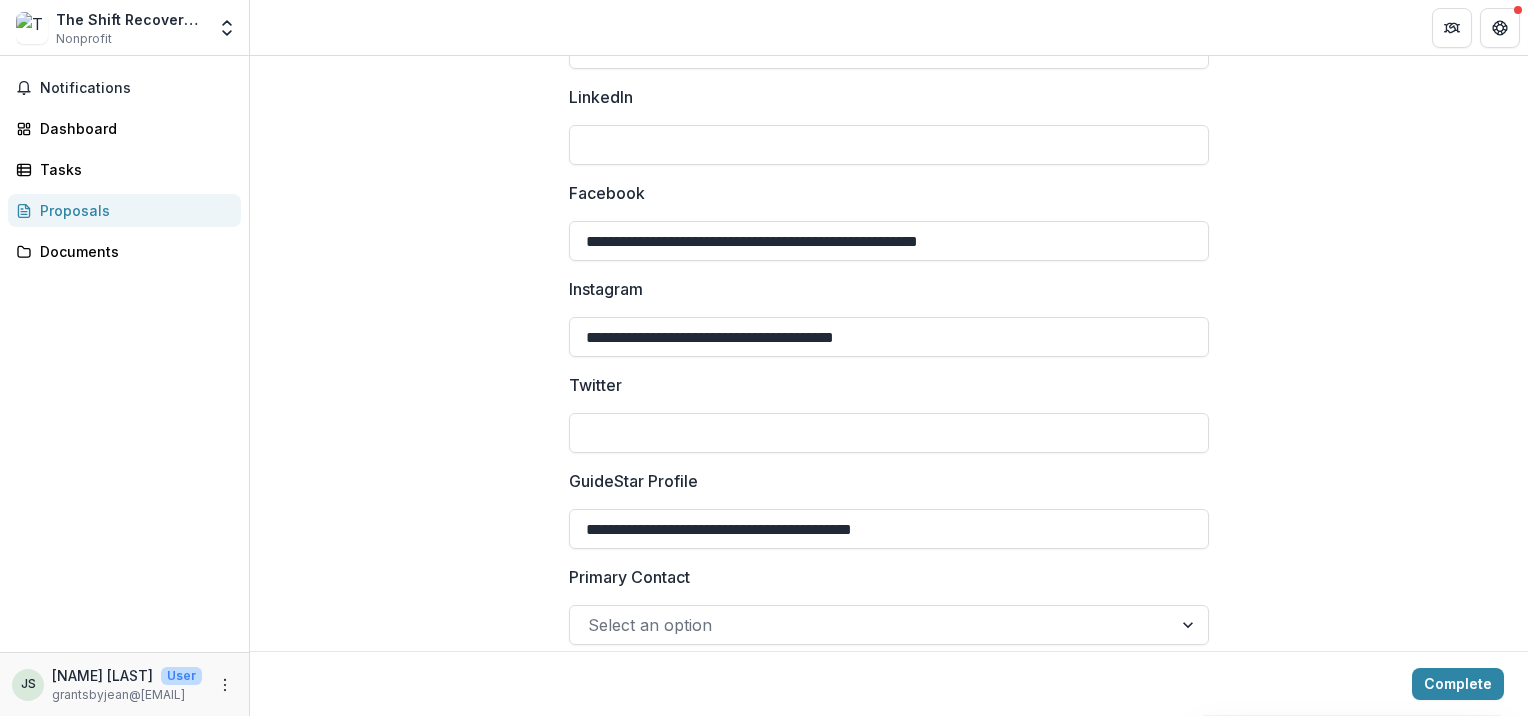 scroll, scrollTop: 2955, scrollLeft: 0, axis: vertical 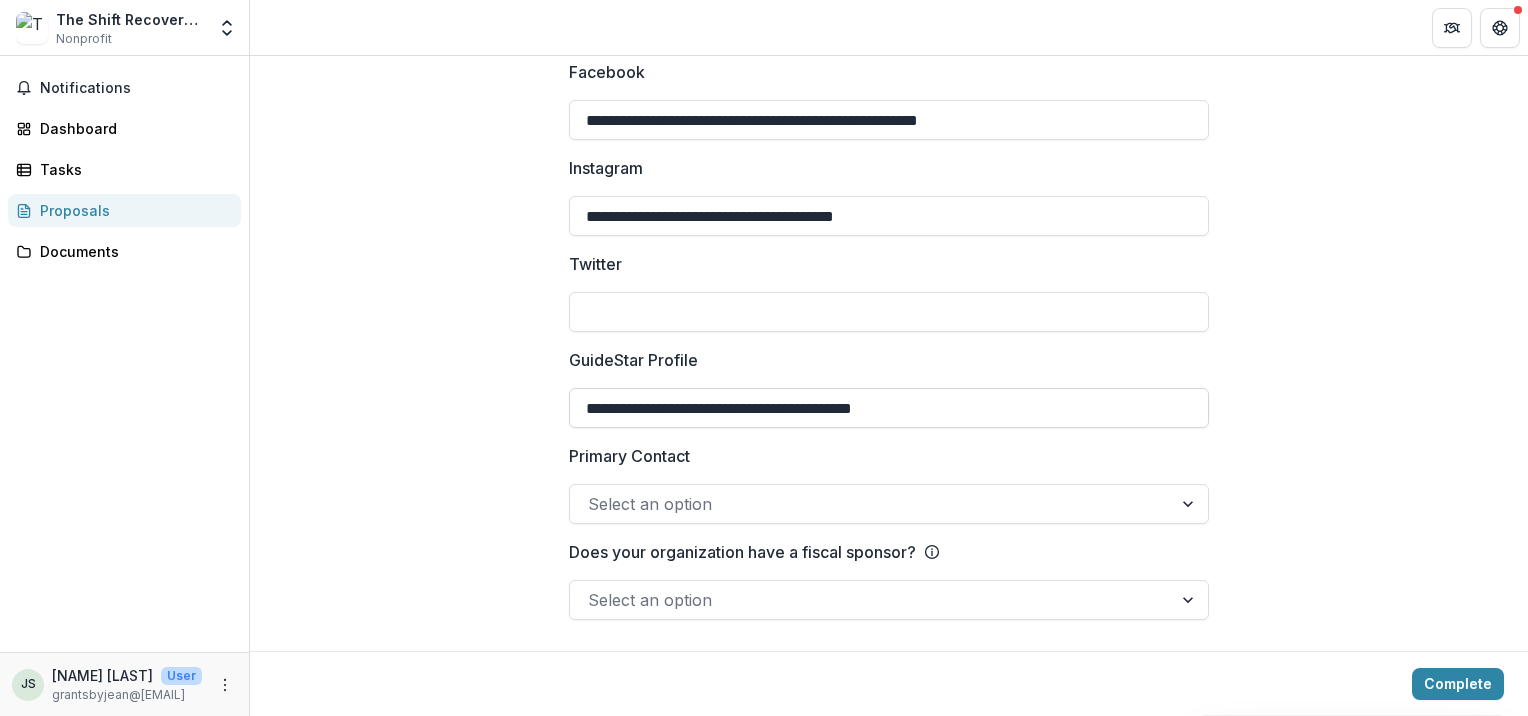 click on "**********" at bounding box center (889, 408) 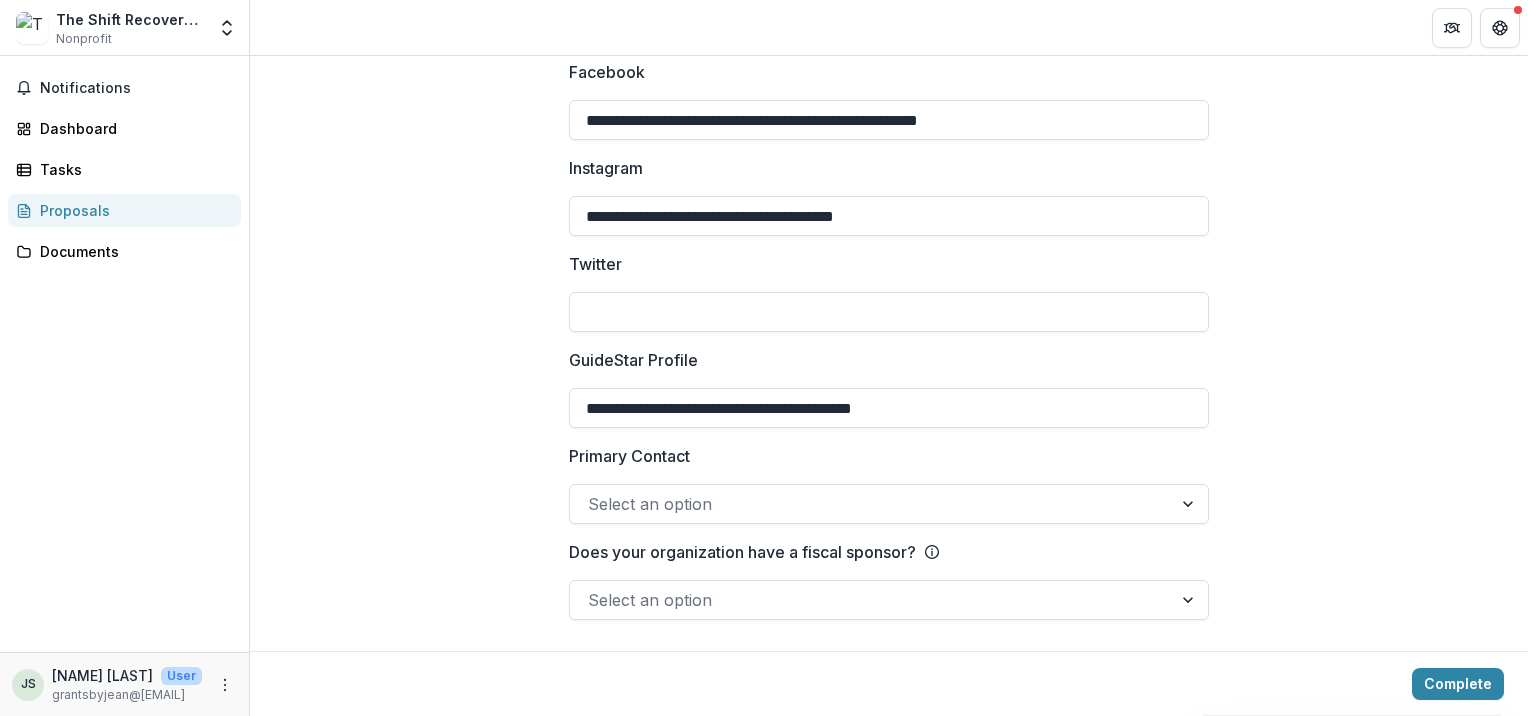 drag, startPoint x: 961, startPoint y: 410, endPoint x: 562, endPoint y: 398, distance: 399.18042 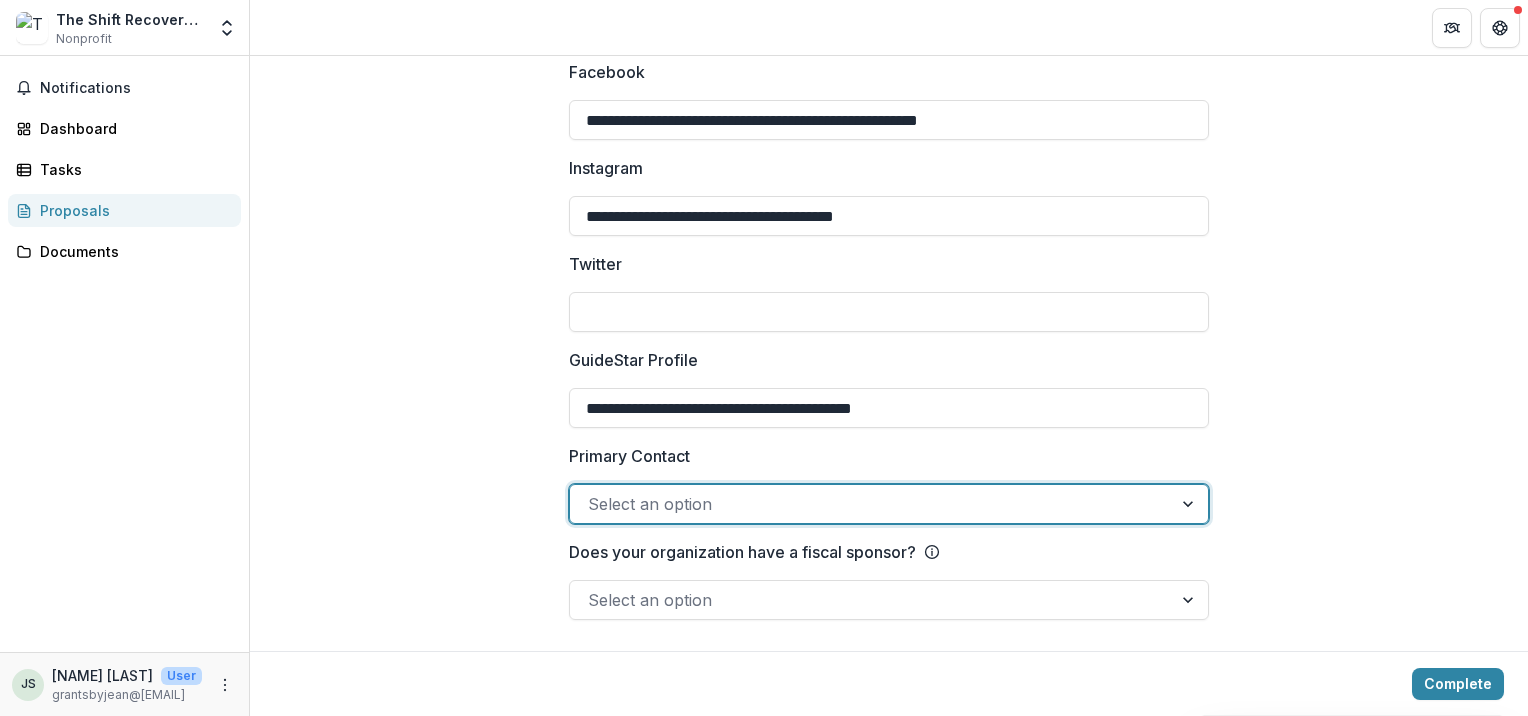 click at bounding box center [871, 504] 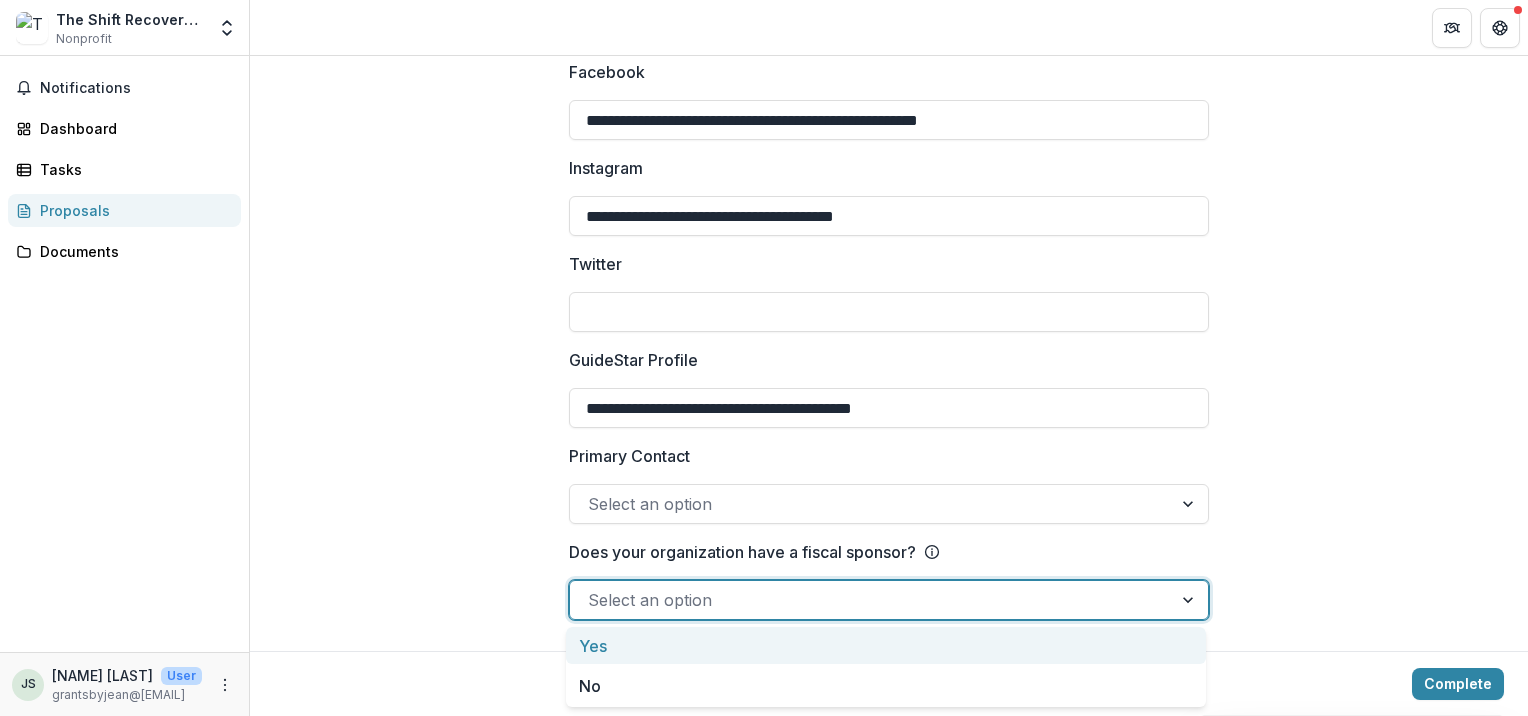 click at bounding box center [871, 600] 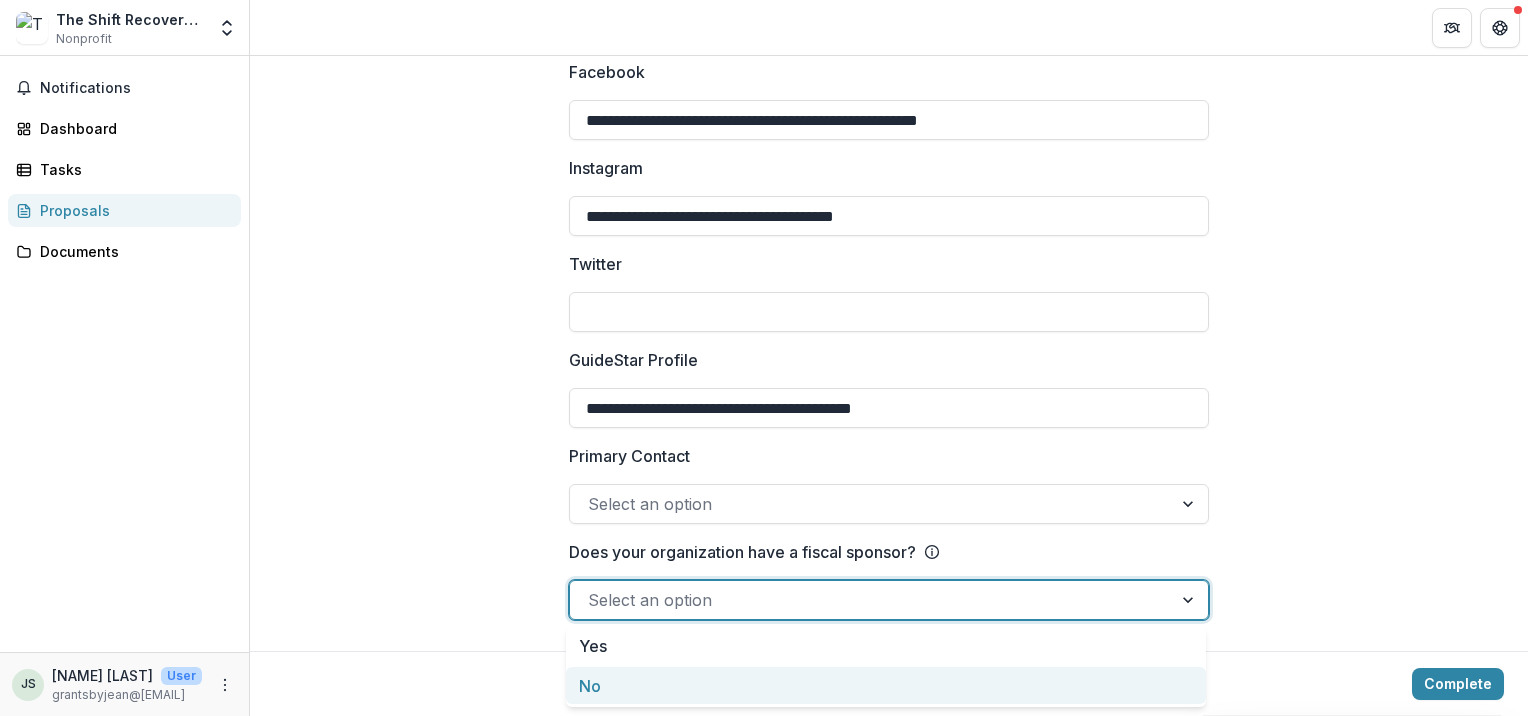 click on "No" at bounding box center [886, 685] 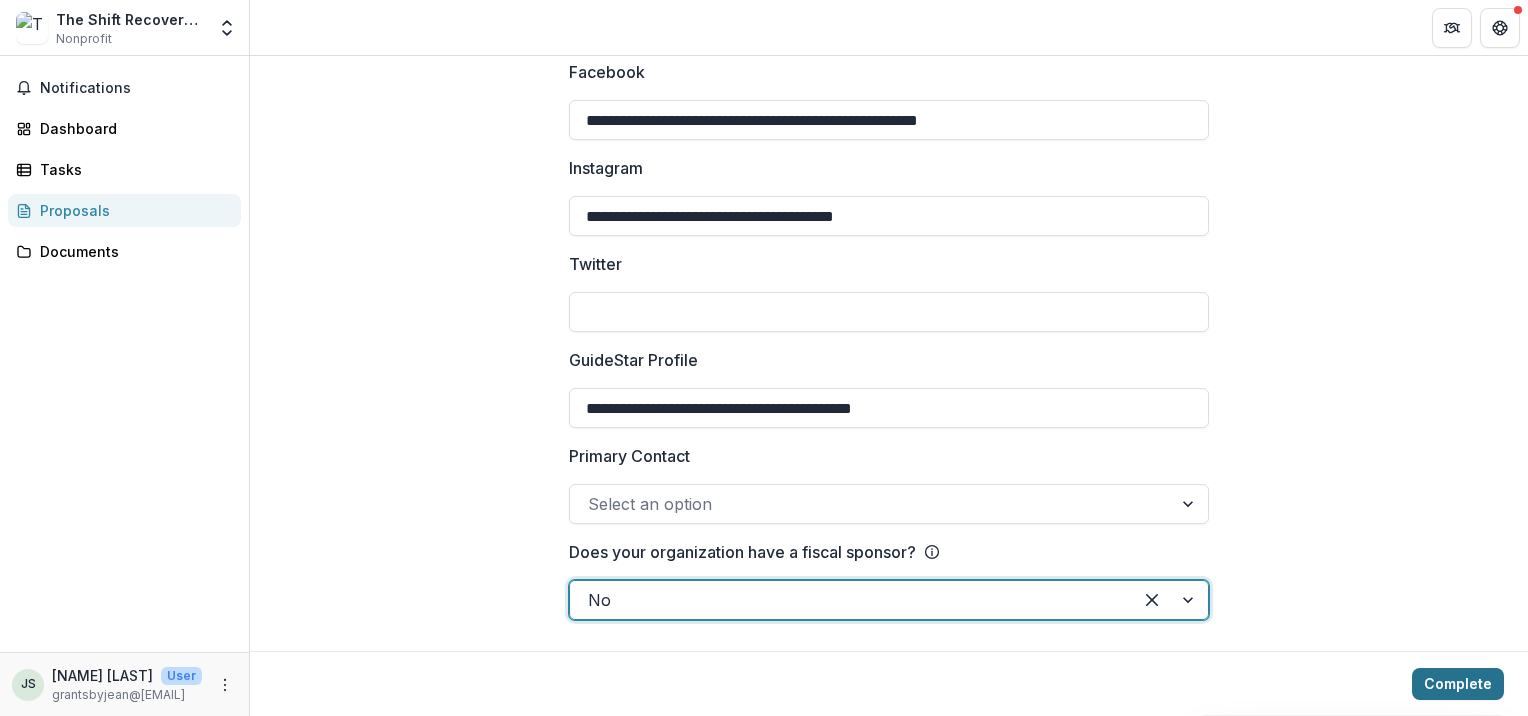 click on "Complete" at bounding box center (1458, 684) 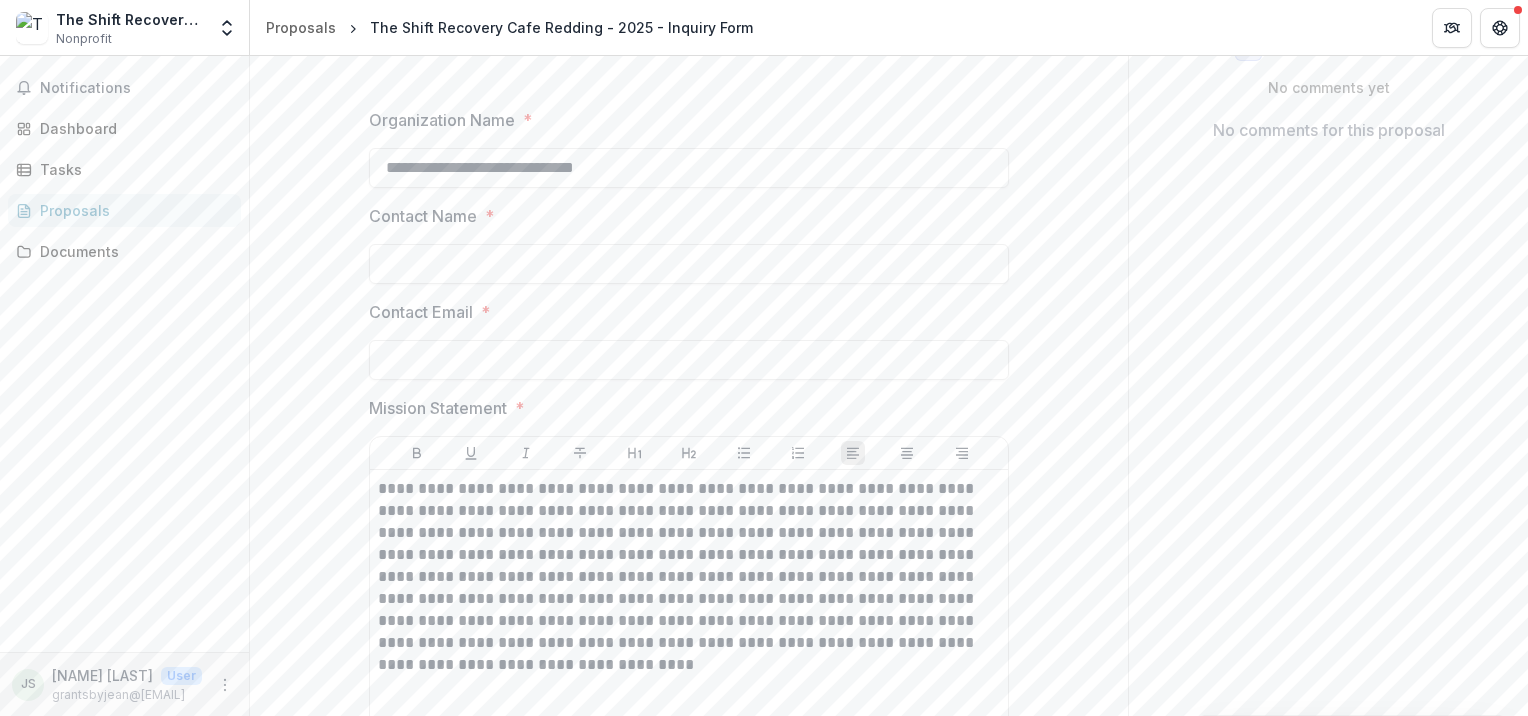 scroll, scrollTop: 400, scrollLeft: 0, axis: vertical 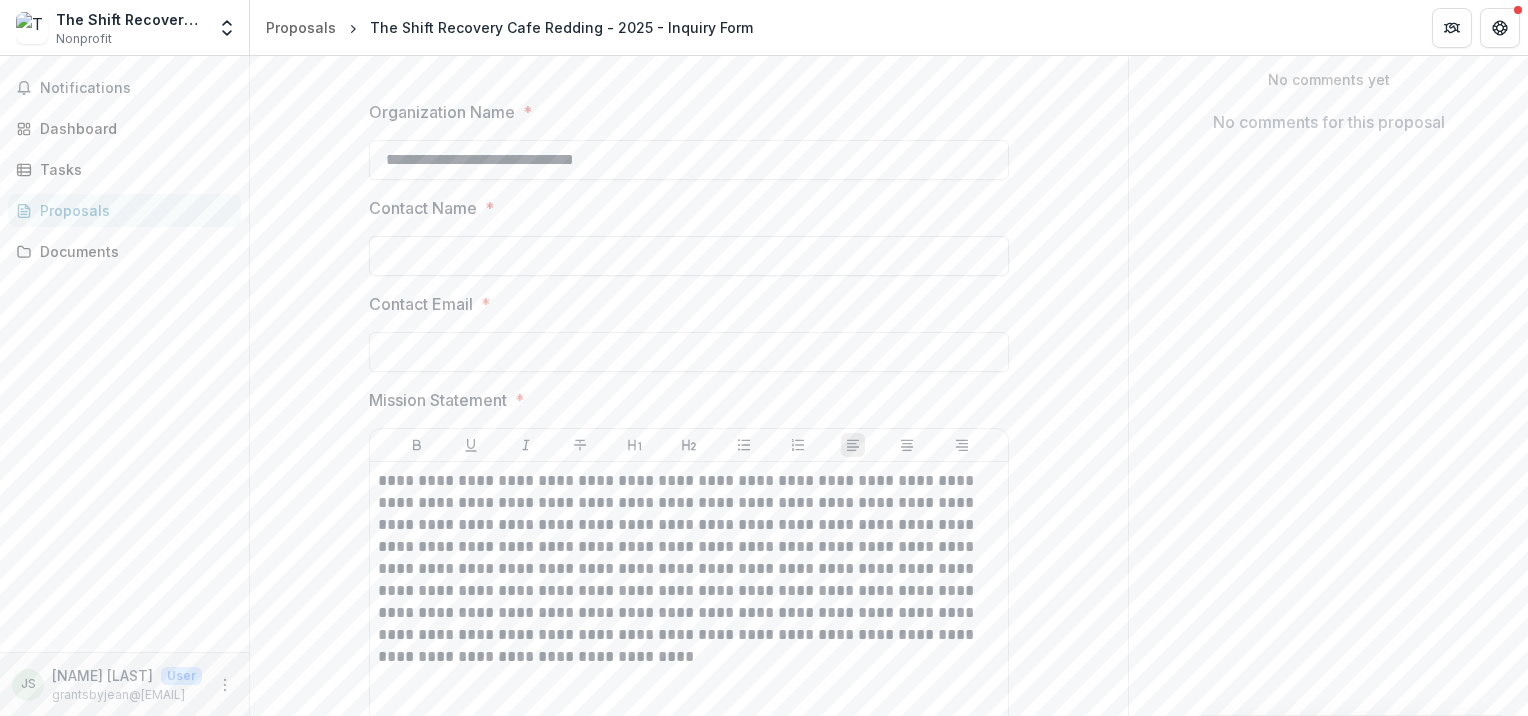 click on "Contact Name *" at bounding box center (689, 256) 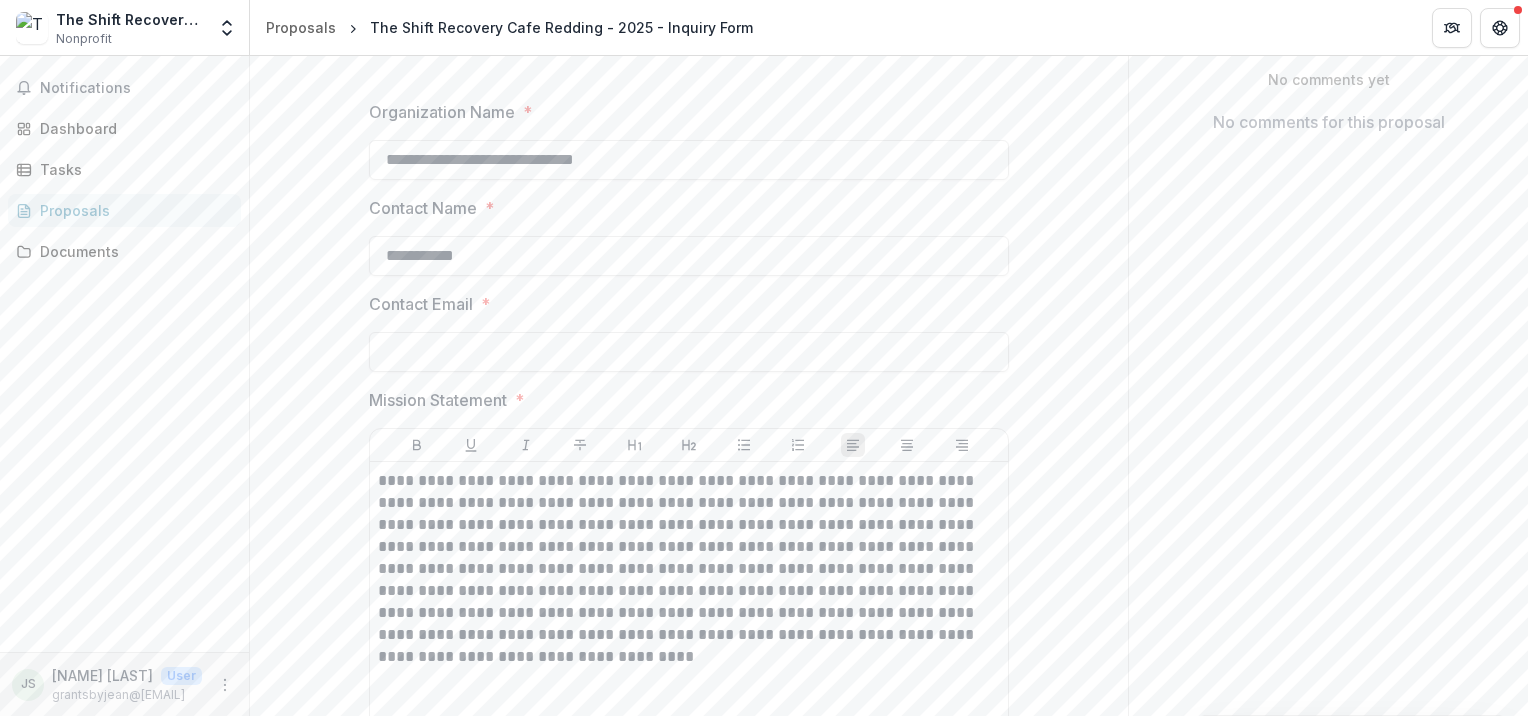 type on "**********" 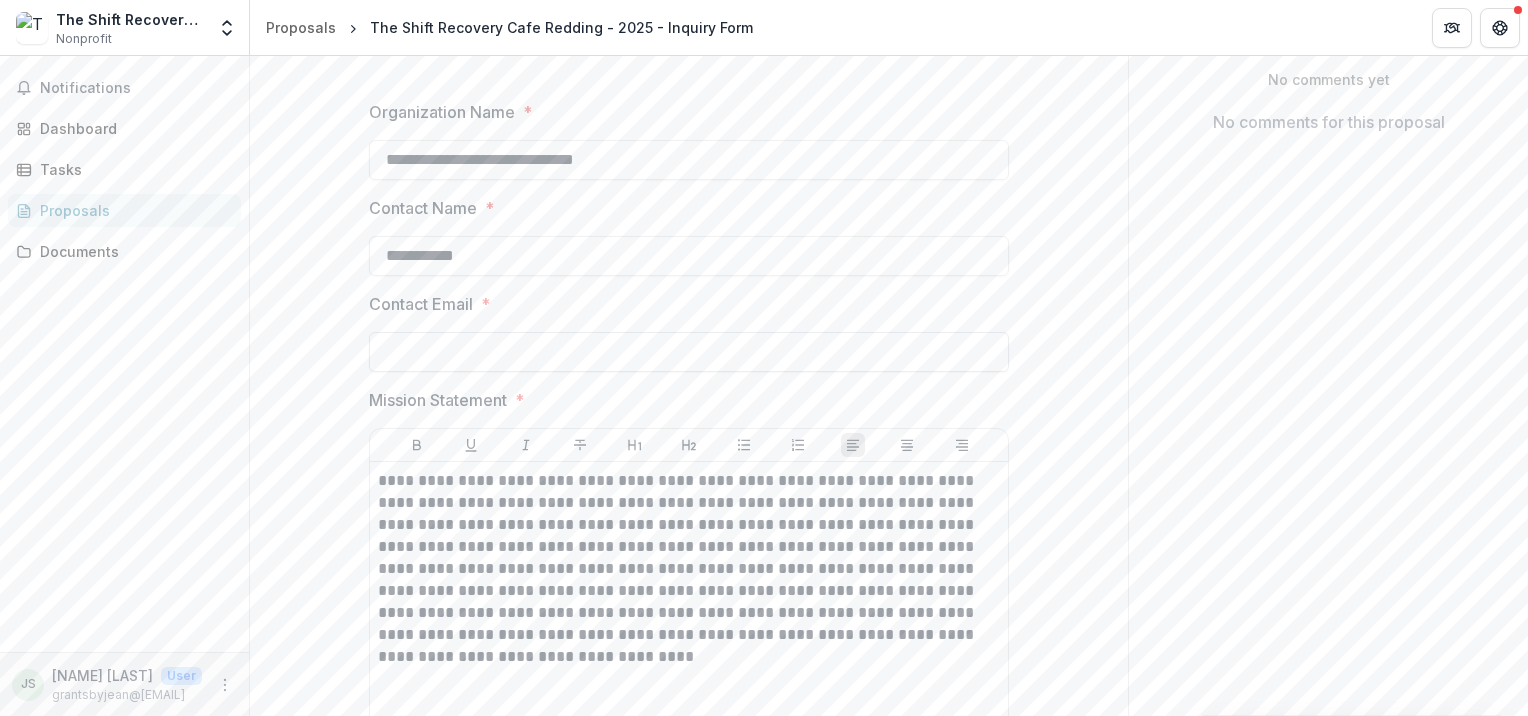 click on "Contact Email *" at bounding box center [689, 352] 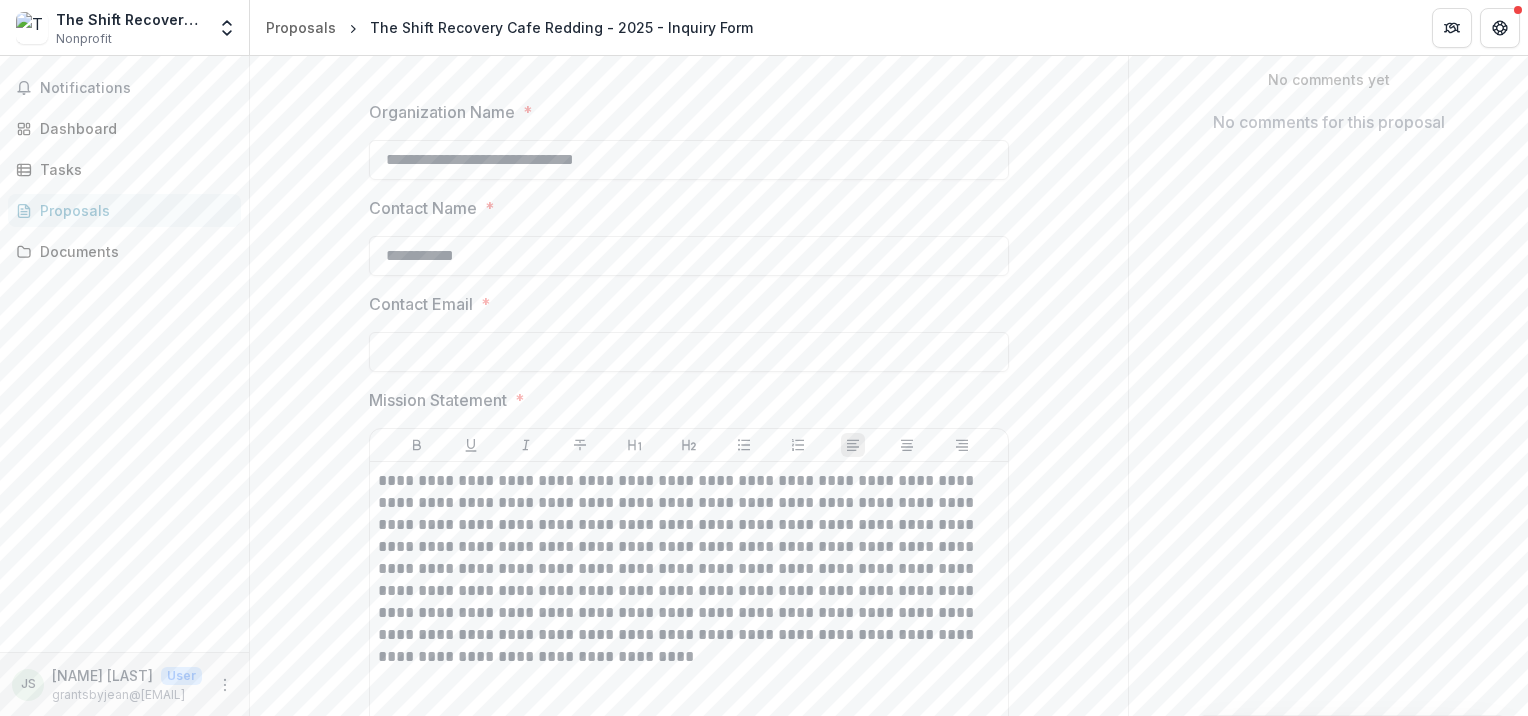 paste on "**********" 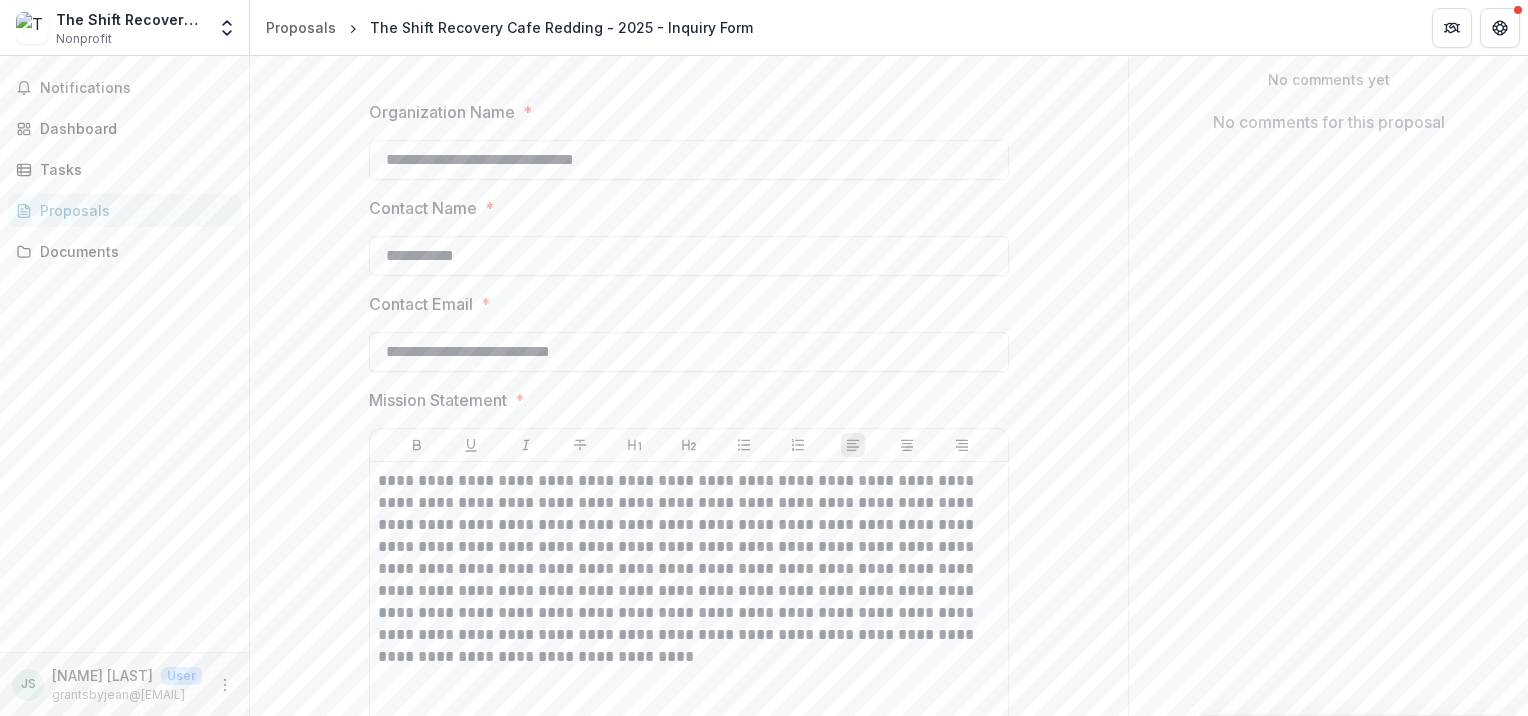 type on "**********" 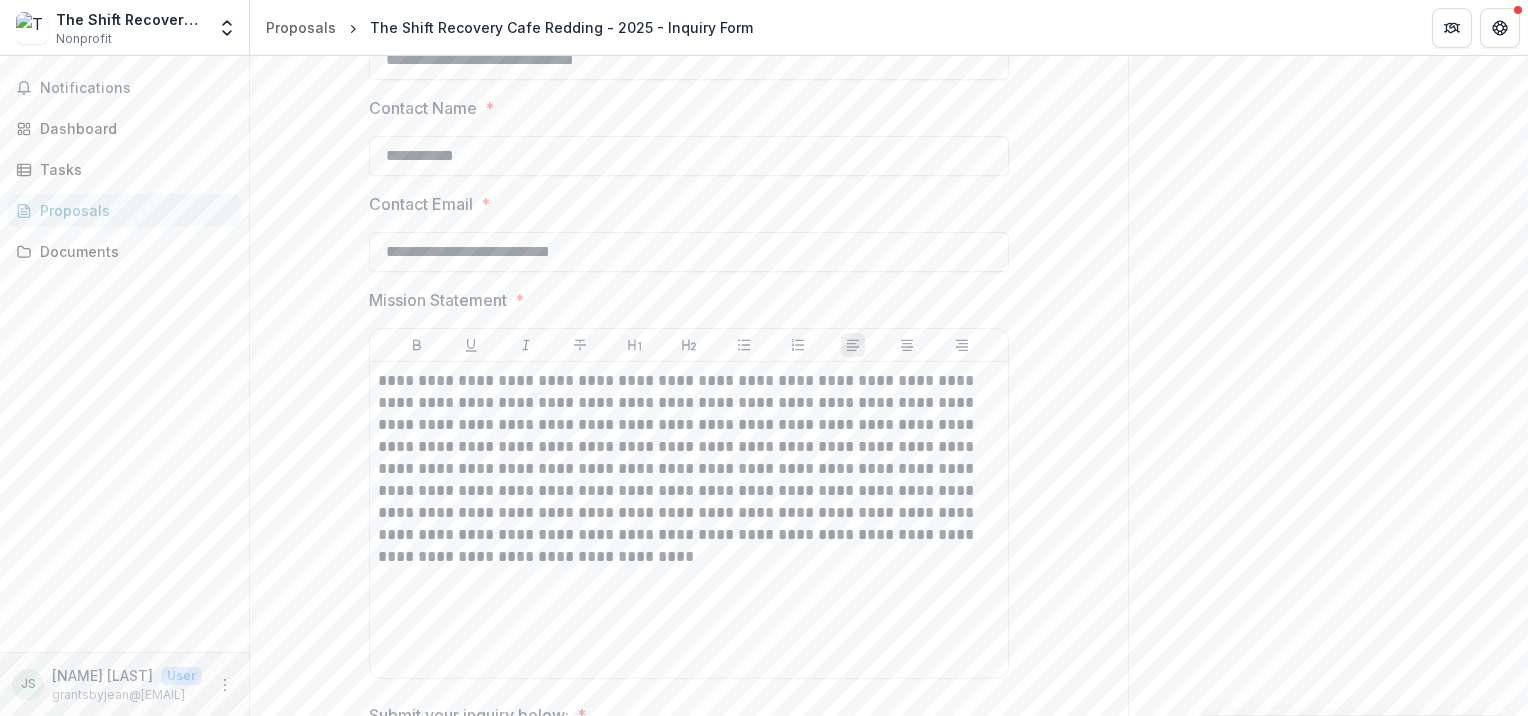 scroll, scrollTop: 600, scrollLeft: 0, axis: vertical 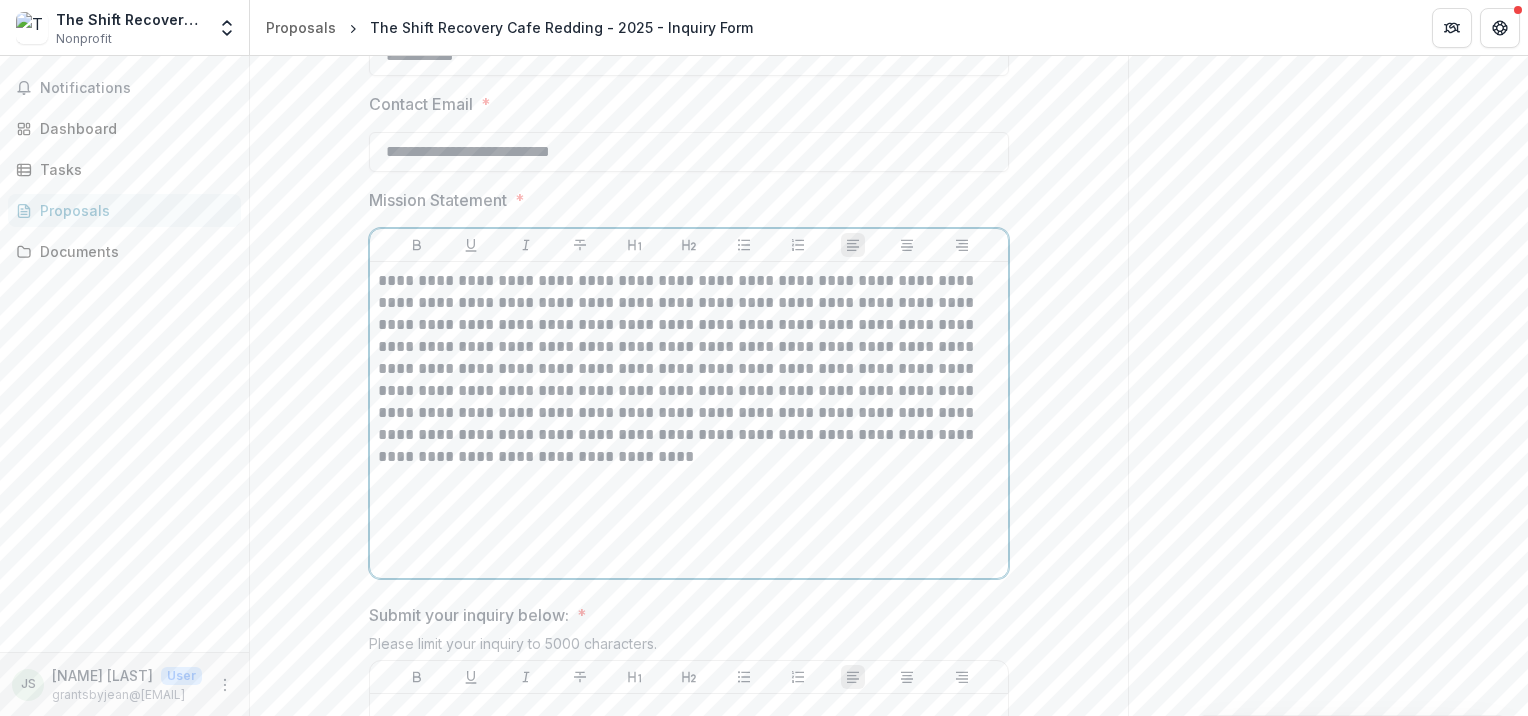 click on "**********" at bounding box center [689, 369] 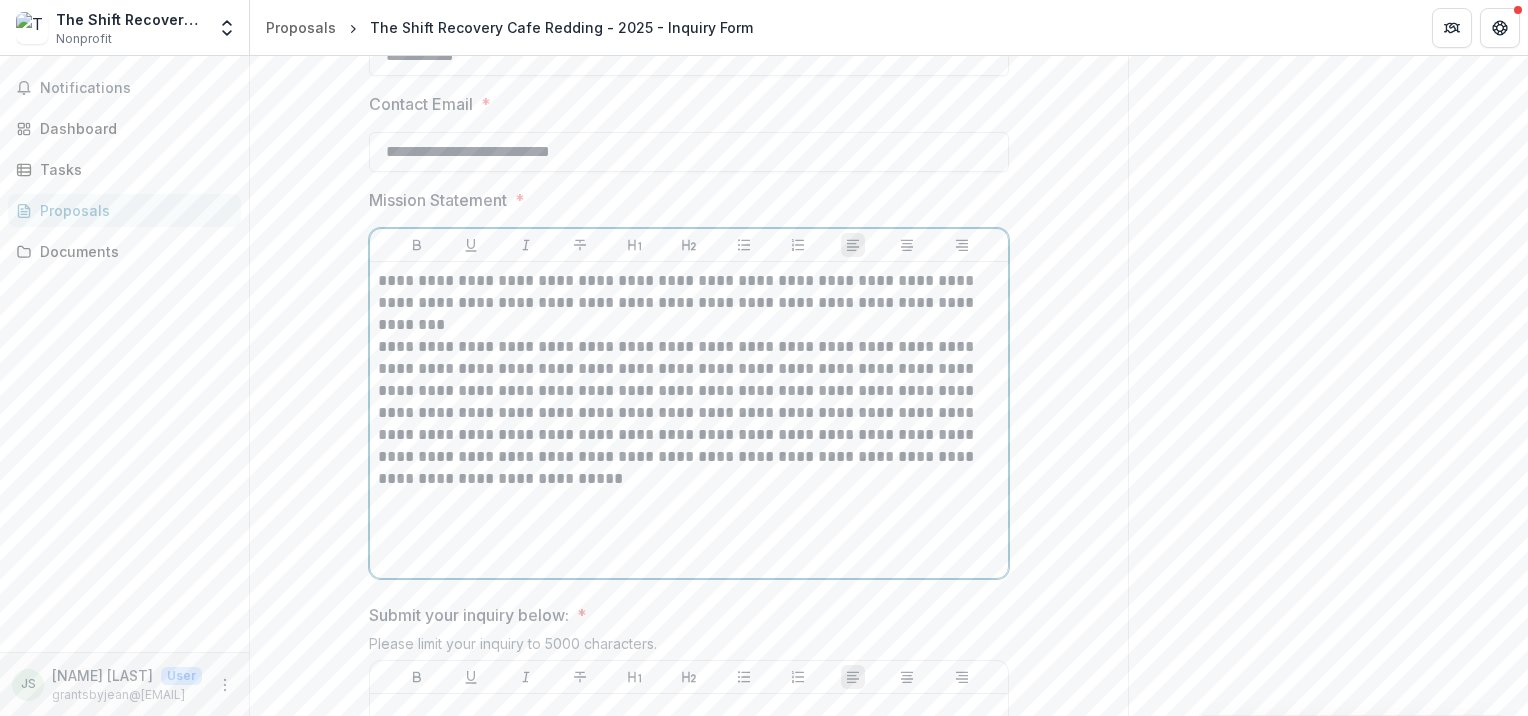 click on "**********" at bounding box center (689, 292) 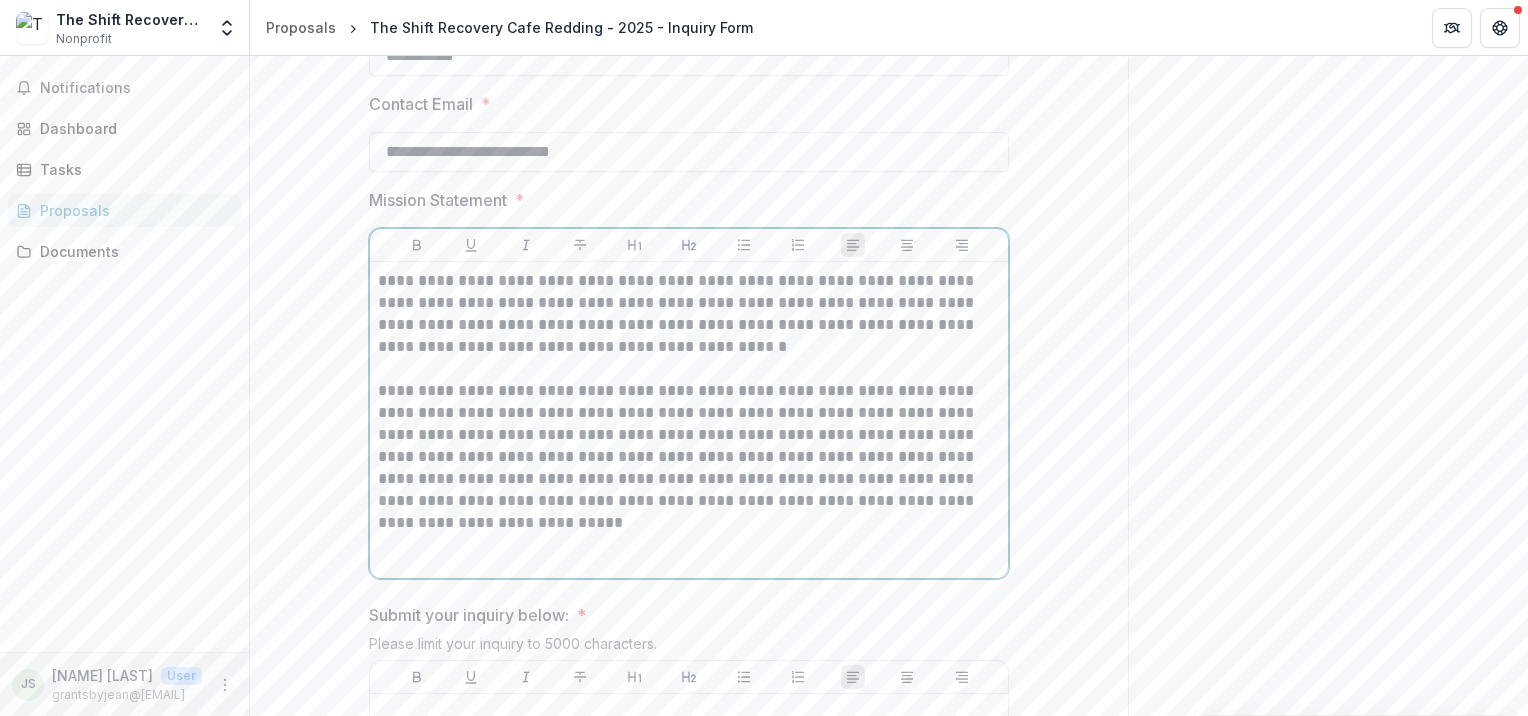 type 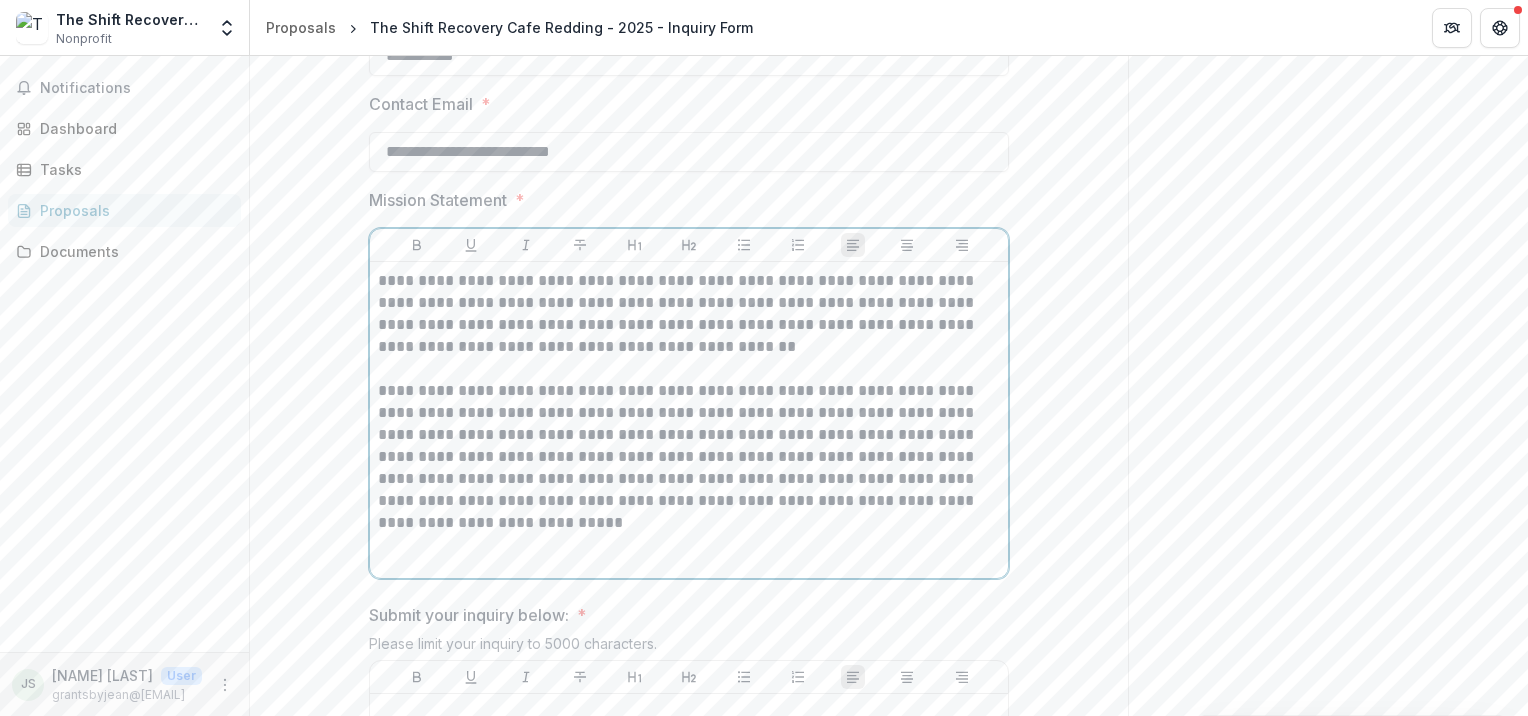 click on "**********" at bounding box center (689, 314) 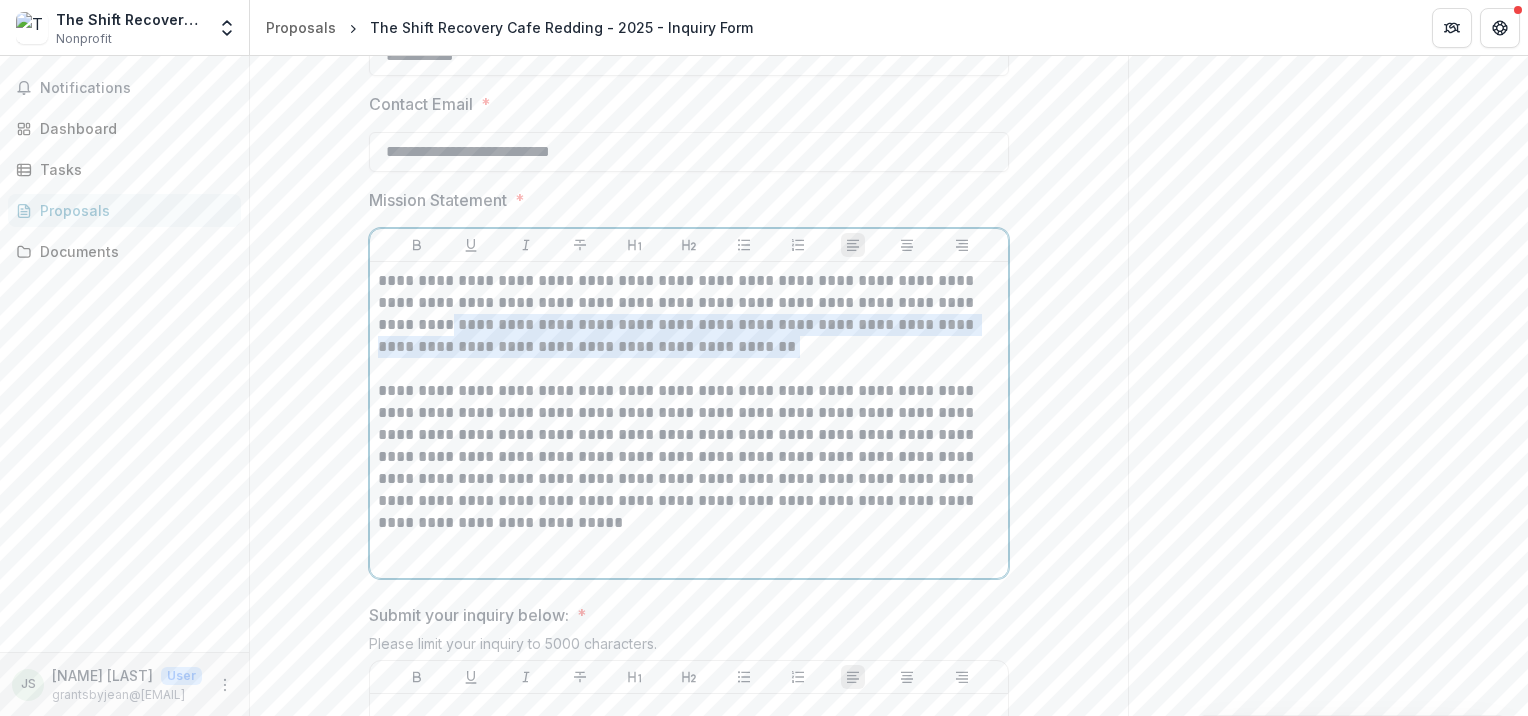 drag, startPoint x: 775, startPoint y: 346, endPoint x: 371, endPoint y: 333, distance: 404.2091 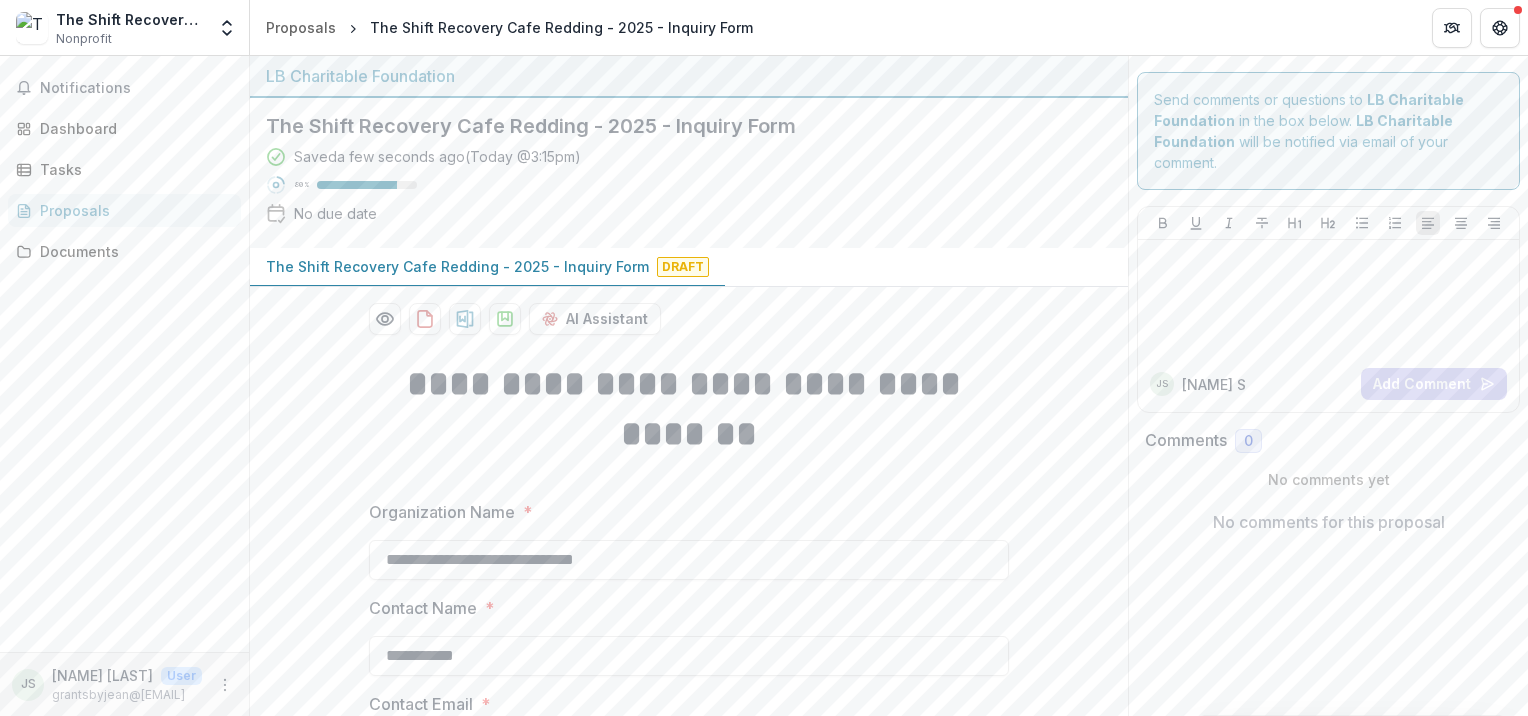 scroll, scrollTop: 0, scrollLeft: 0, axis: both 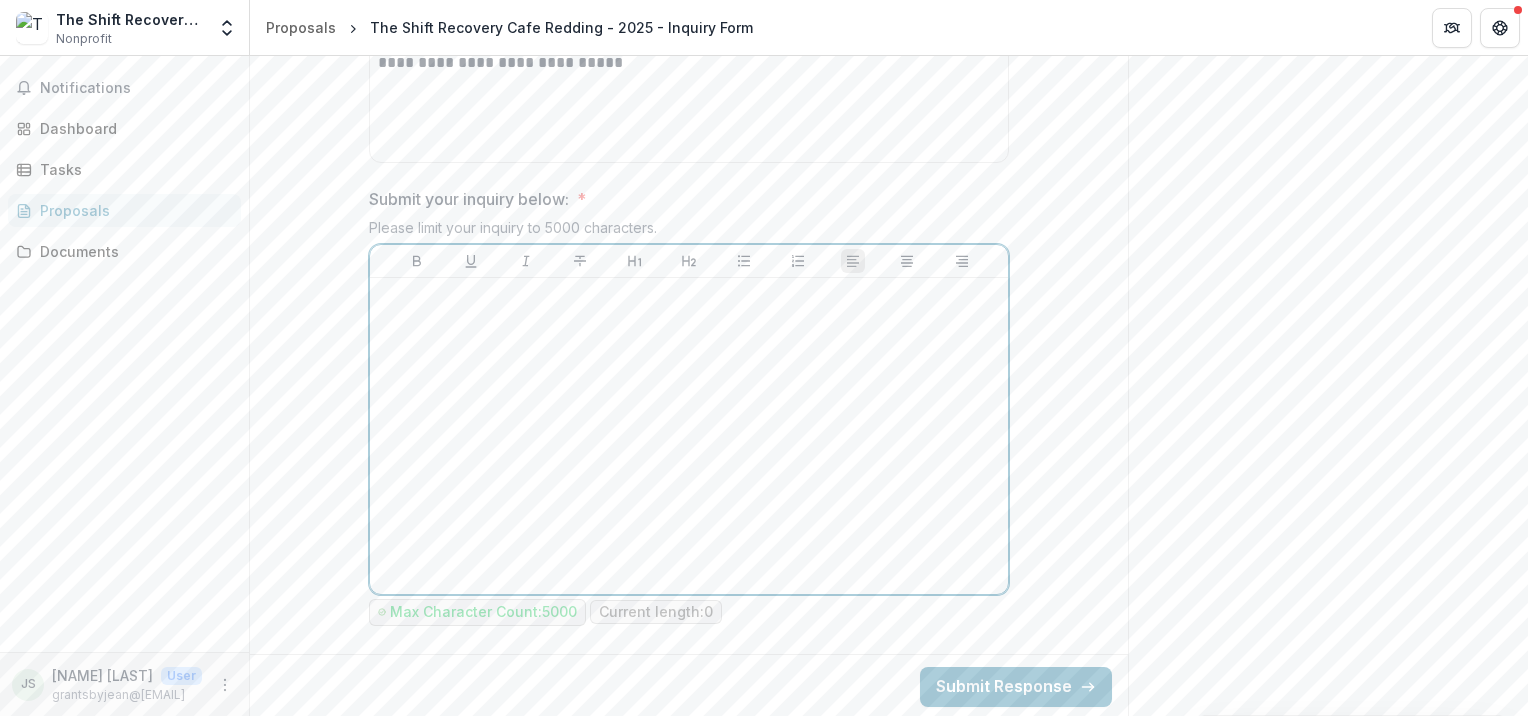 click at bounding box center (689, 436) 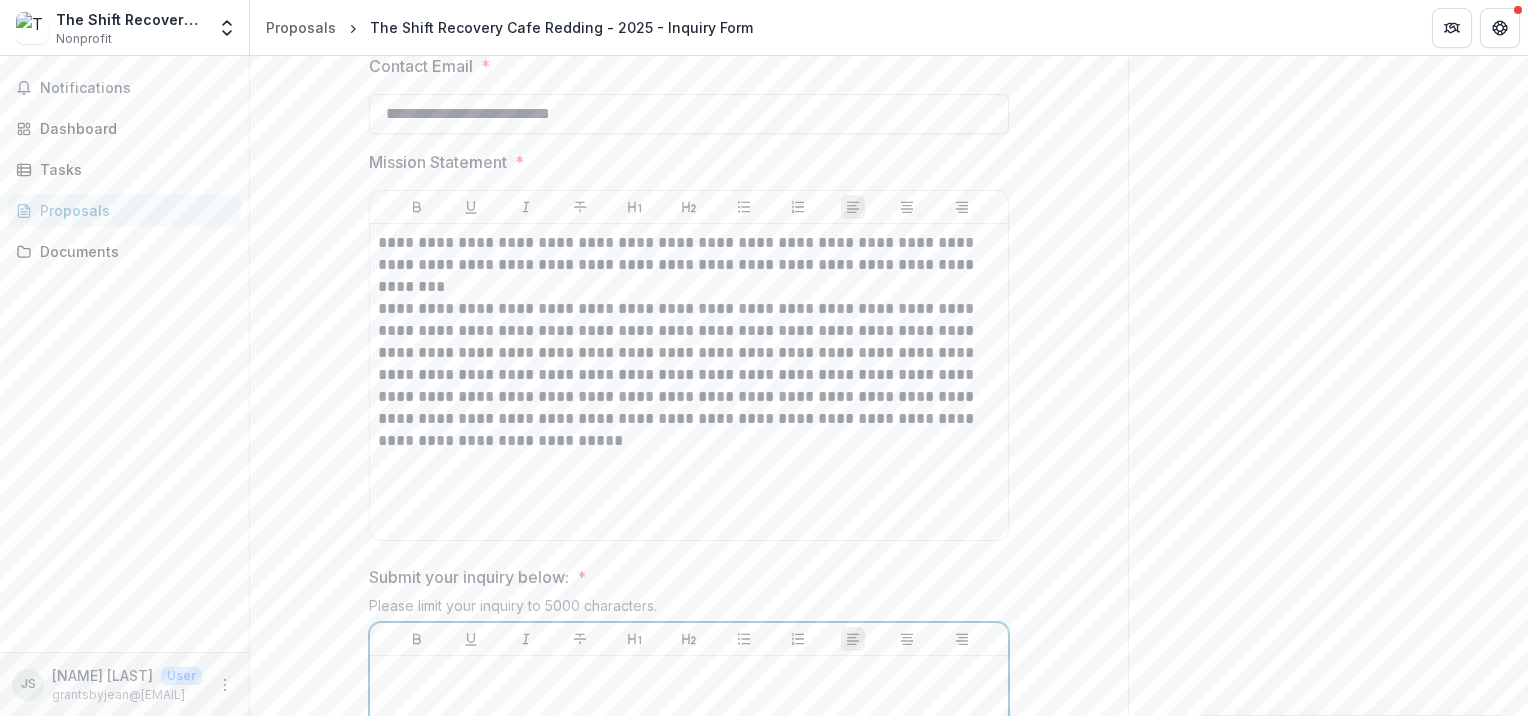 scroll, scrollTop: 716, scrollLeft: 0, axis: vertical 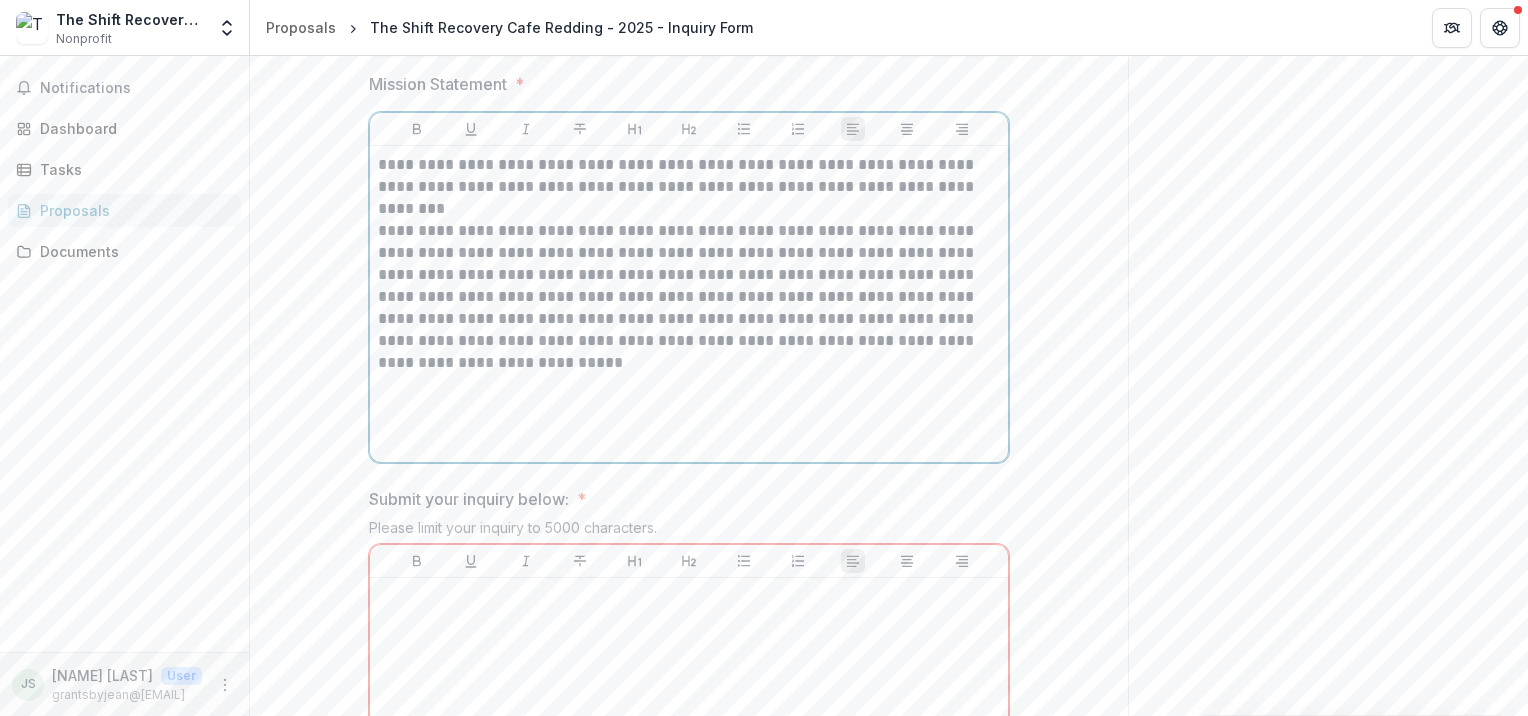 drag, startPoint x: 462, startPoint y: 340, endPoint x: 403, endPoint y: 261, distance: 98.600204 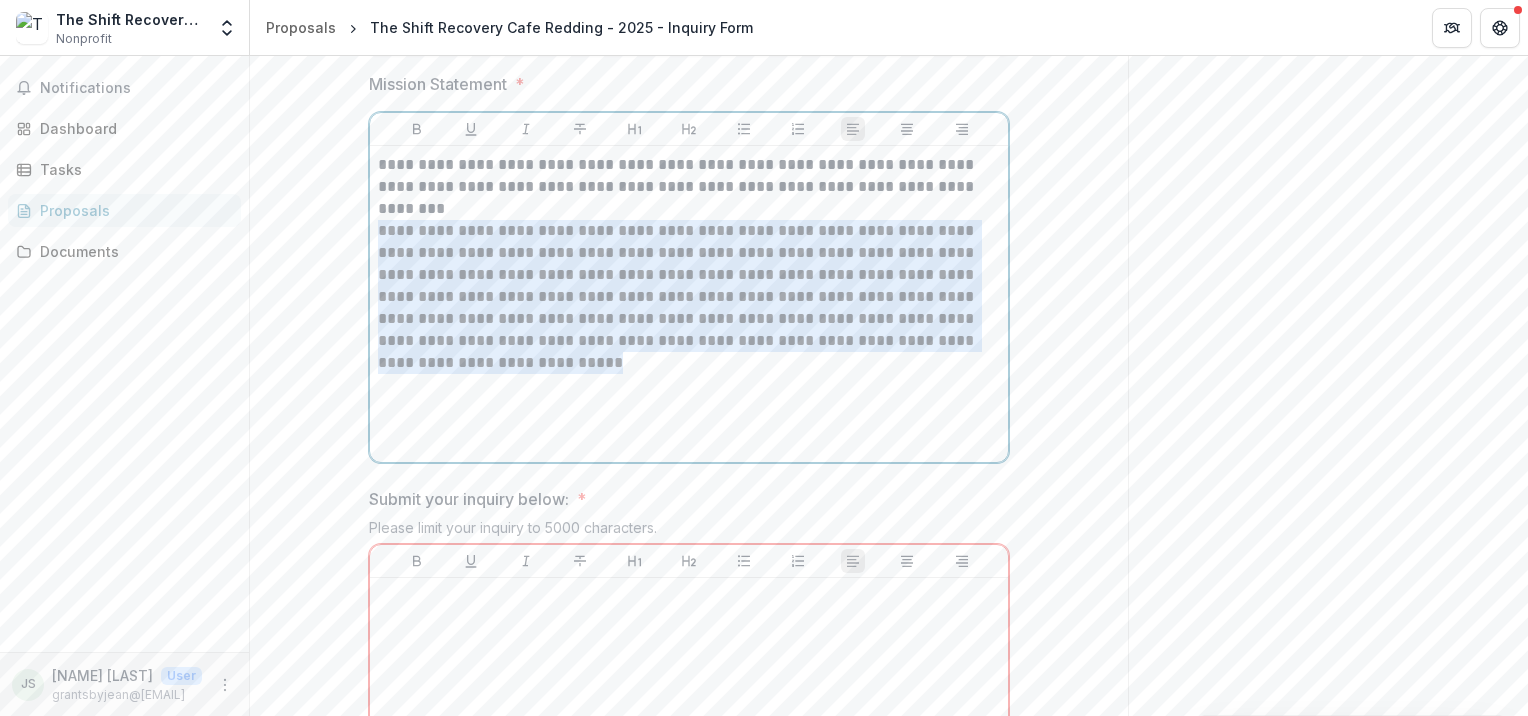 drag, startPoint x: 513, startPoint y: 368, endPoint x: 355, endPoint y: 230, distance: 209.78084 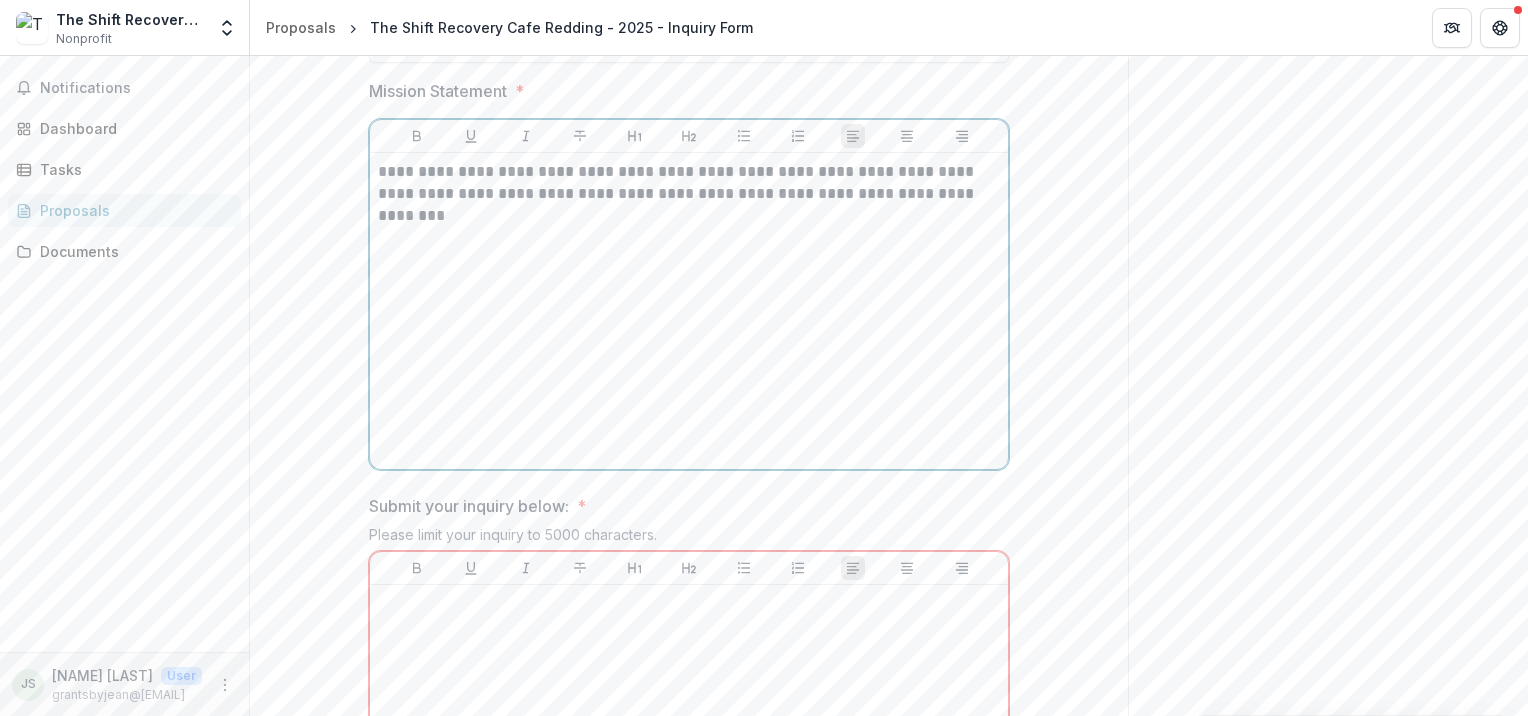 scroll, scrollTop: 616, scrollLeft: 0, axis: vertical 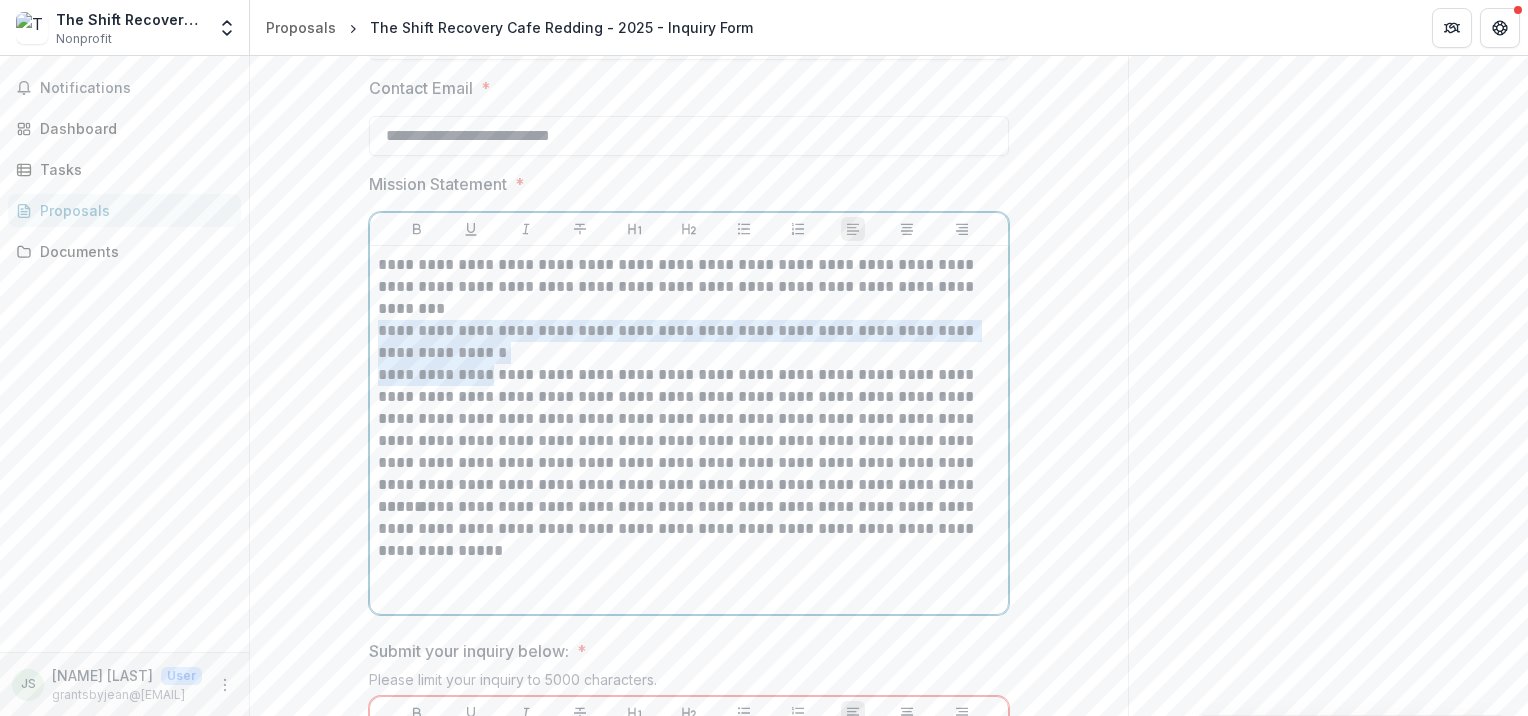 drag, startPoint x: 496, startPoint y: 371, endPoint x: 355, endPoint y: 332, distance: 146.29422 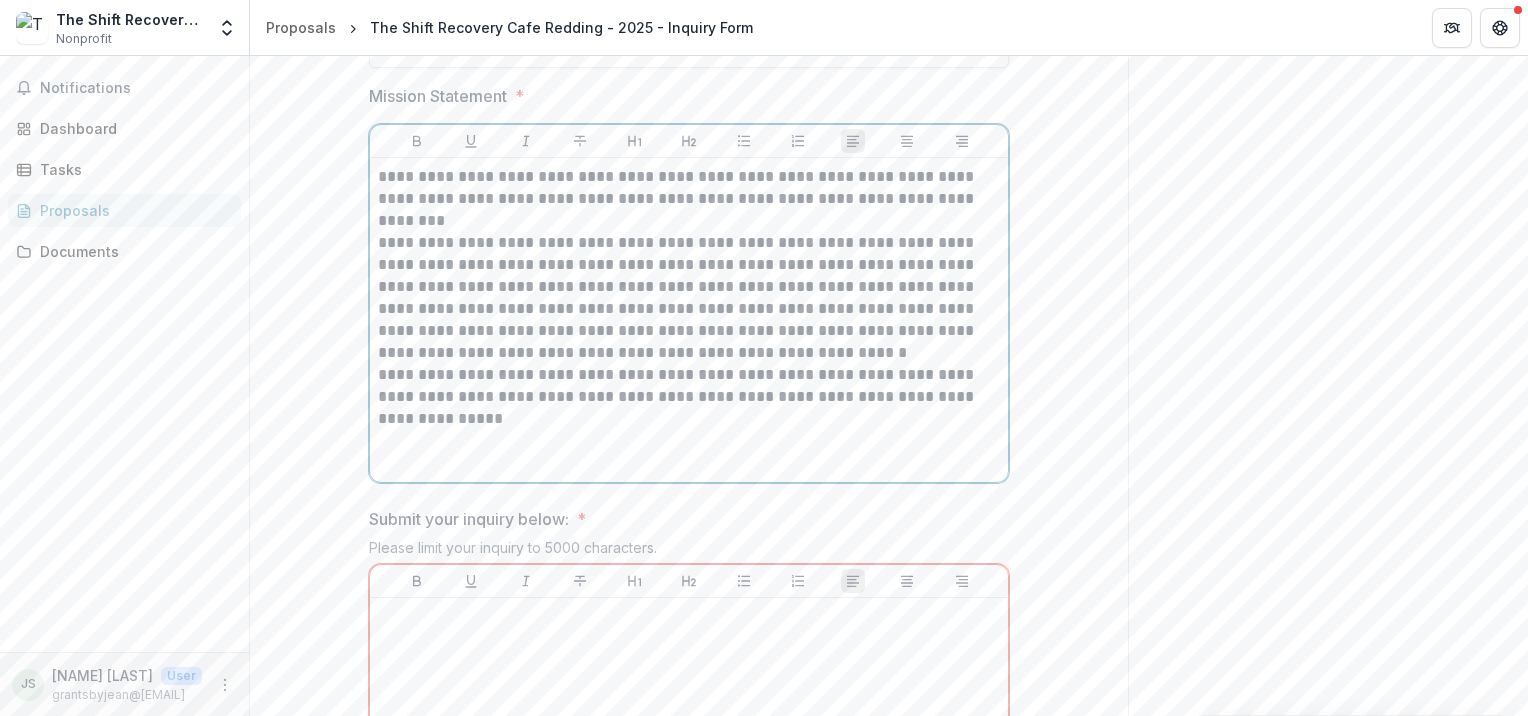 scroll, scrollTop: 716, scrollLeft: 0, axis: vertical 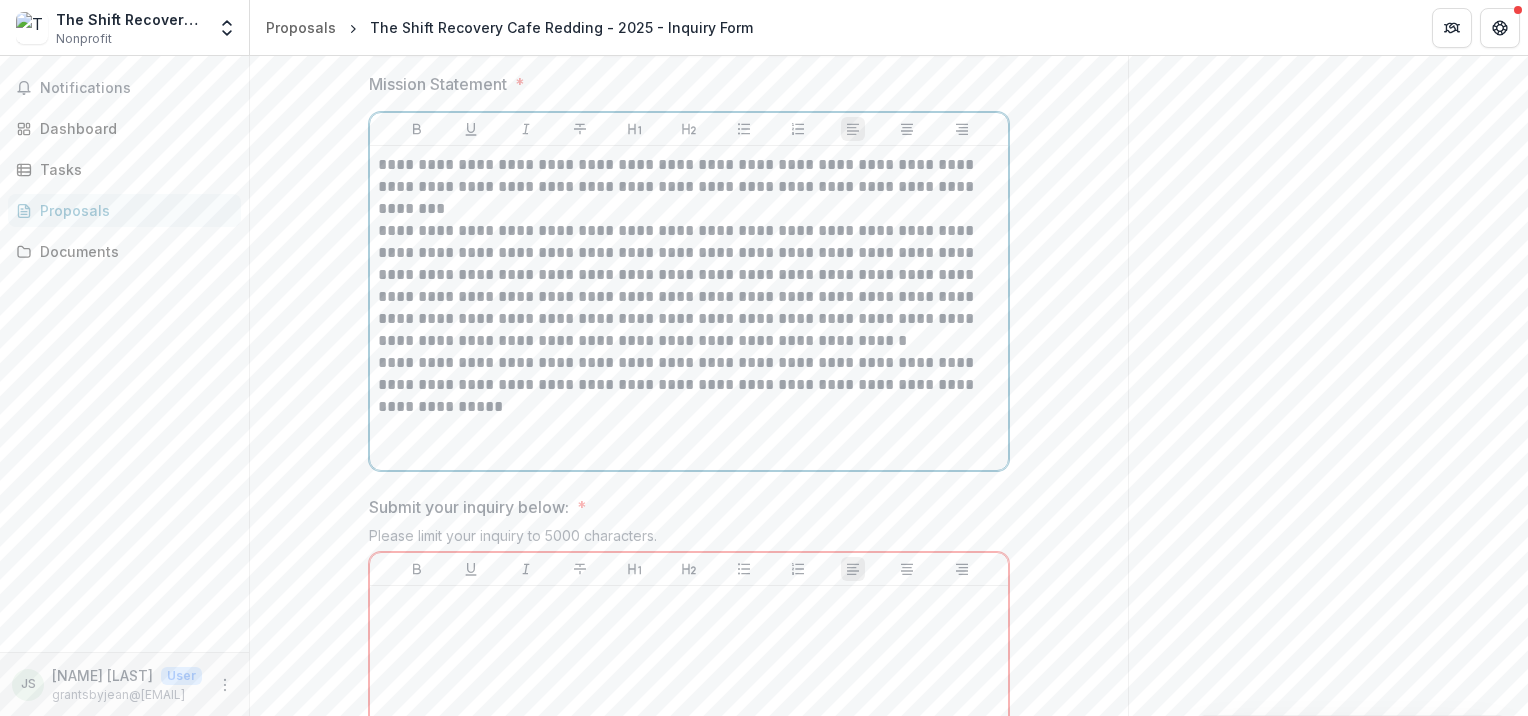 click on "**********" at bounding box center (689, 385) 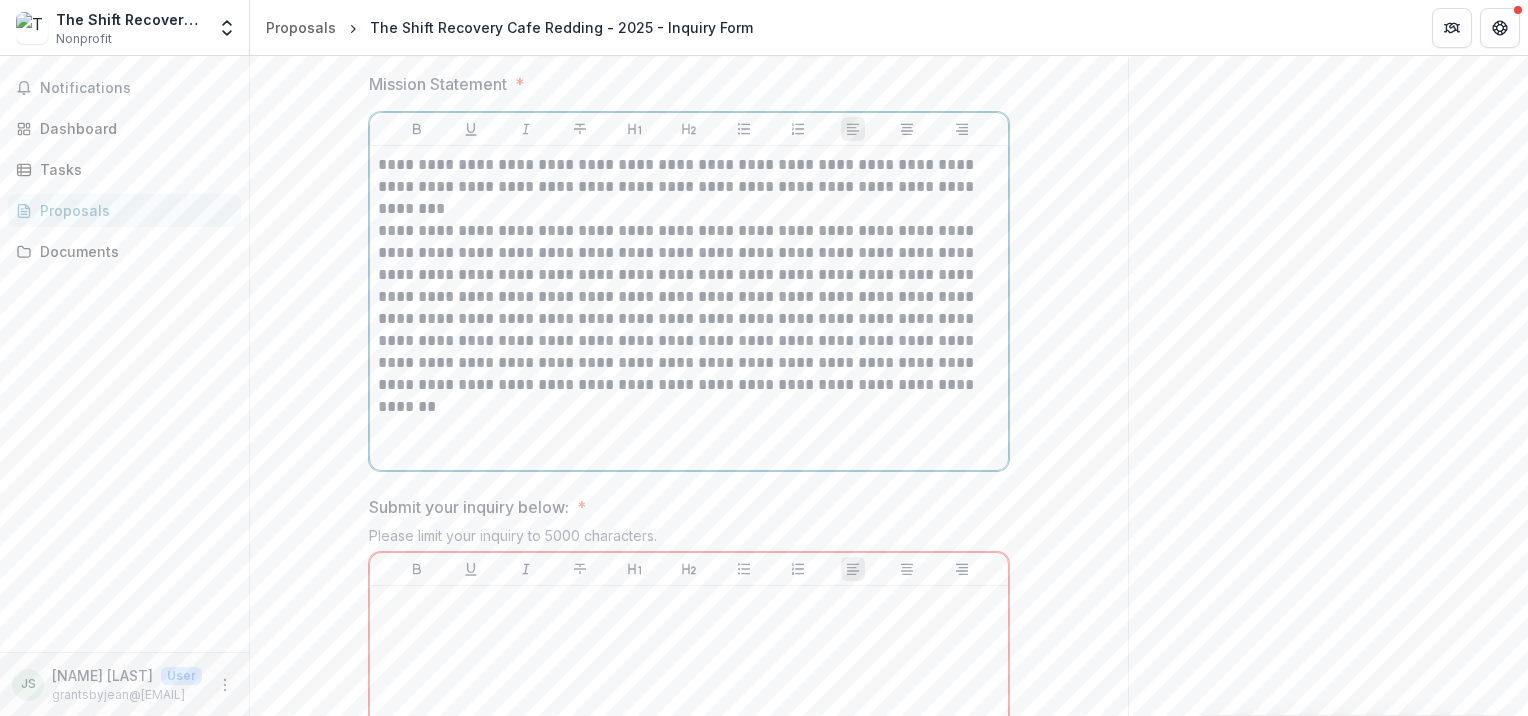 click on "**********" at bounding box center [689, 319] 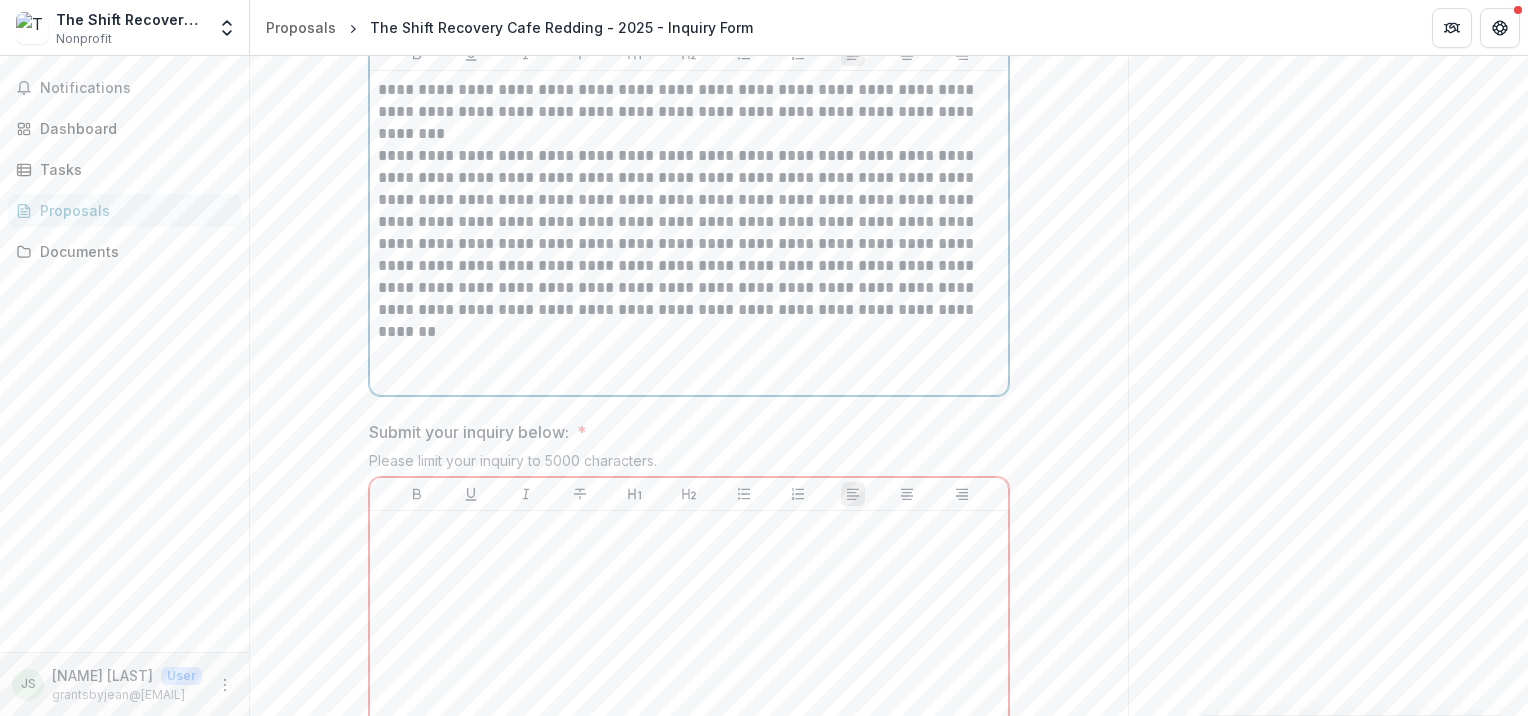 scroll, scrollTop: 816, scrollLeft: 0, axis: vertical 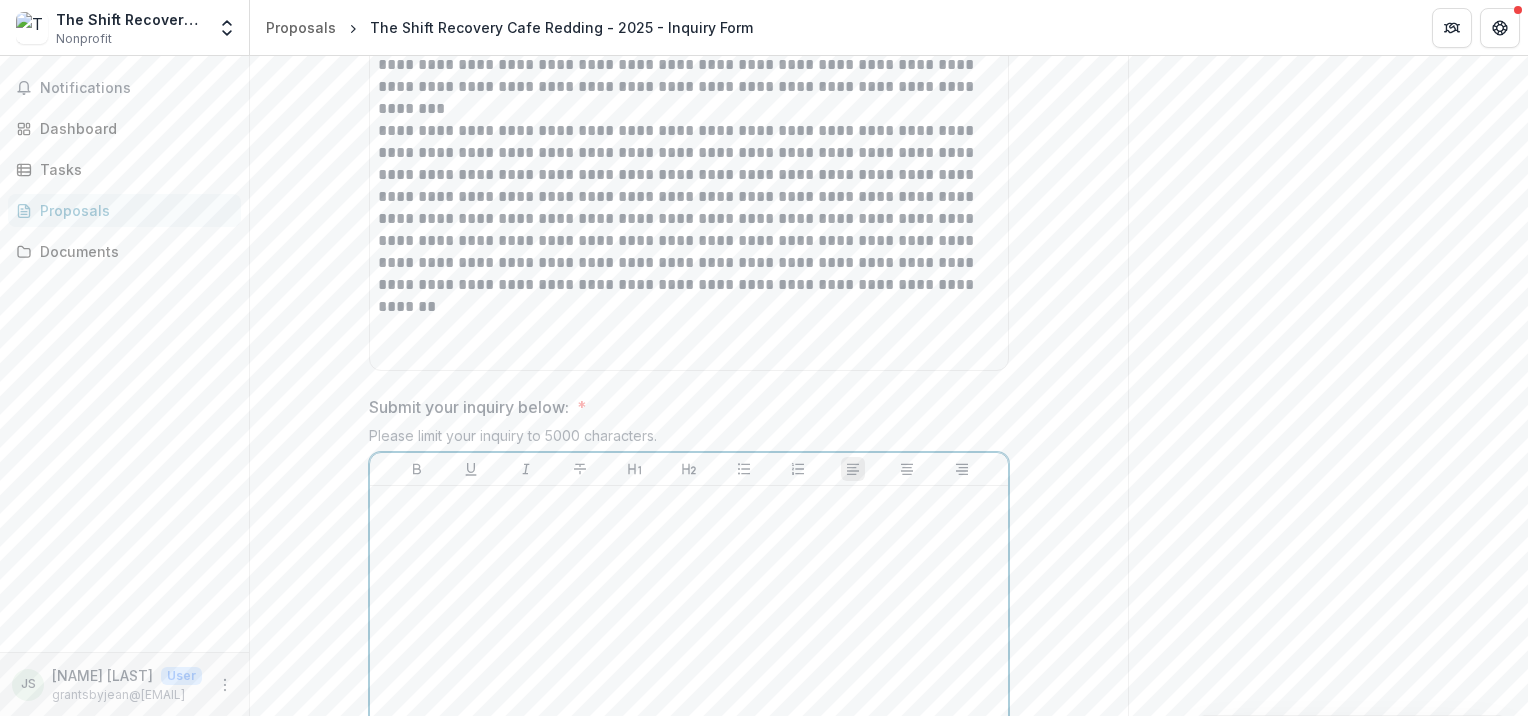 click at bounding box center [689, 644] 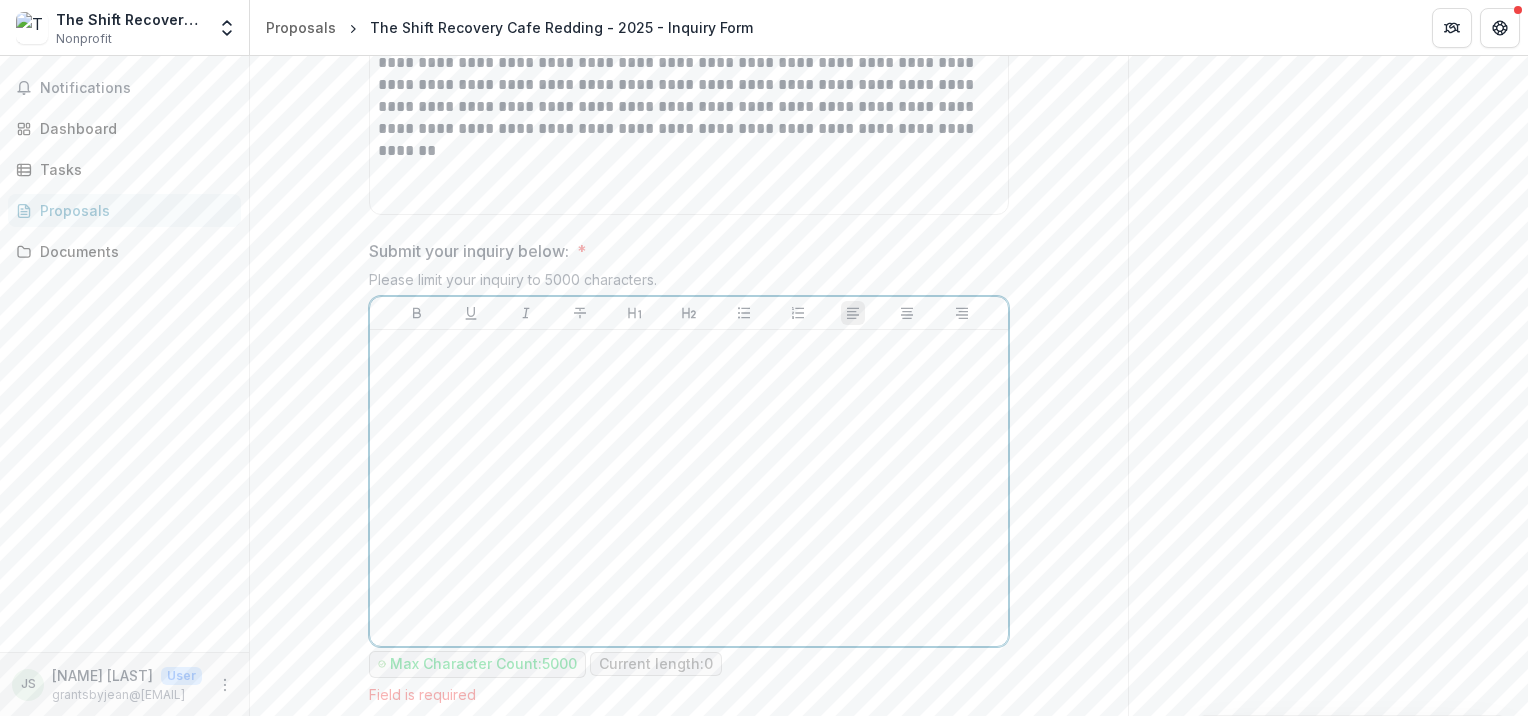 scroll, scrollTop: 1016, scrollLeft: 0, axis: vertical 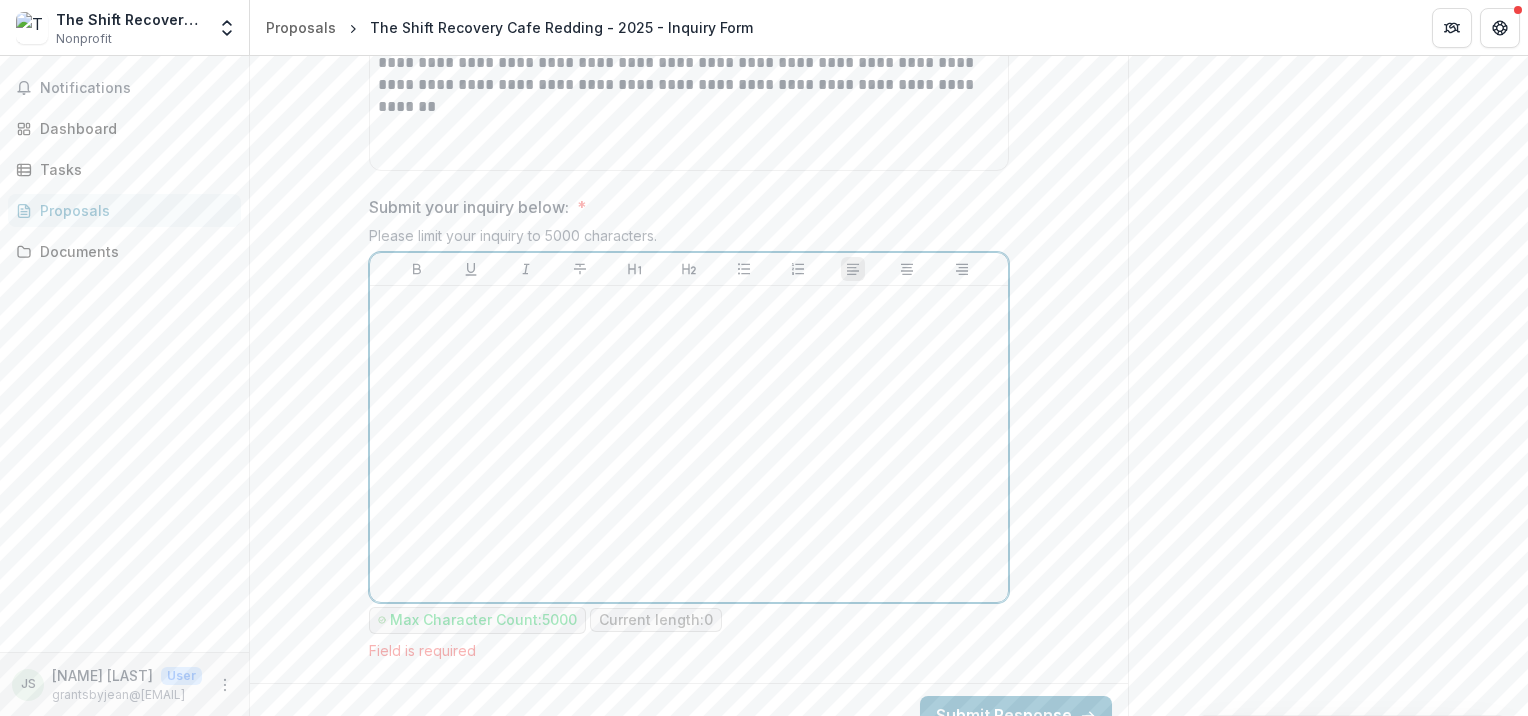 click at bounding box center [689, 444] 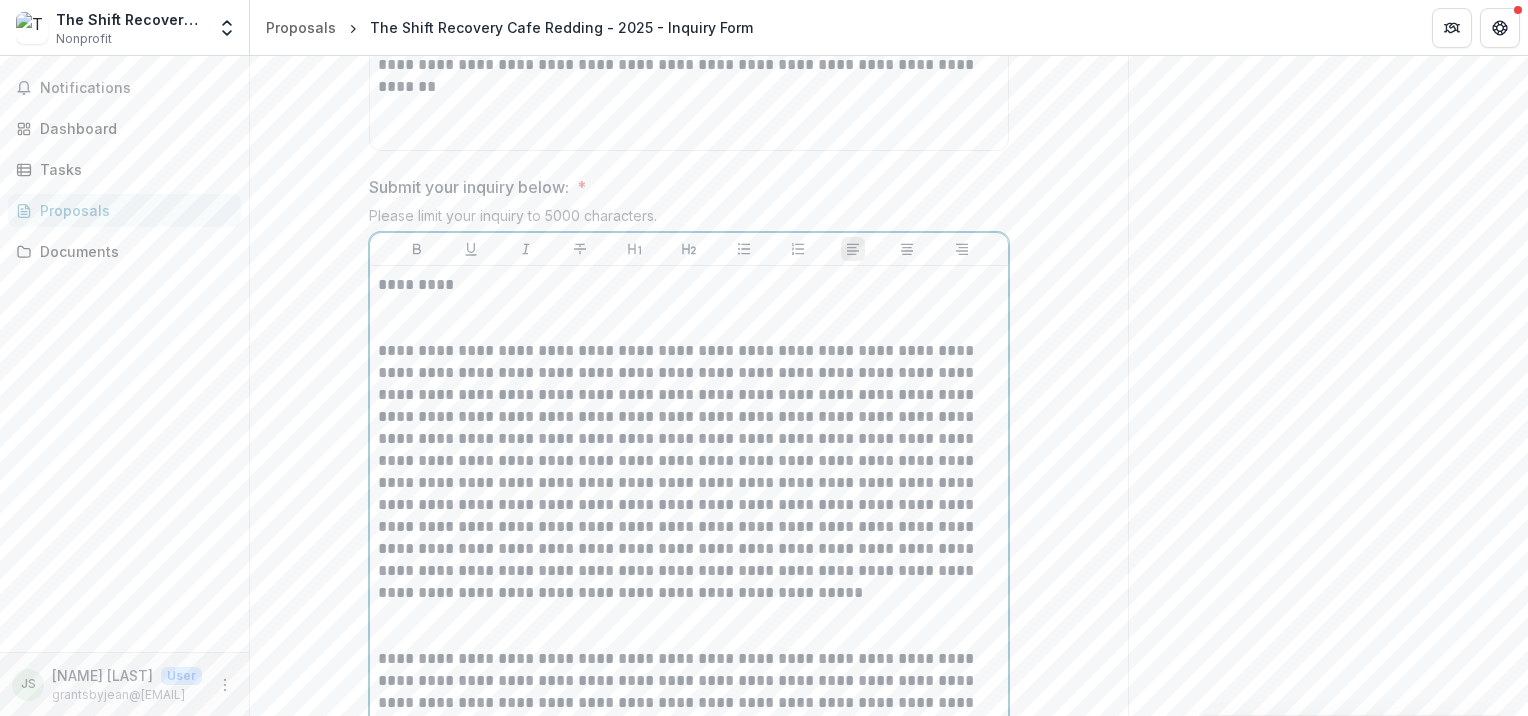 scroll, scrollTop: 936, scrollLeft: 0, axis: vertical 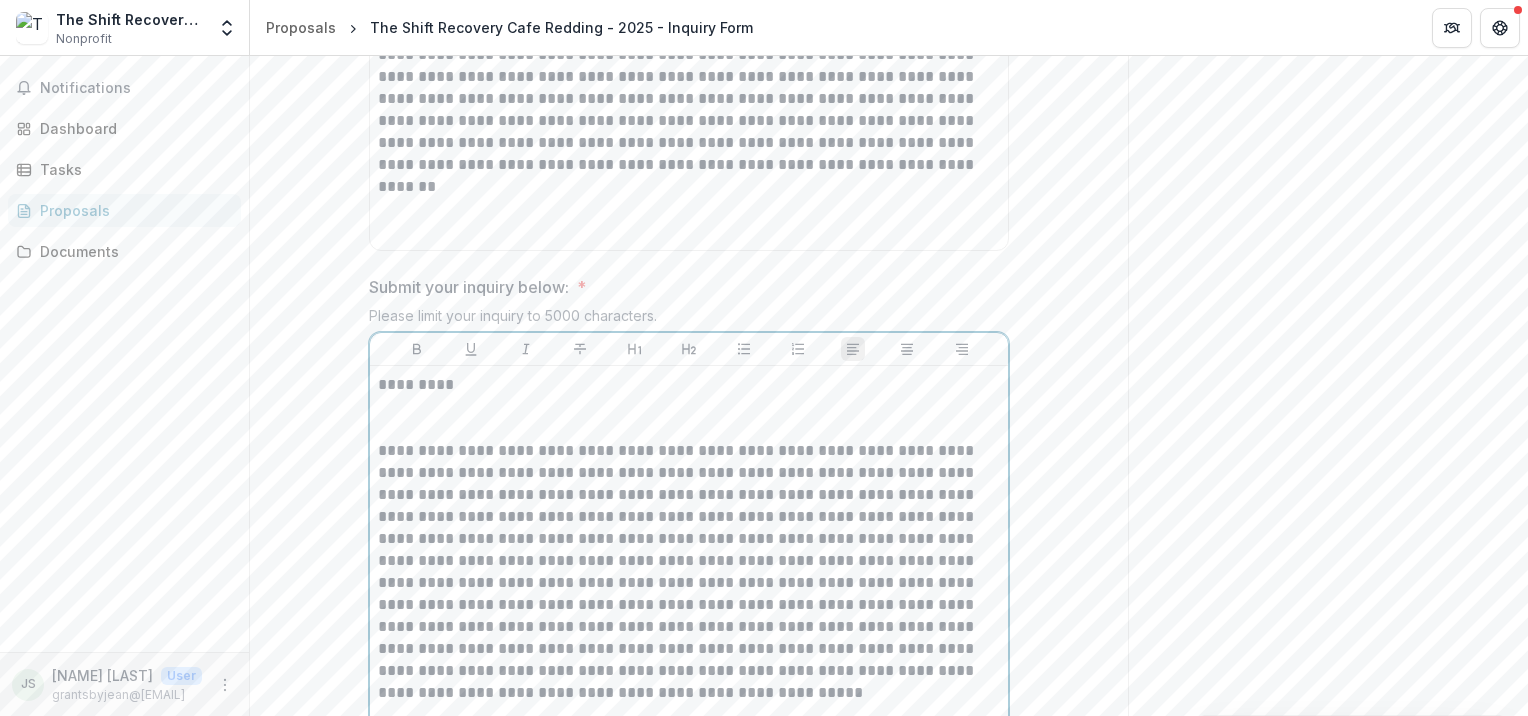 click at bounding box center (689, 418) 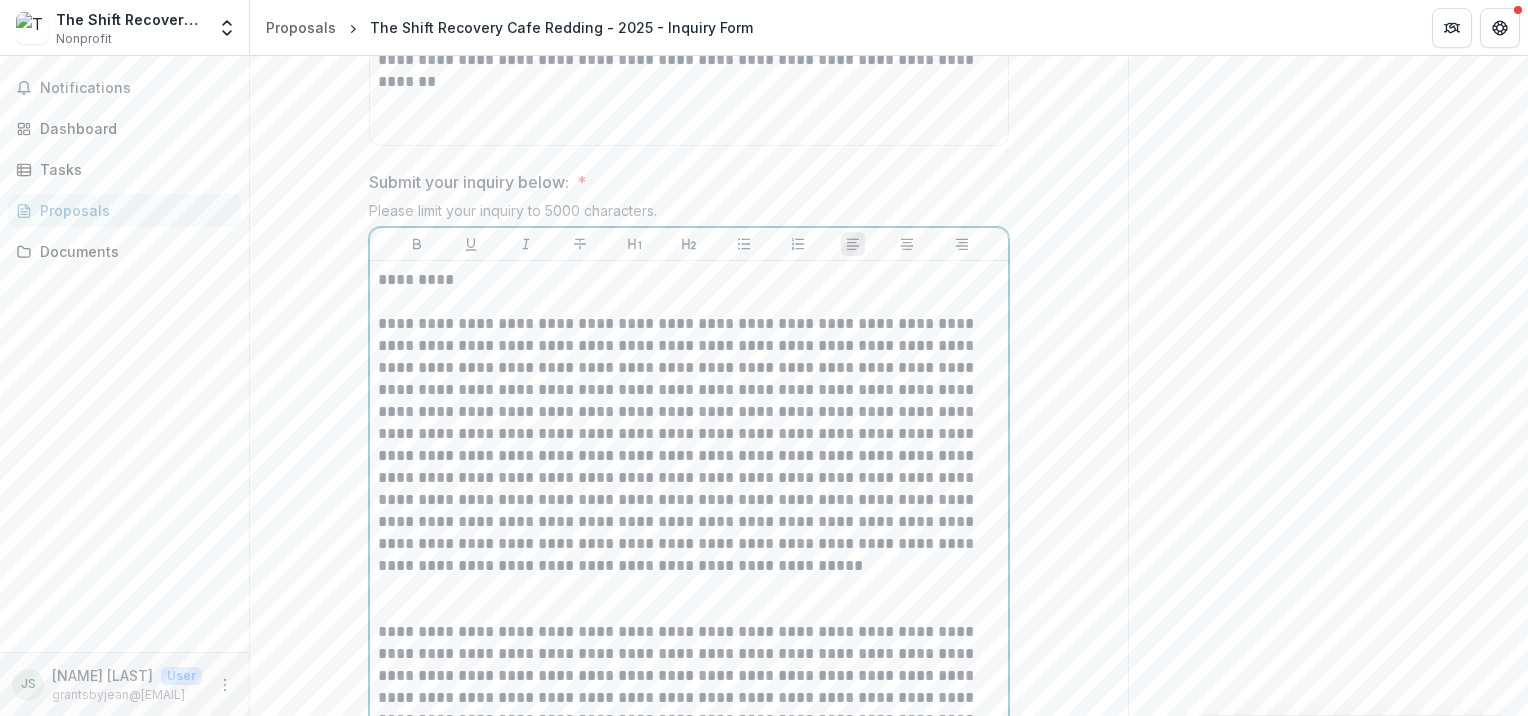 scroll, scrollTop: 1136, scrollLeft: 0, axis: vertical 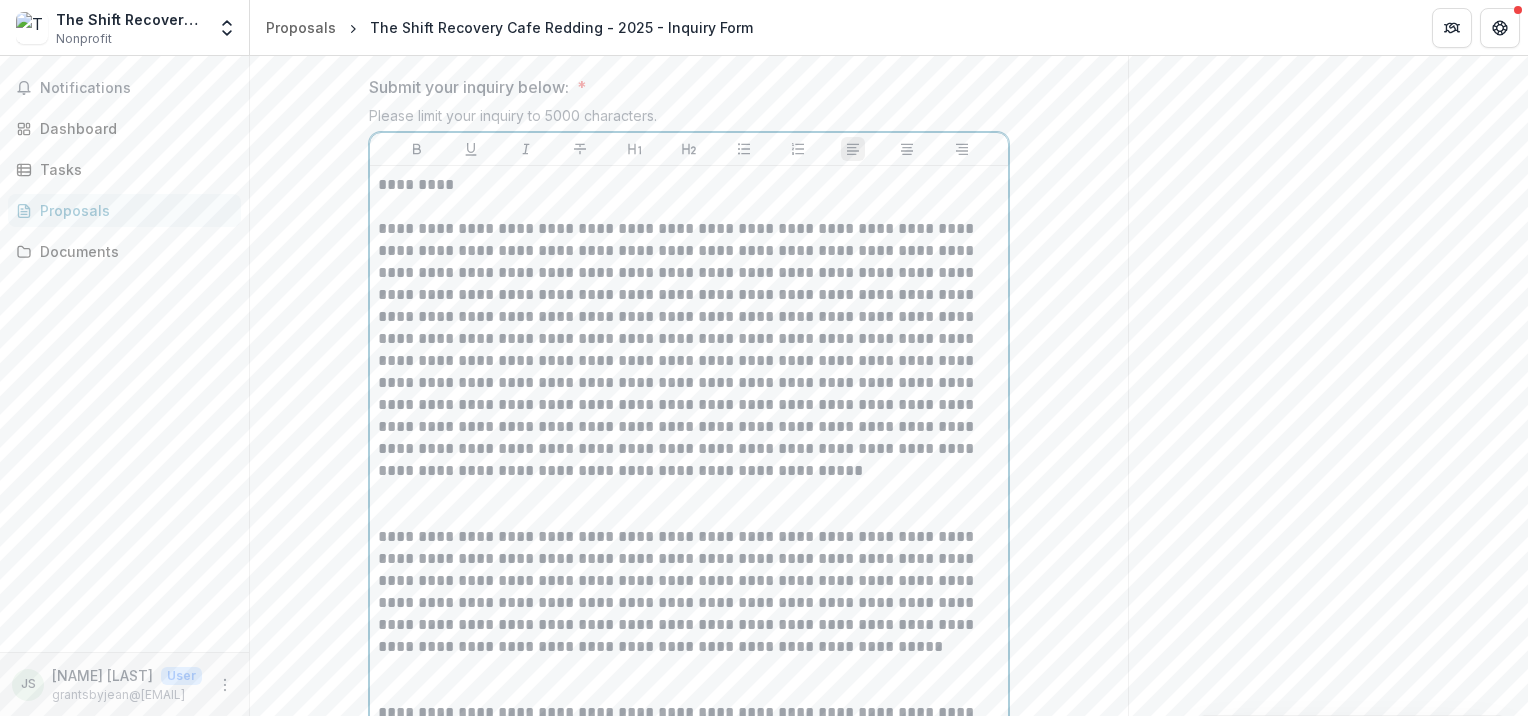 click at bounding box center (689, 504) 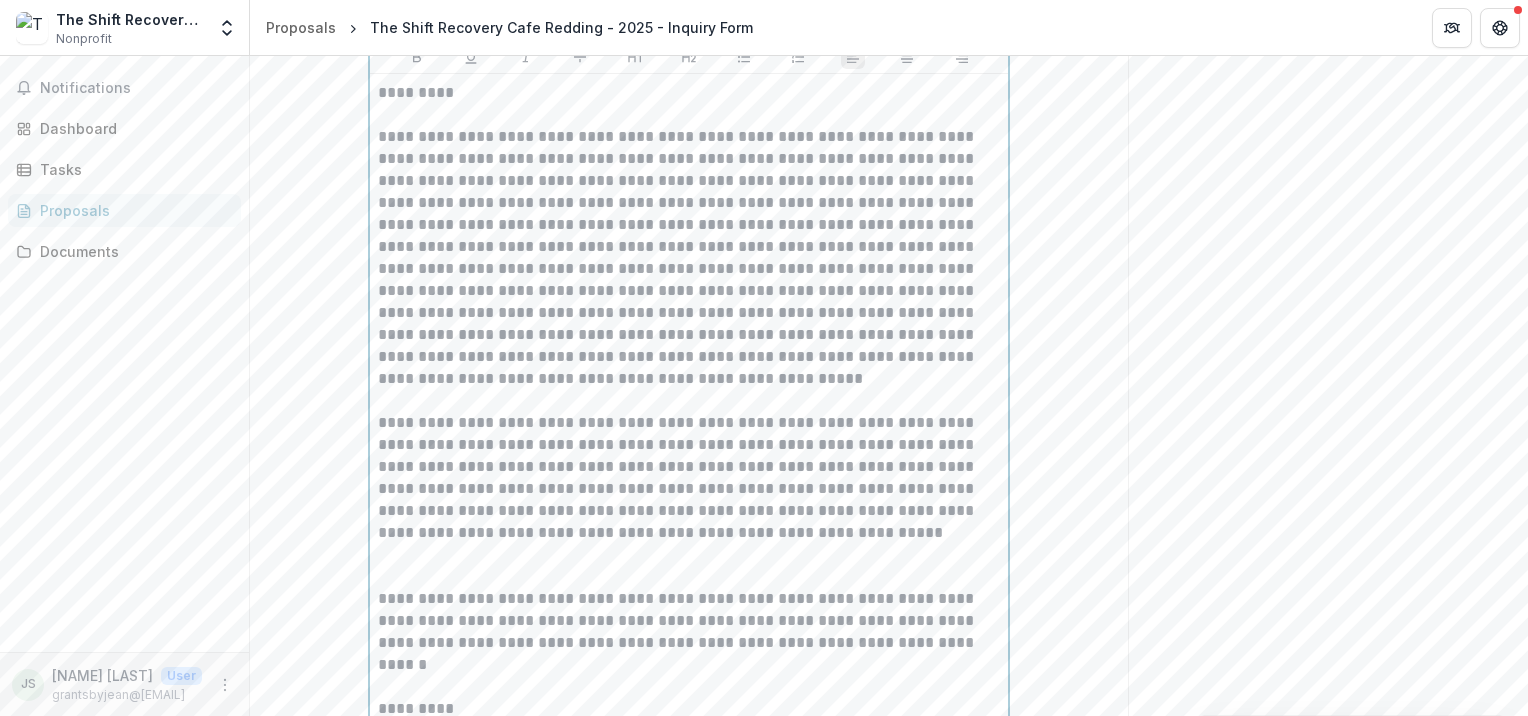 scroll, scrollTop: 1336, scrollLeft: 0, axis: vertical 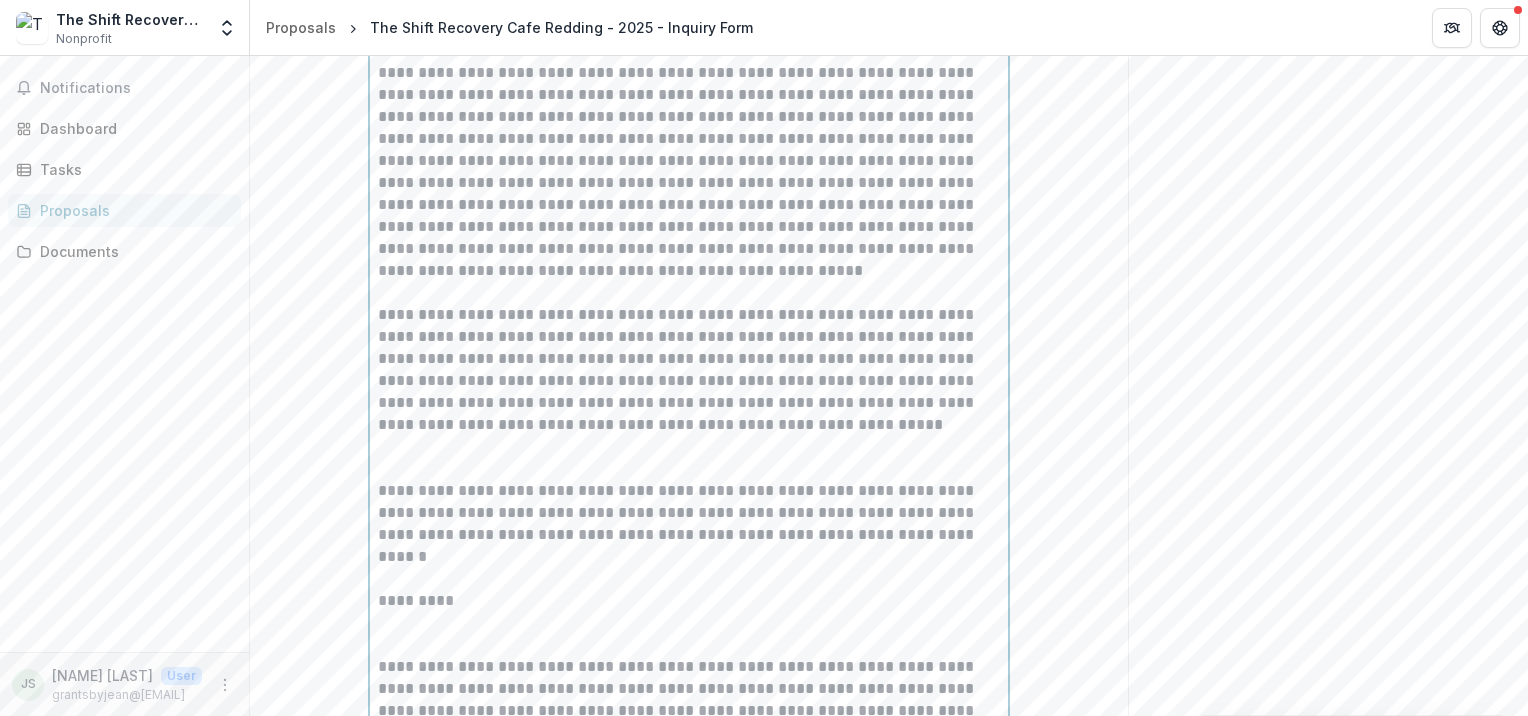 click at bounding box center (689, 458) 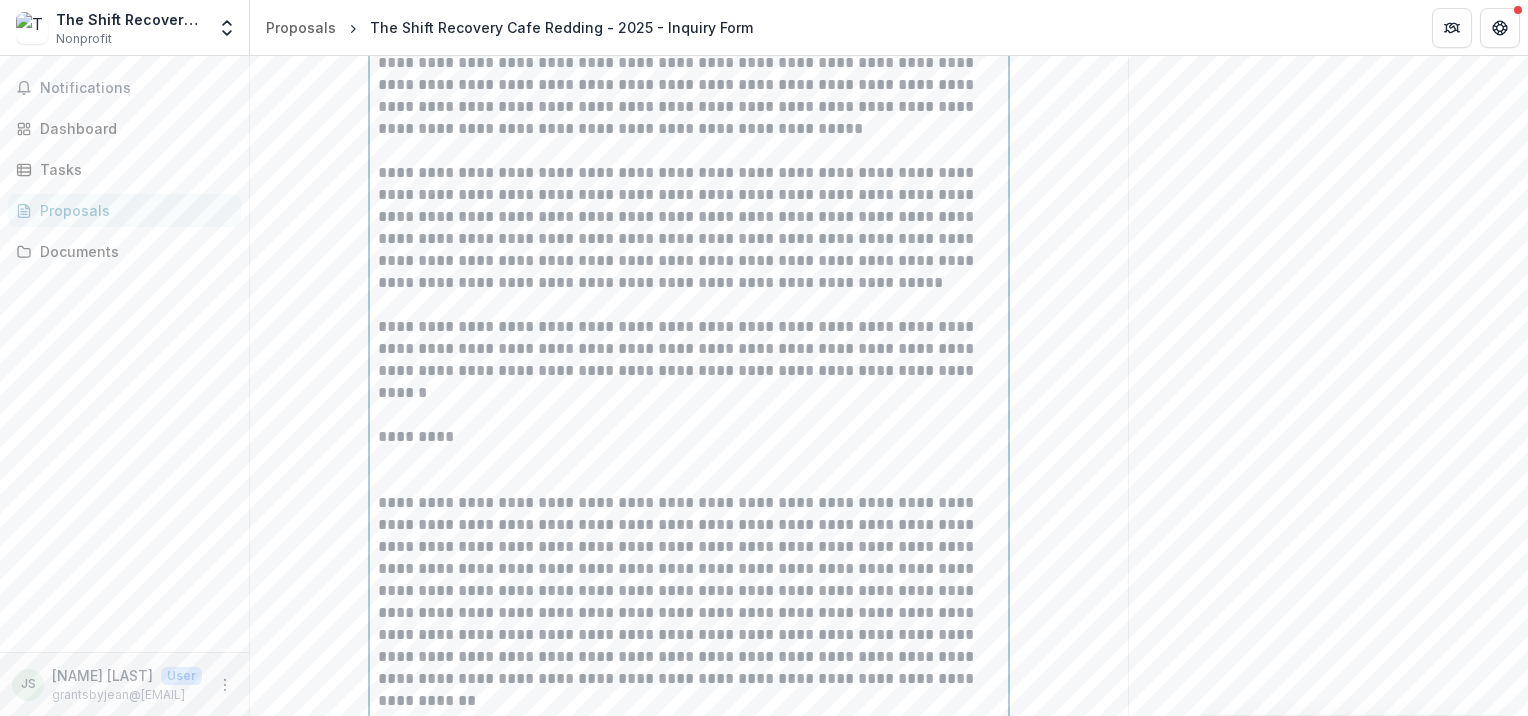 scroll, scrollTop: 1536, scrollLeft: 0, axis: vertical 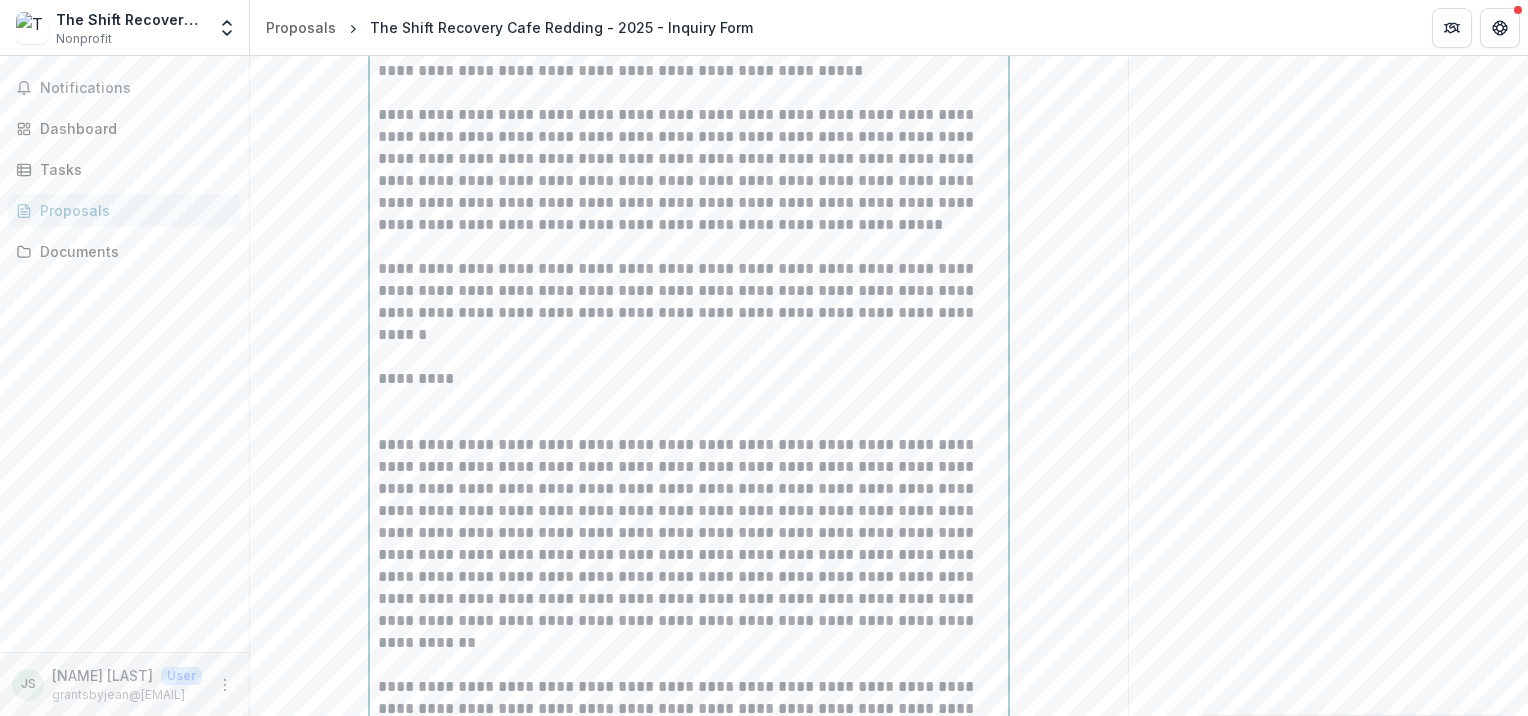 click at bounding box center (689, 412) 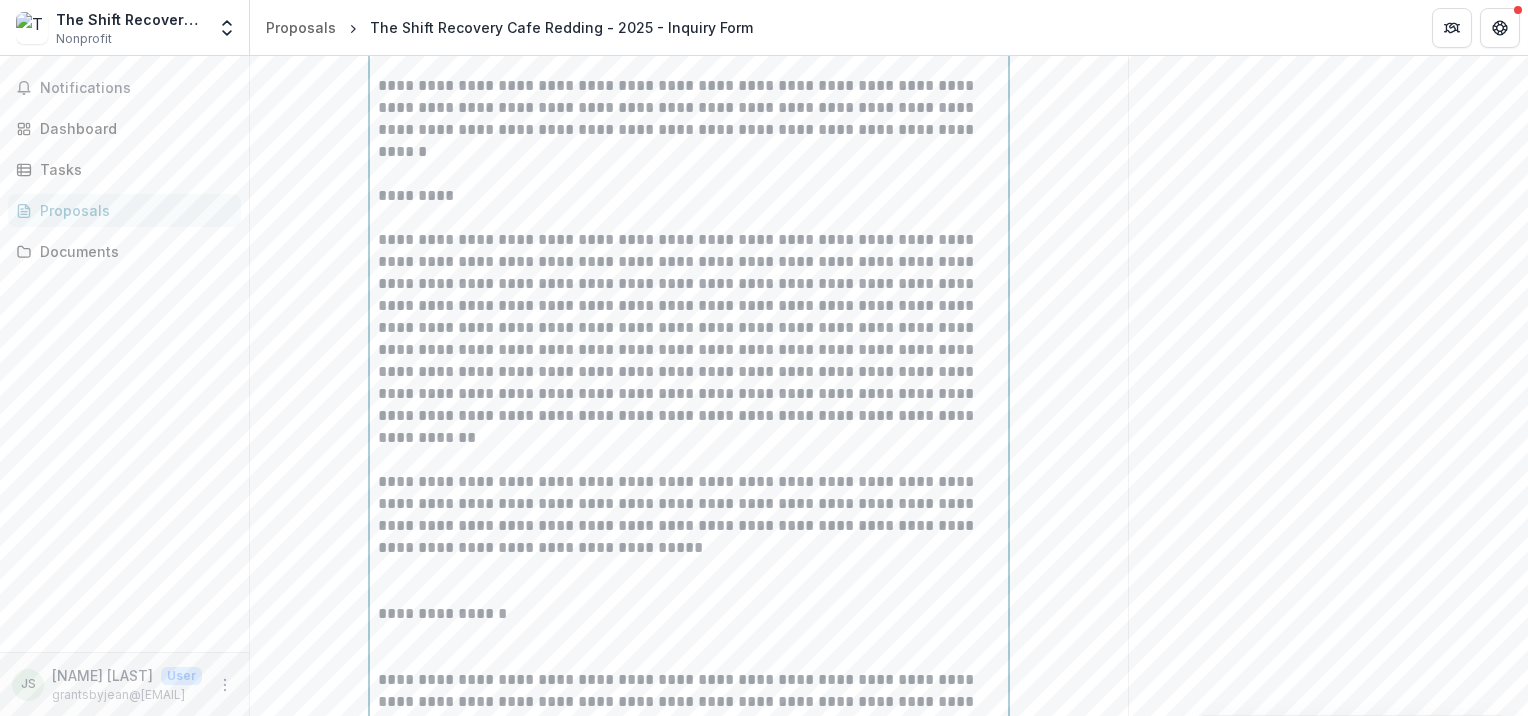 scroll, scrollTop: 1736, scrollLeft: 0, axis: vertical 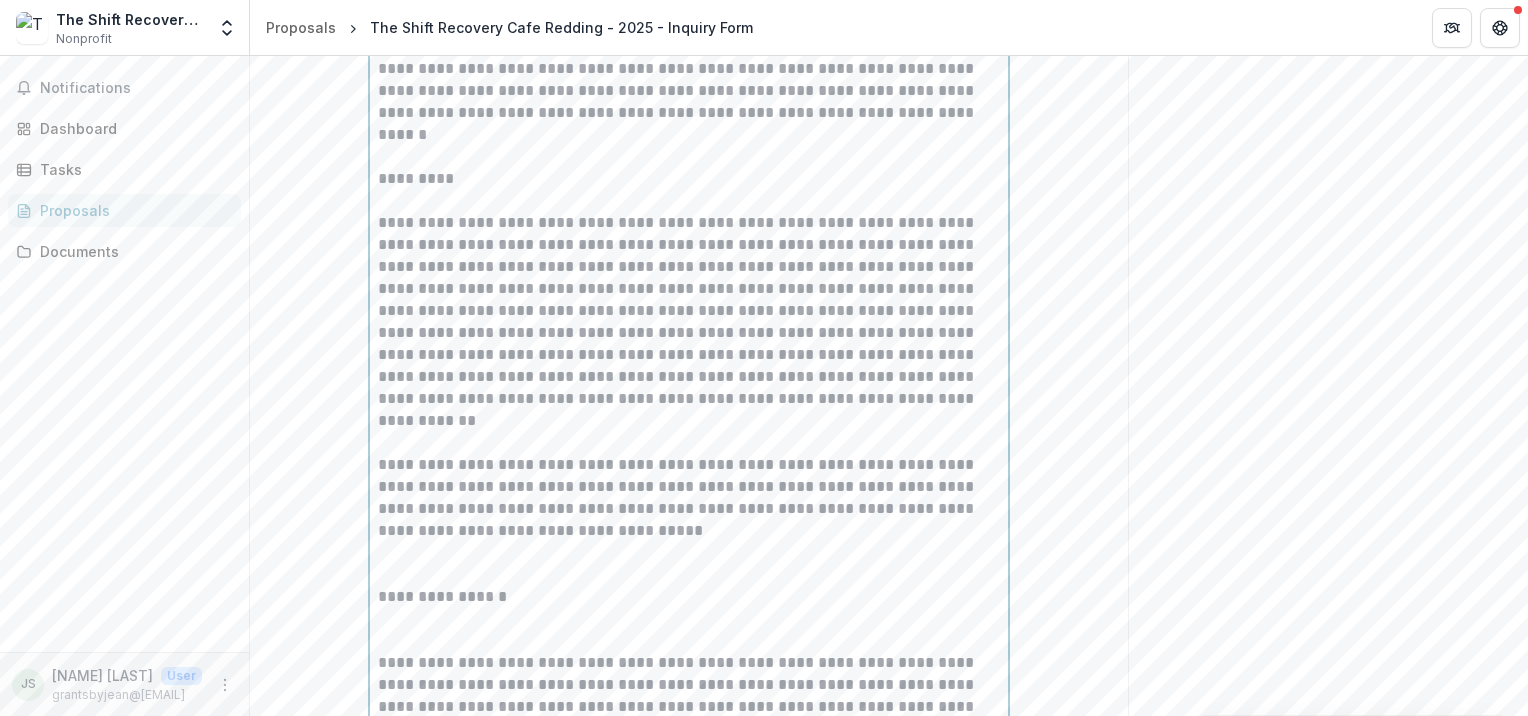 click at bounding box center (689, 432) 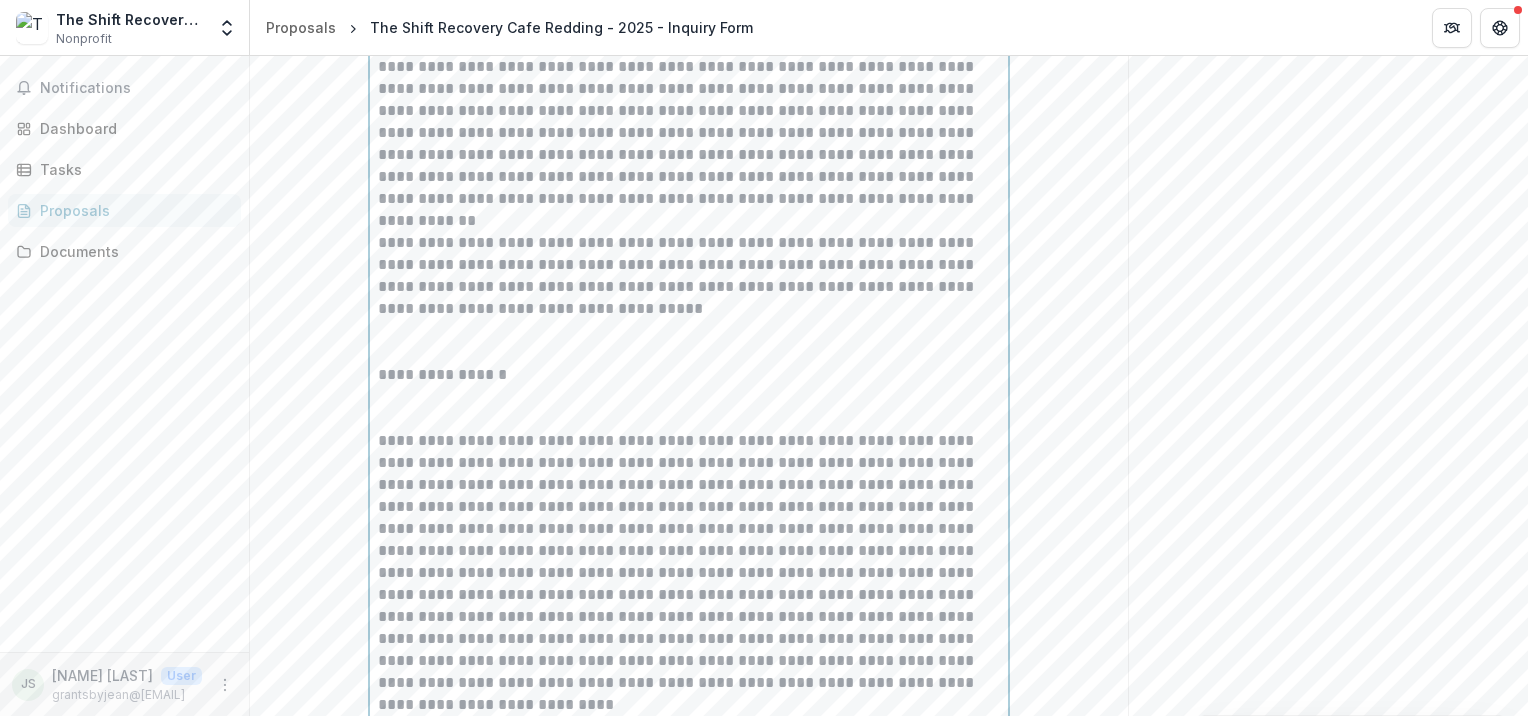 click at bounding box center (689, 408) 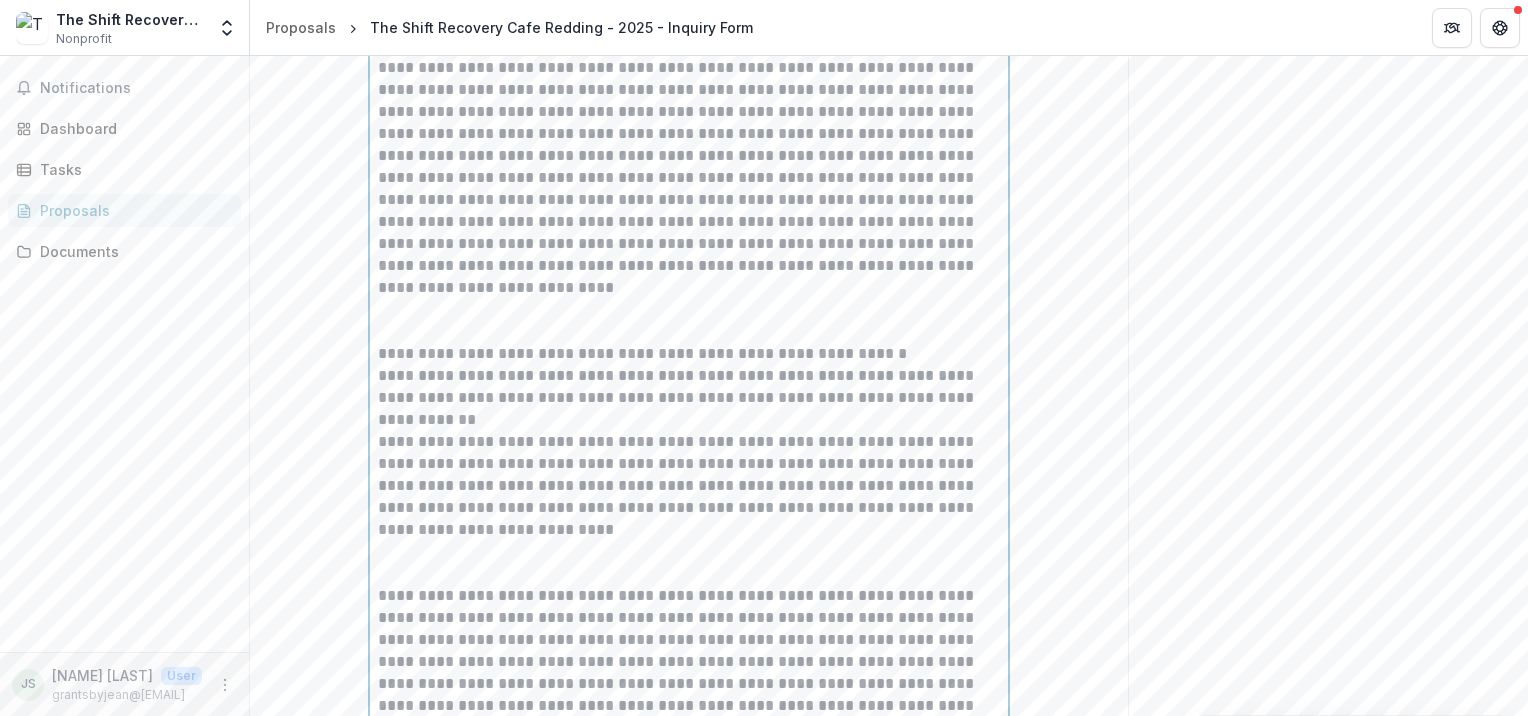 scroll, scrollTop: 2336, scrollLeft: 0, axis: vertical 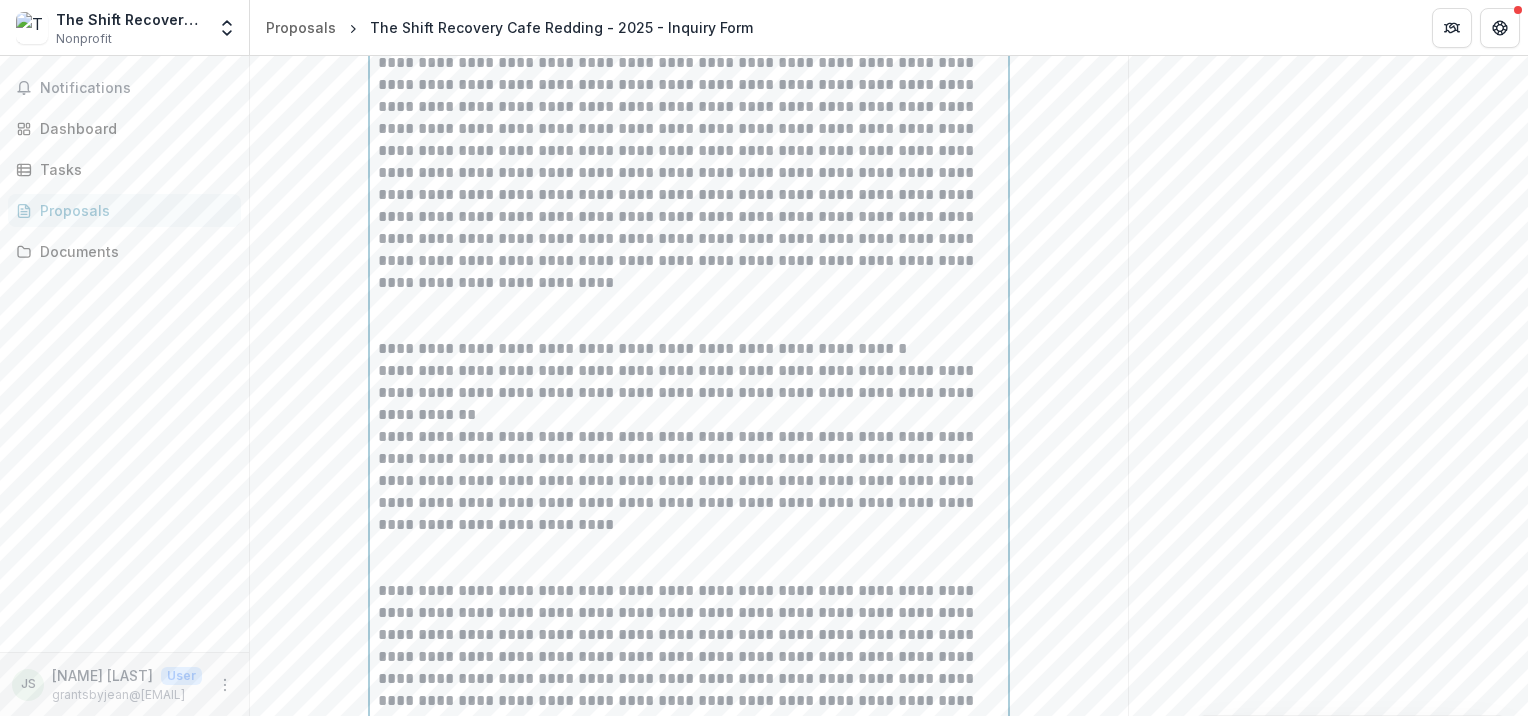 click at bounding box center [689, 316] 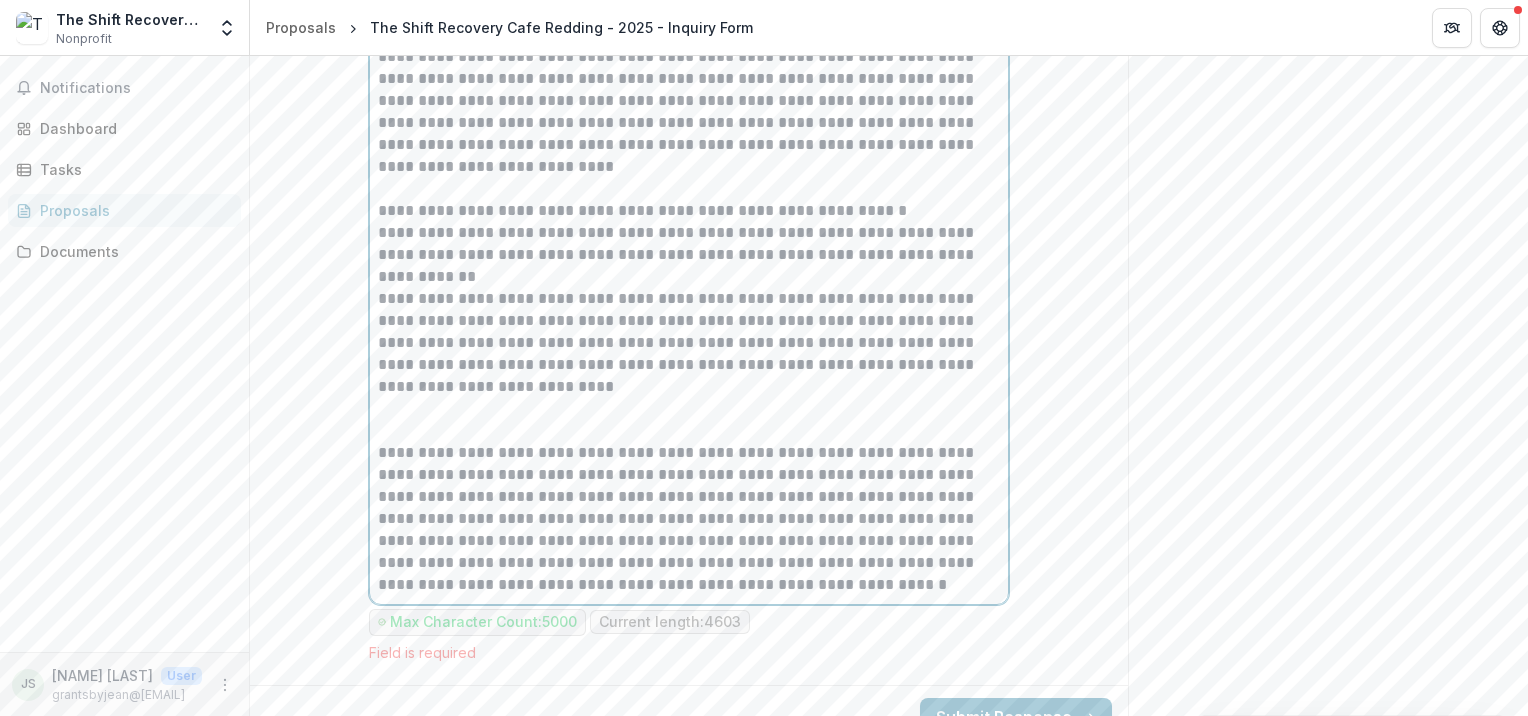 scroll, scrollTop: 2482, scrollLeft: 0, axis: vertical 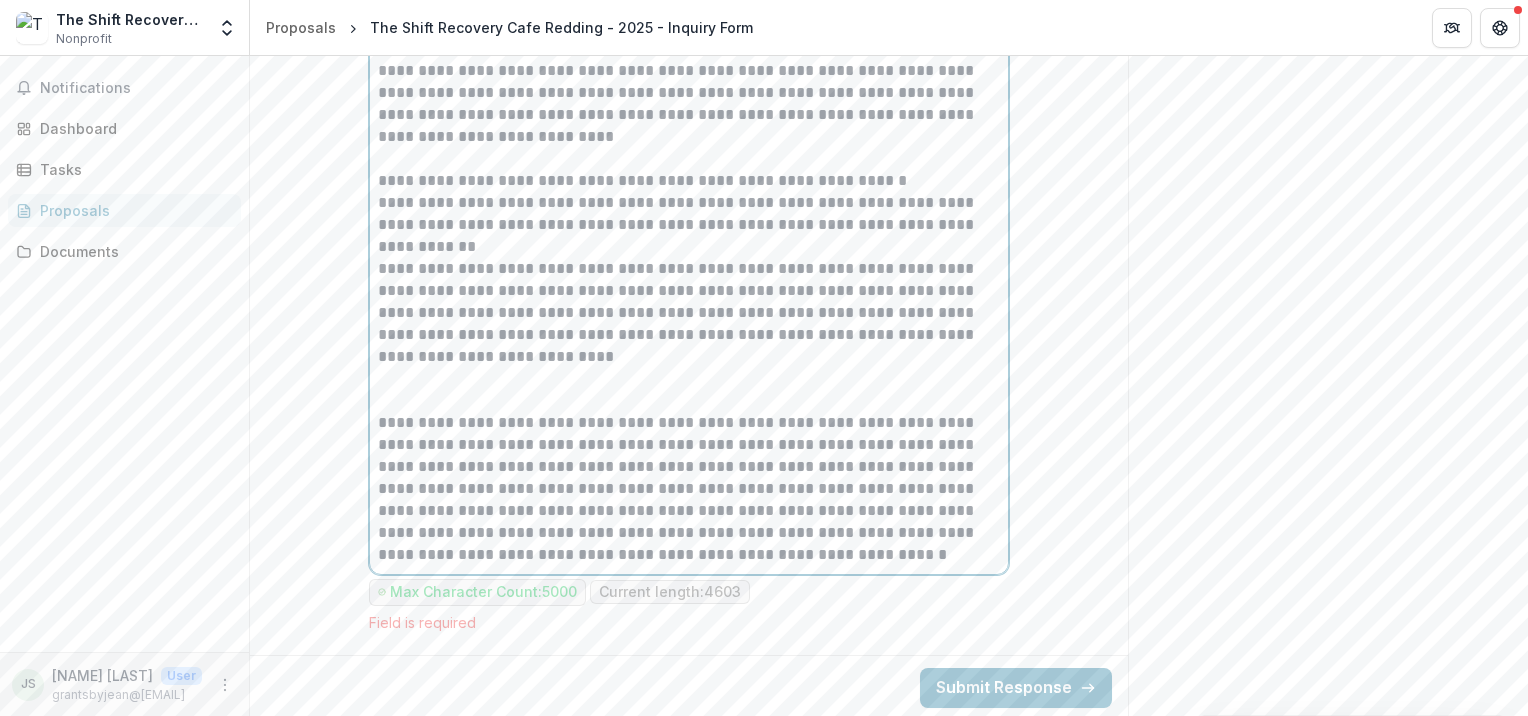 click at bounding box center [689, 390] 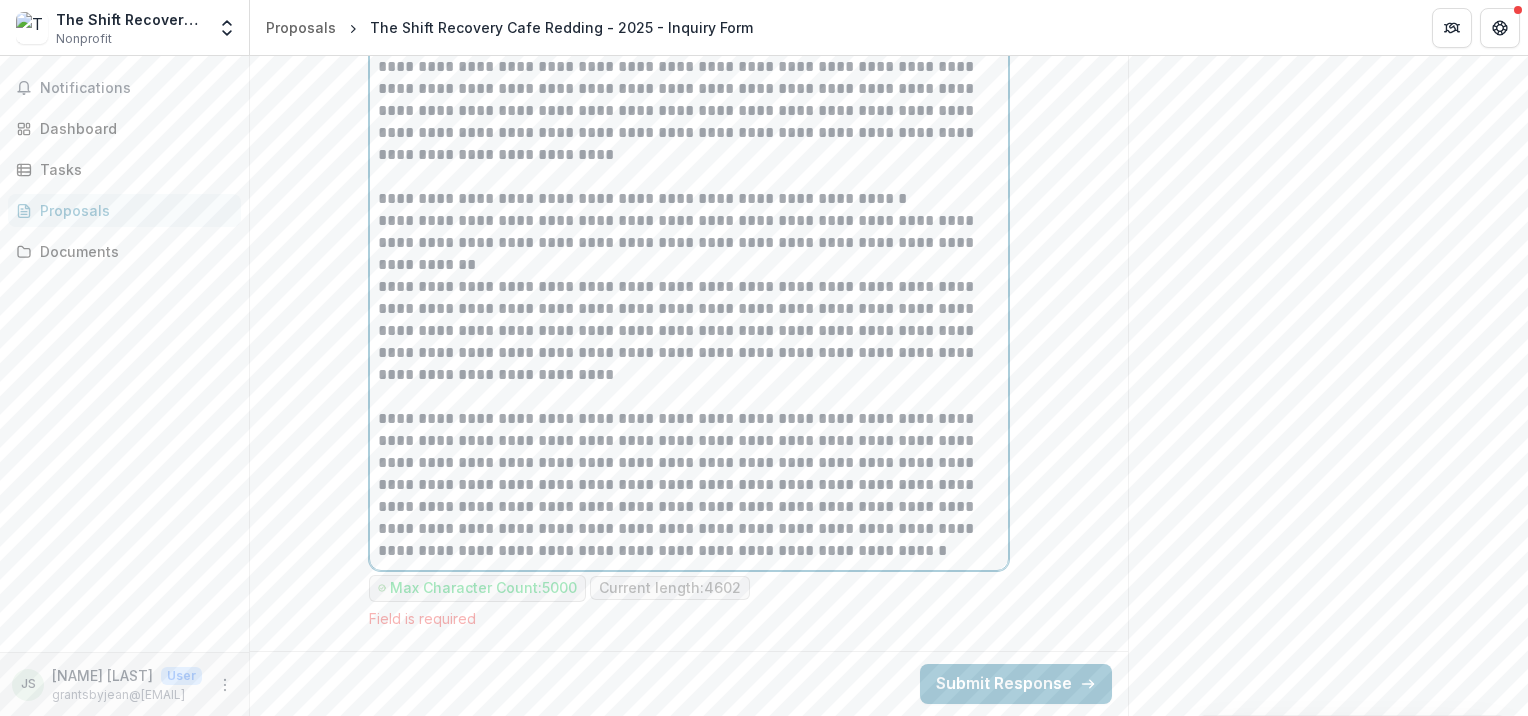 scroll, scrollTop: 2460, scrollLeft: 0, axis: vertical 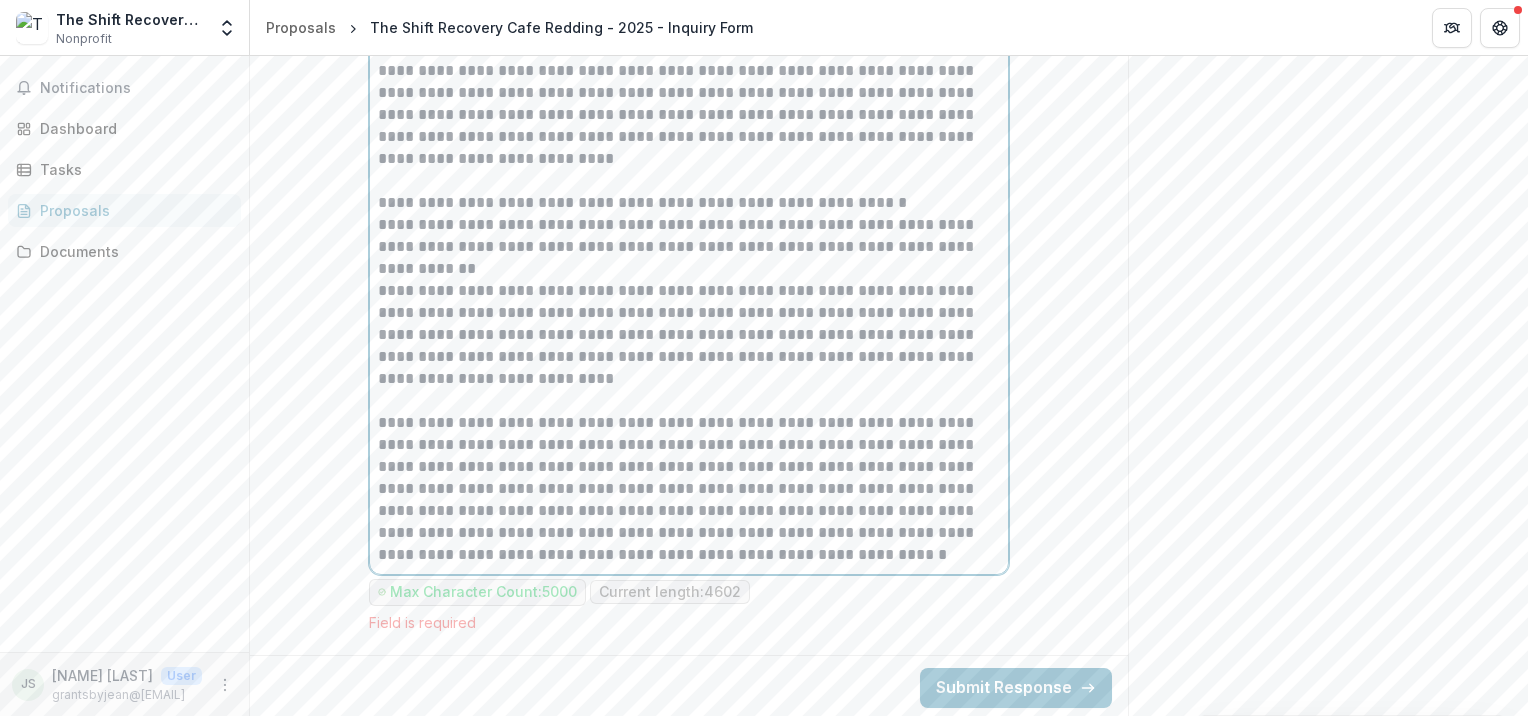 click on "**********" at bounding box center (689, 335) 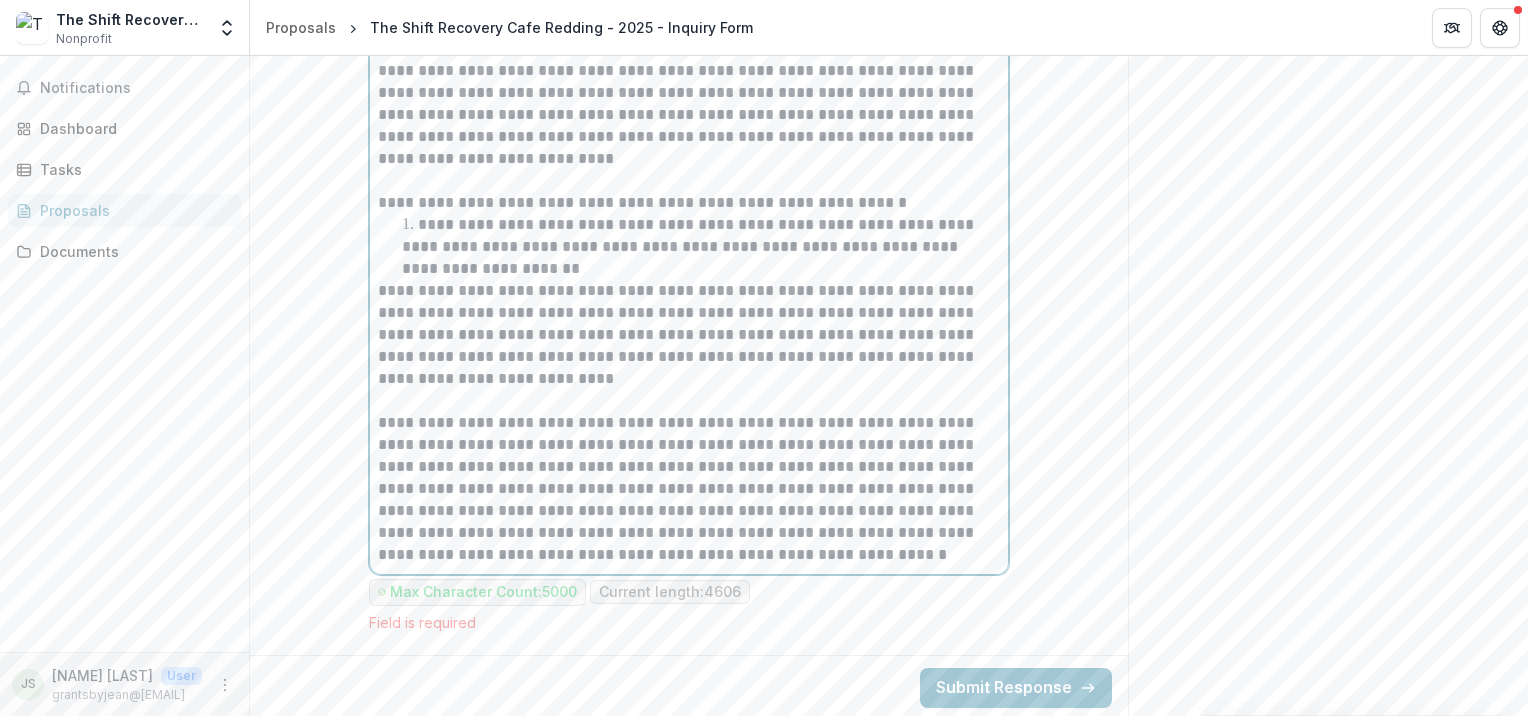 click on "**********" at bounding box center [689, 335] 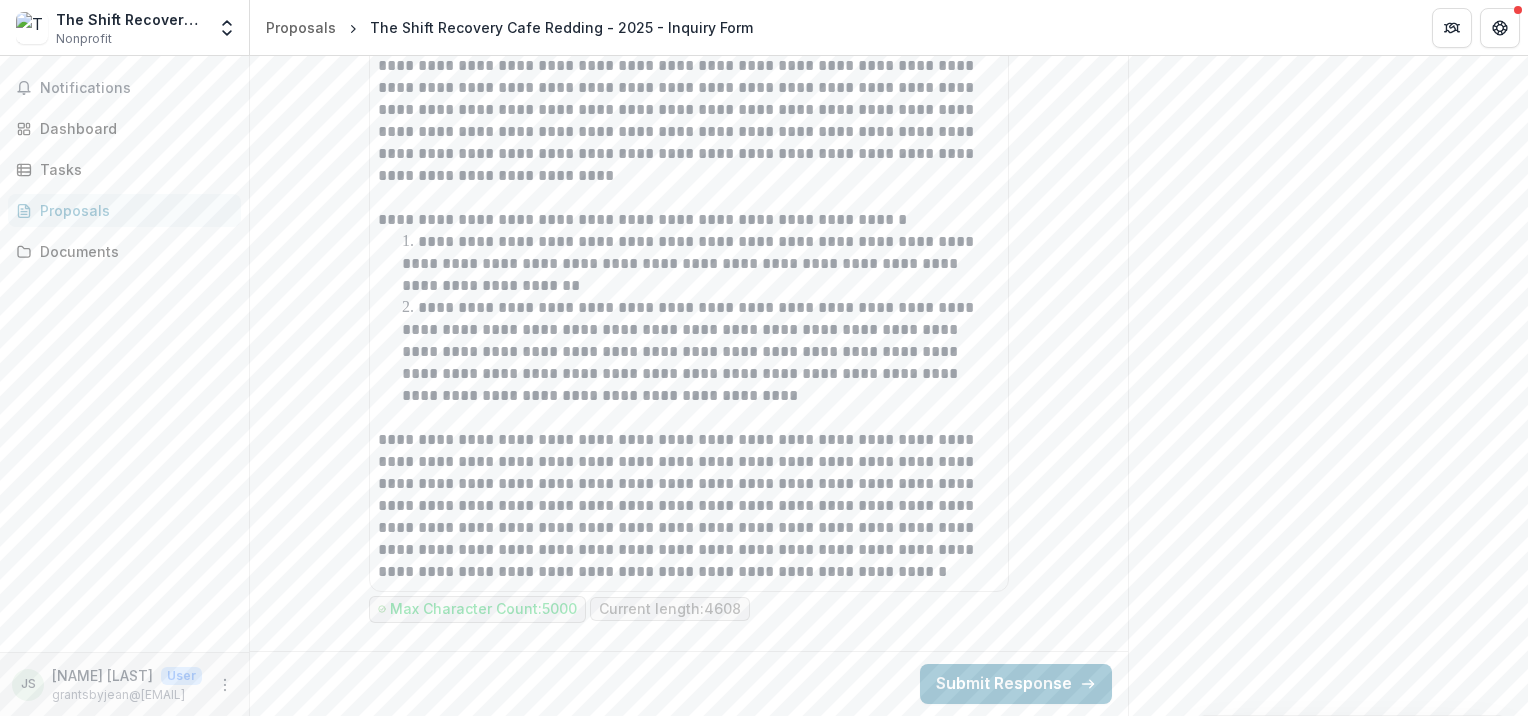 scroll, scrollTop: 2440, scrollLeft: 0, axis: vertical 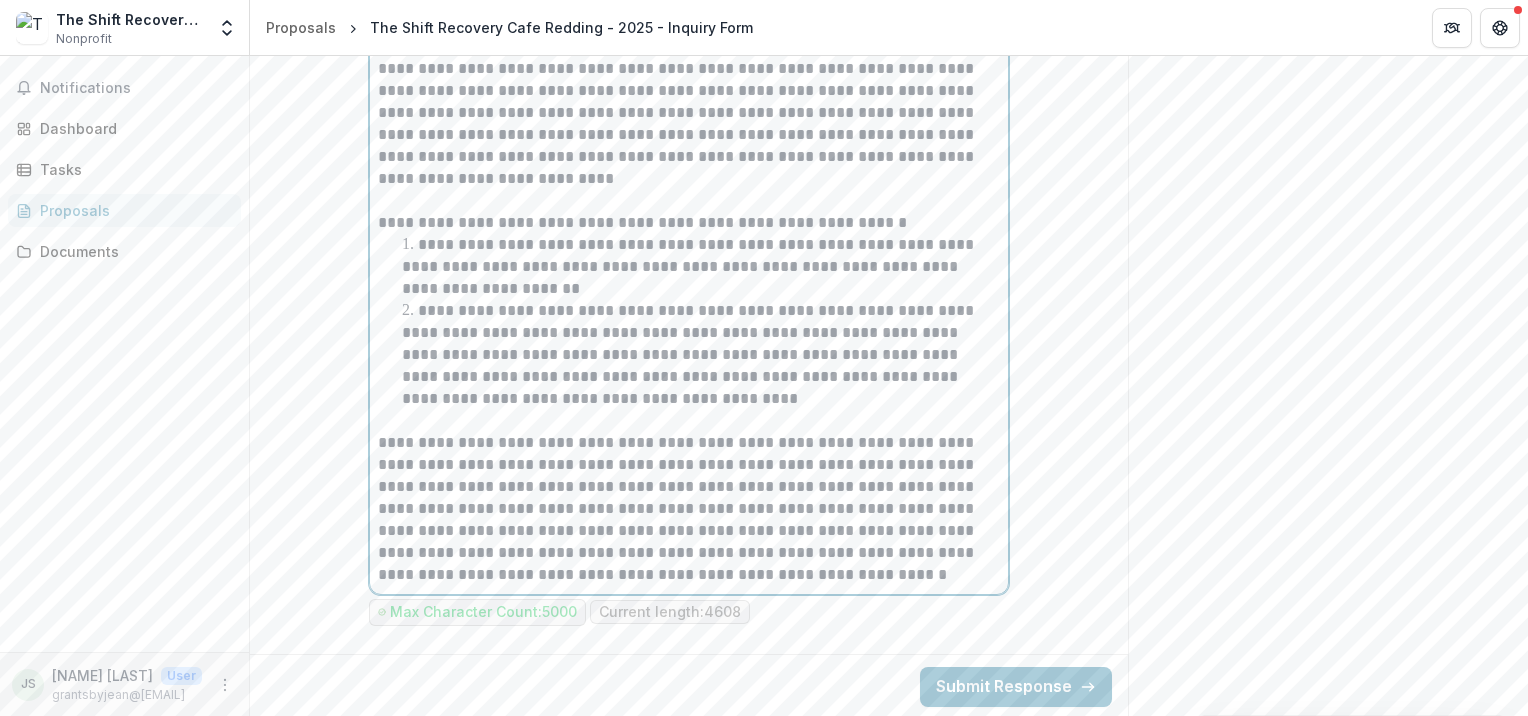click on "**********" at bounding box center (701, 355) 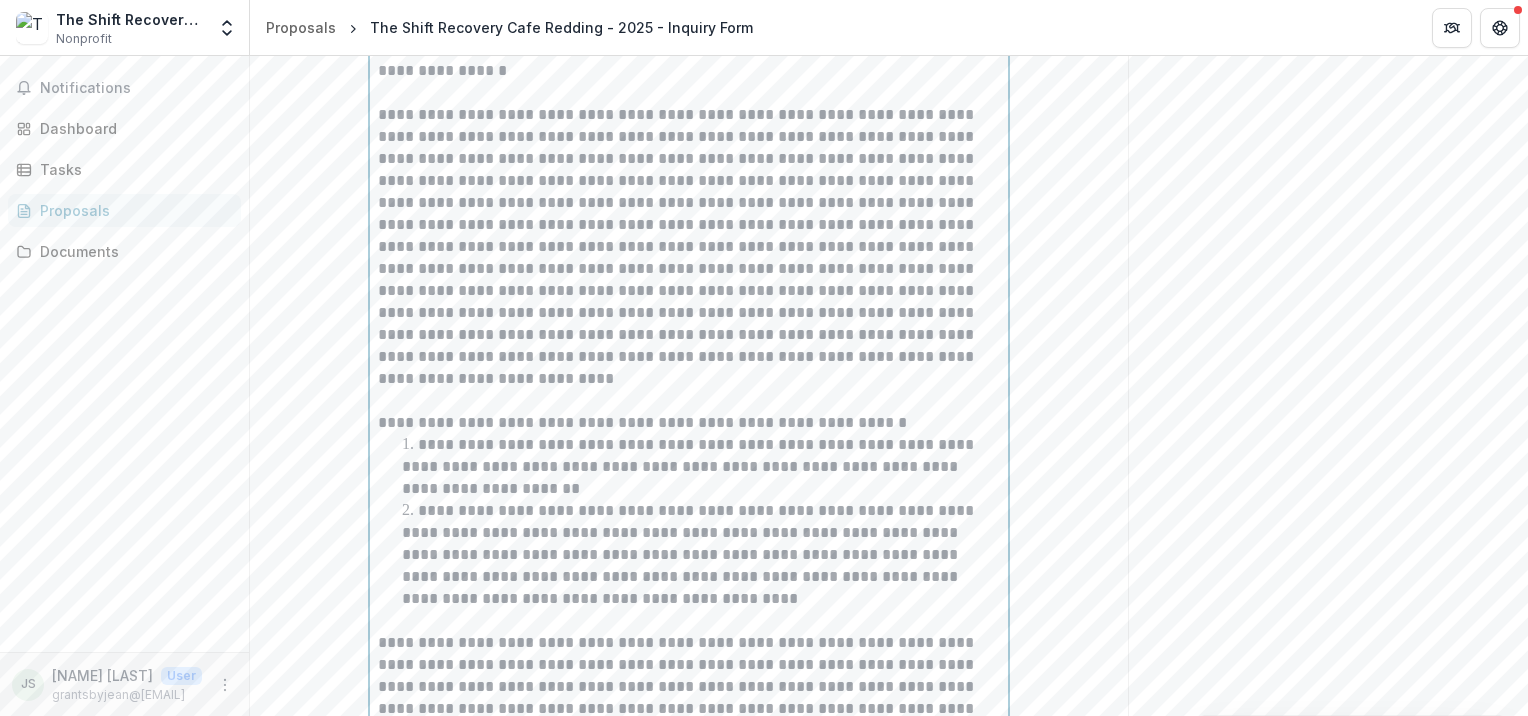 scroll, scrollTop: 2240, scrollLeft: 0, axis: vertical 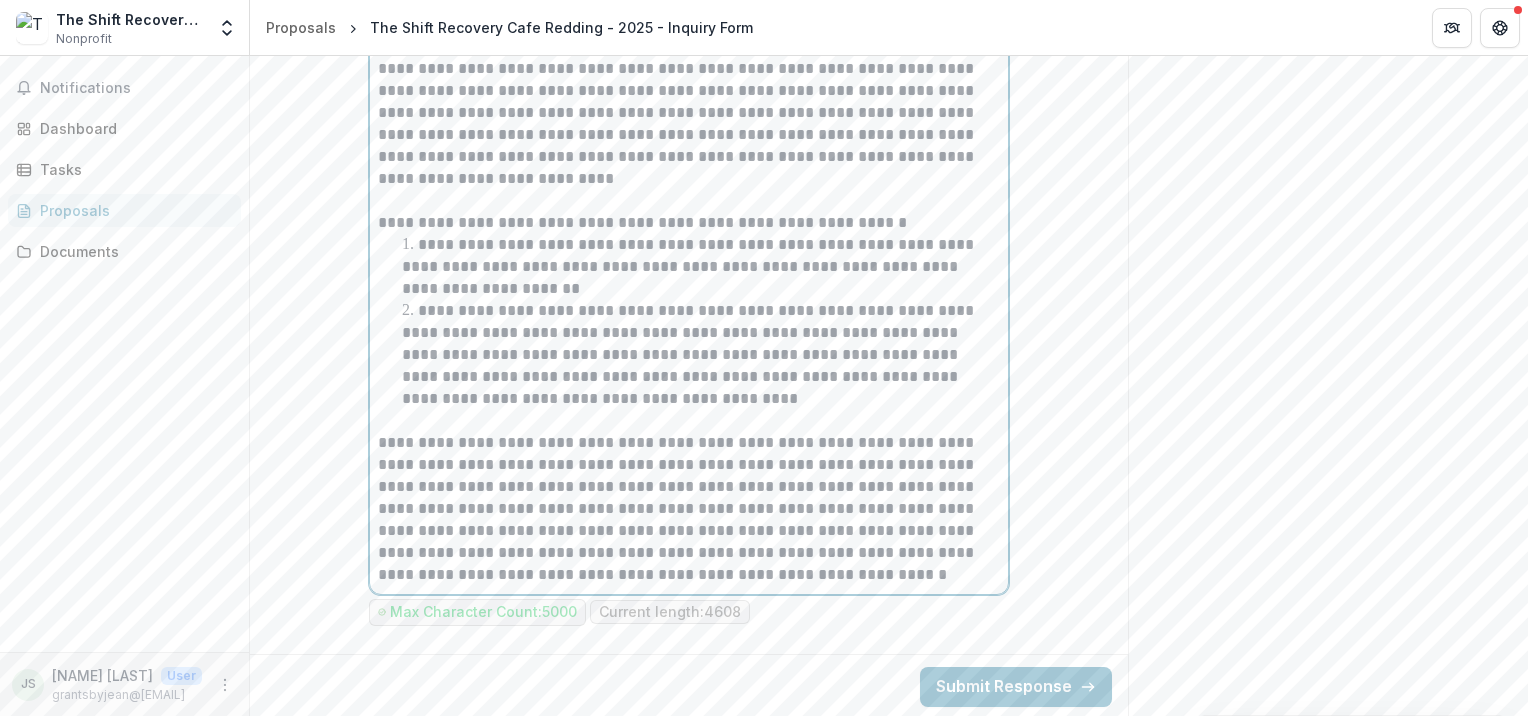 click at bounding box center [689, 421] 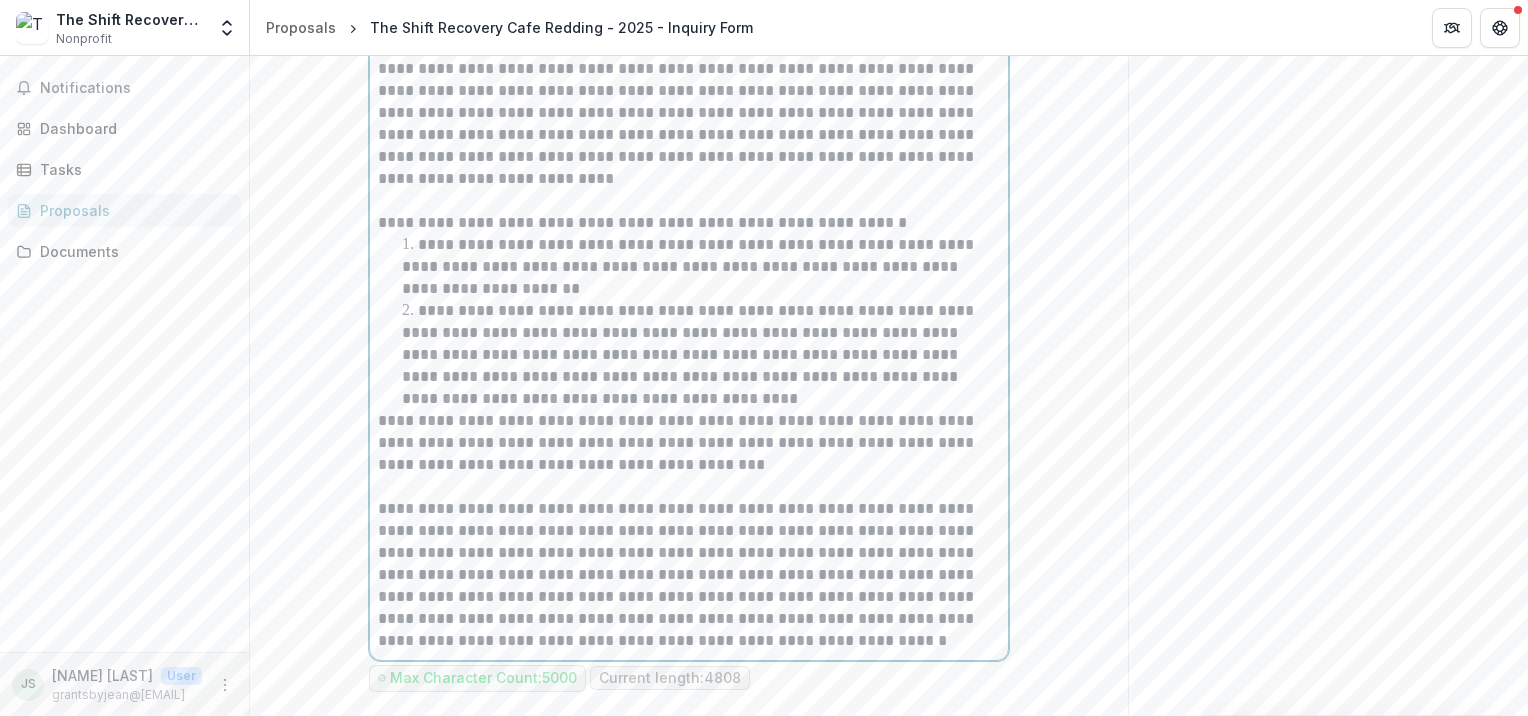 click on "**********" at bounding box center [689, 443] 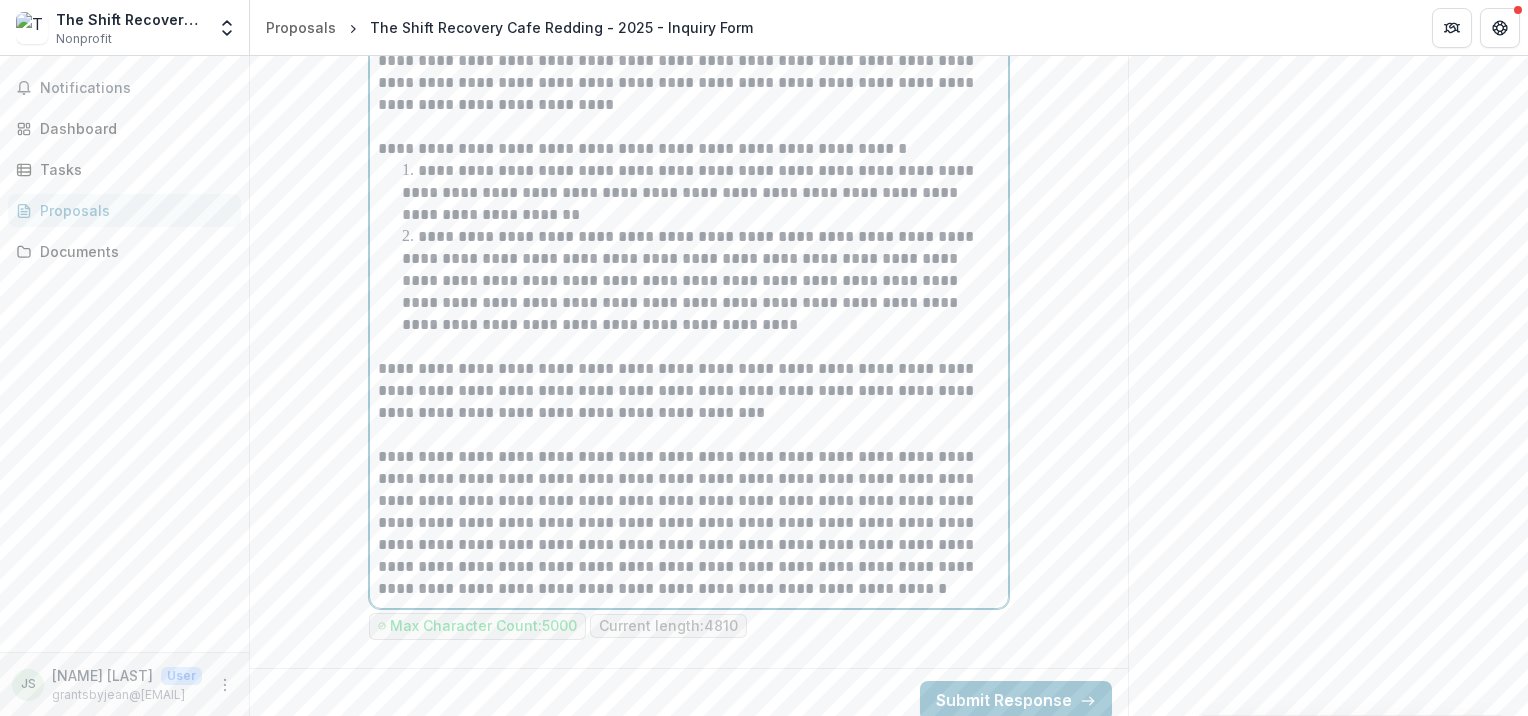 scroll, scrollTop: 2528, scrollLeft: 0, axis: vertical 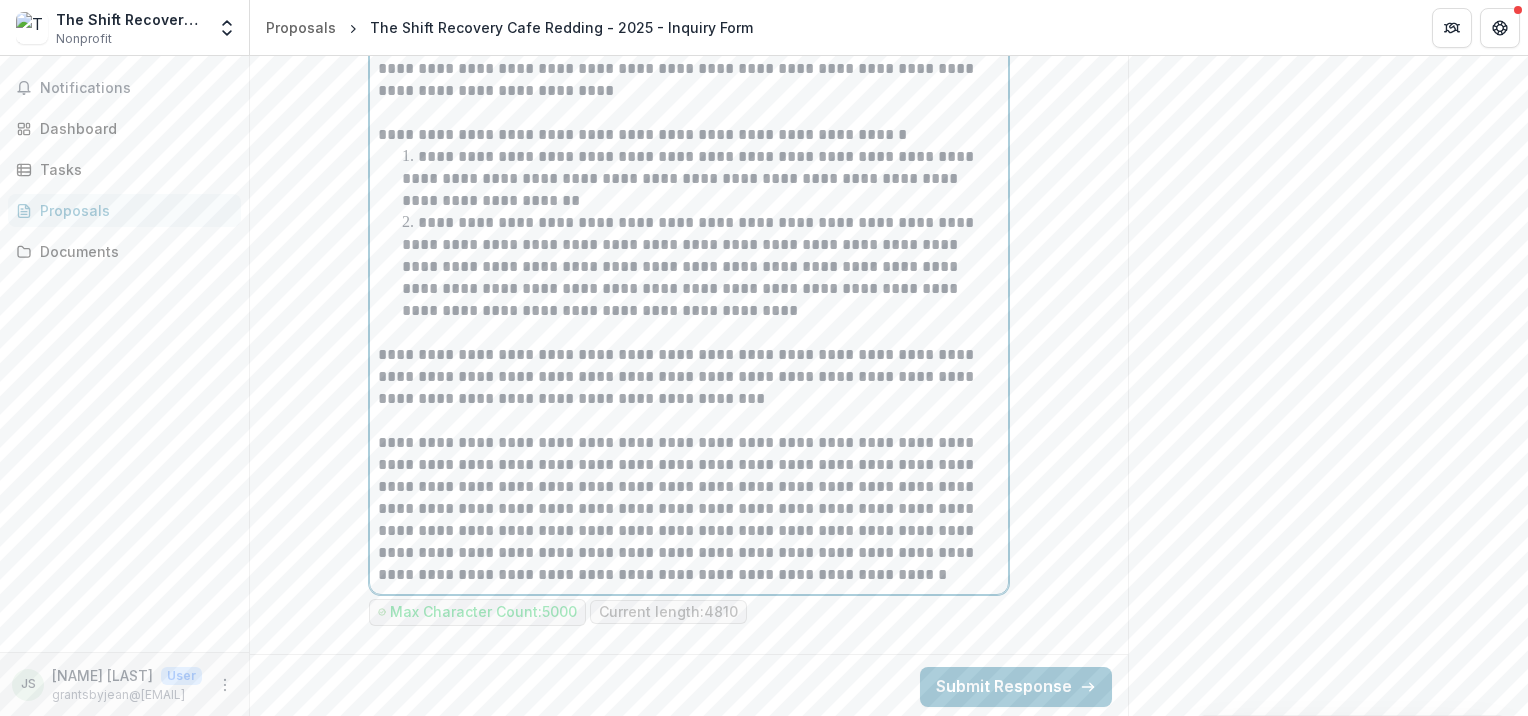 click on "**********" at bounding box center (689, 509) 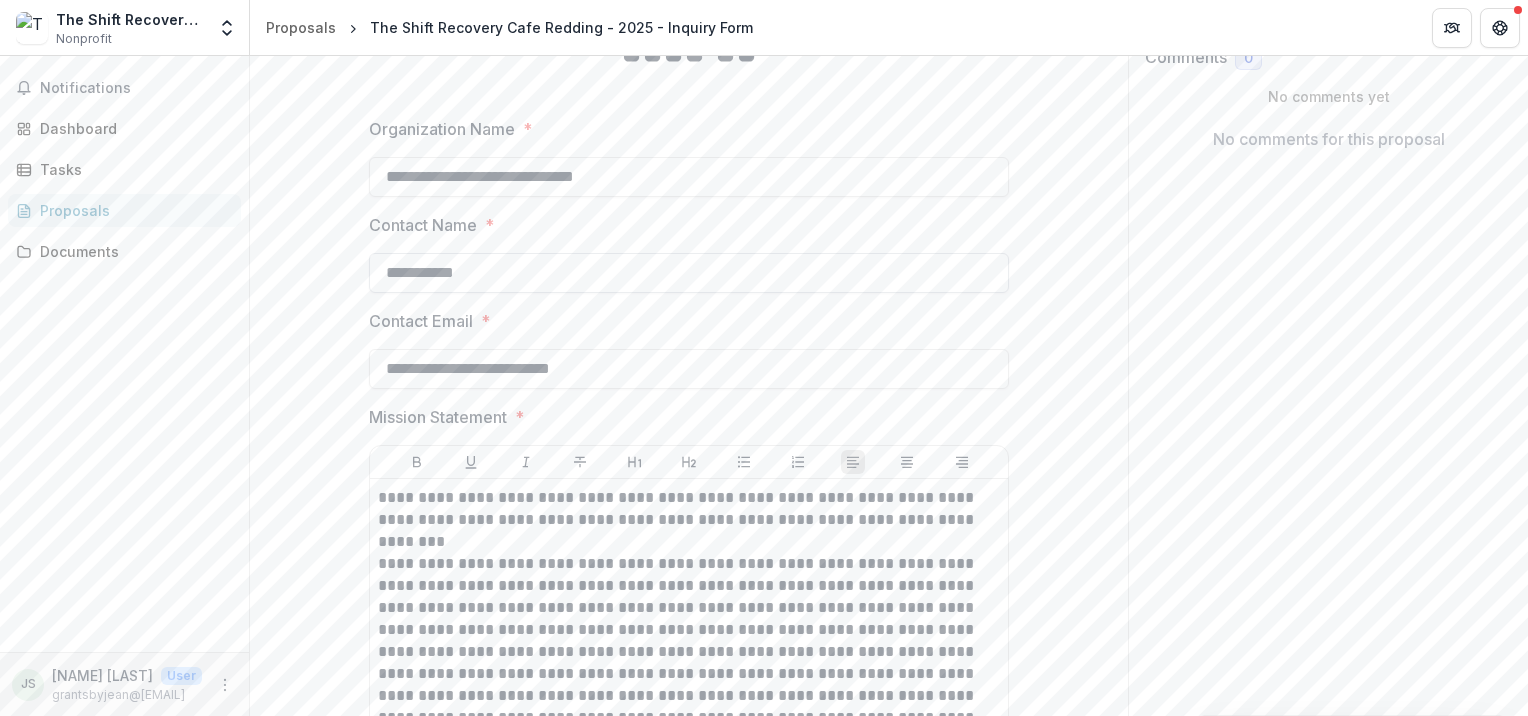 scroll, scrollTop: 400, scrollLeft: 0, axis: vertical 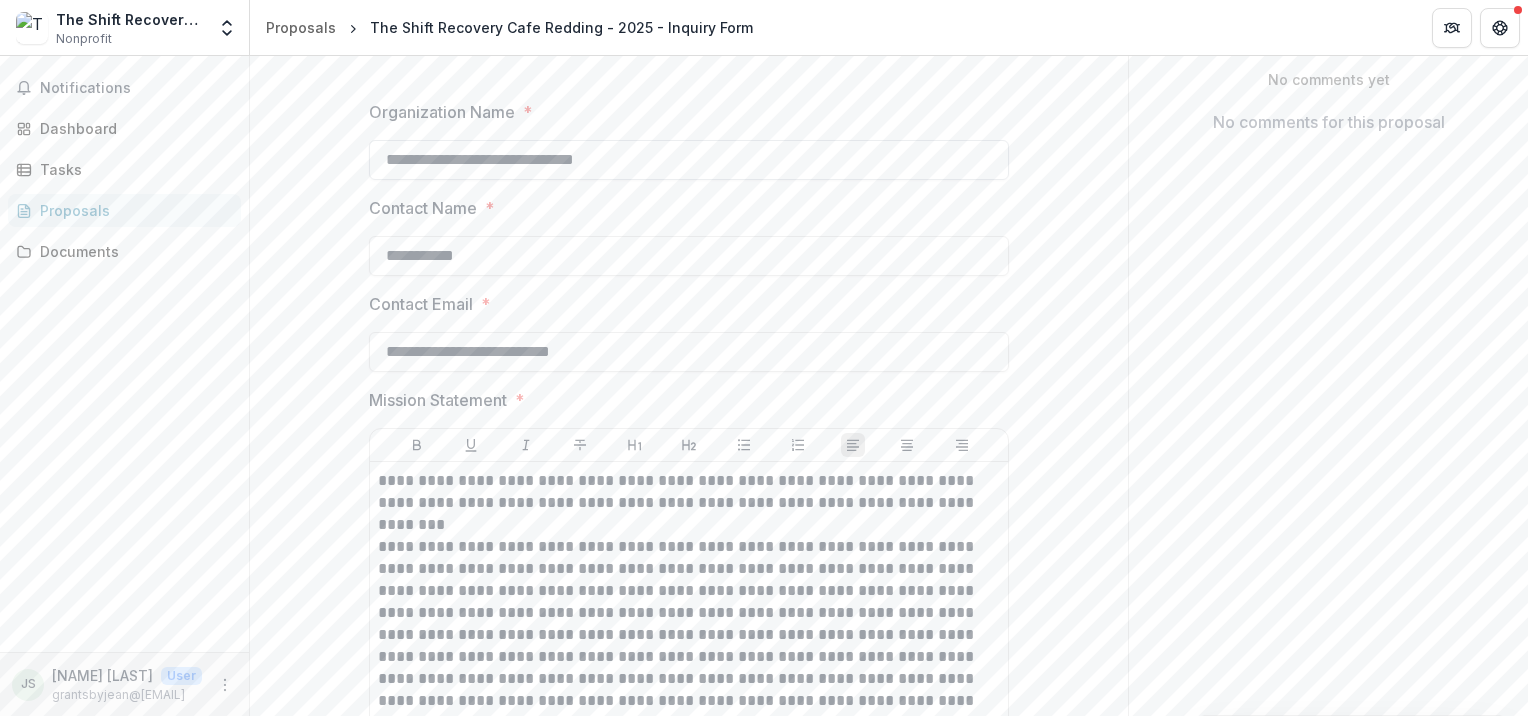 click on "**********" at bounding box center (689, 160) 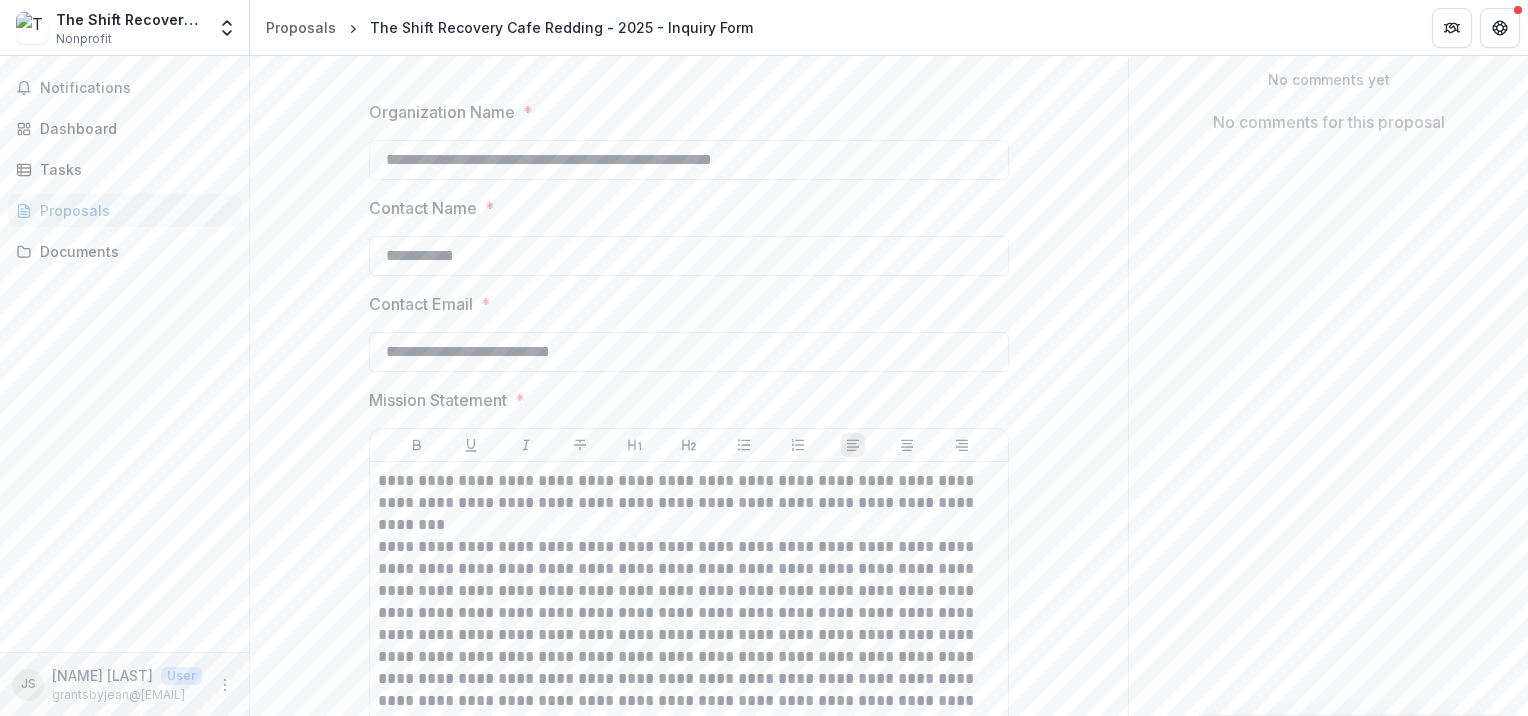 click on "**********" at bounding box center (689, 1358) 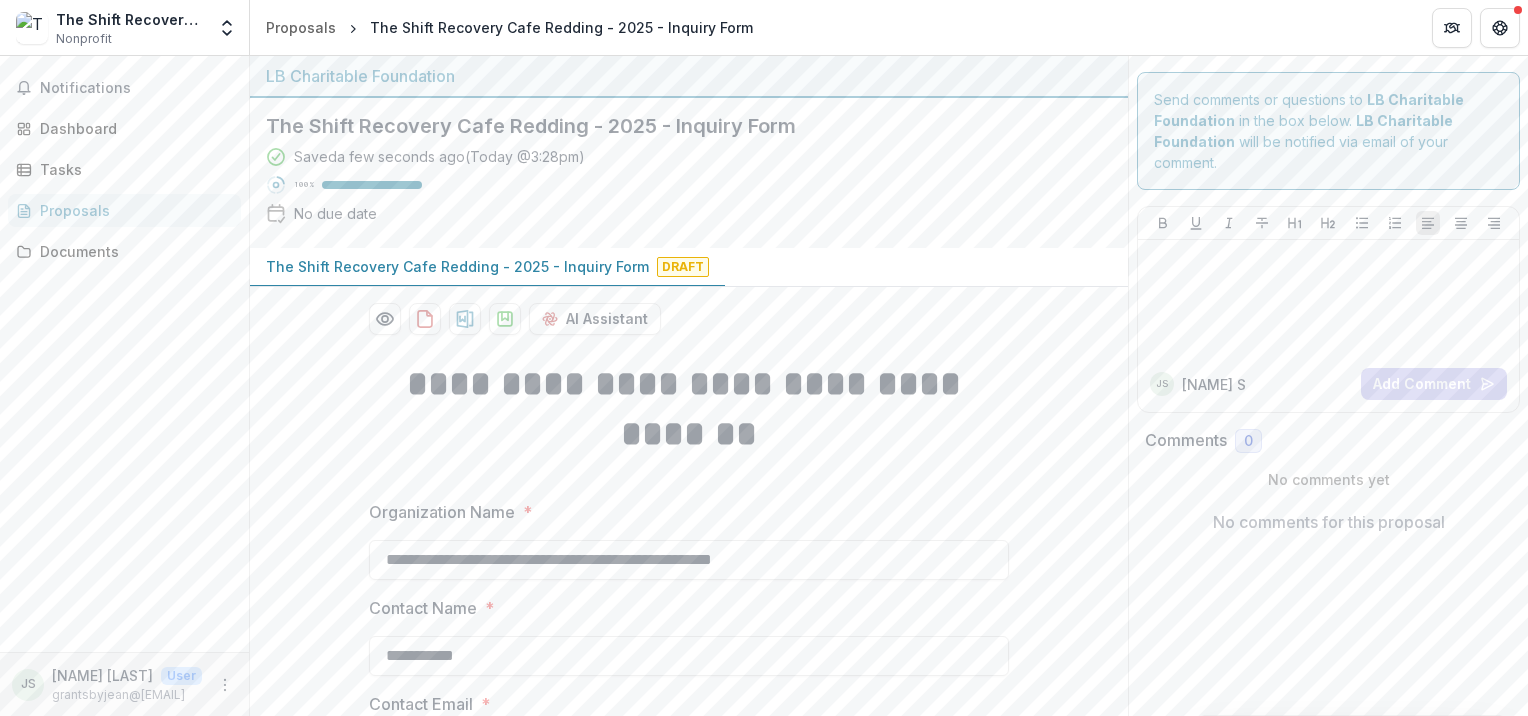 scroll, scrollTop: 300, scrollLeft: 0, axis: vertical 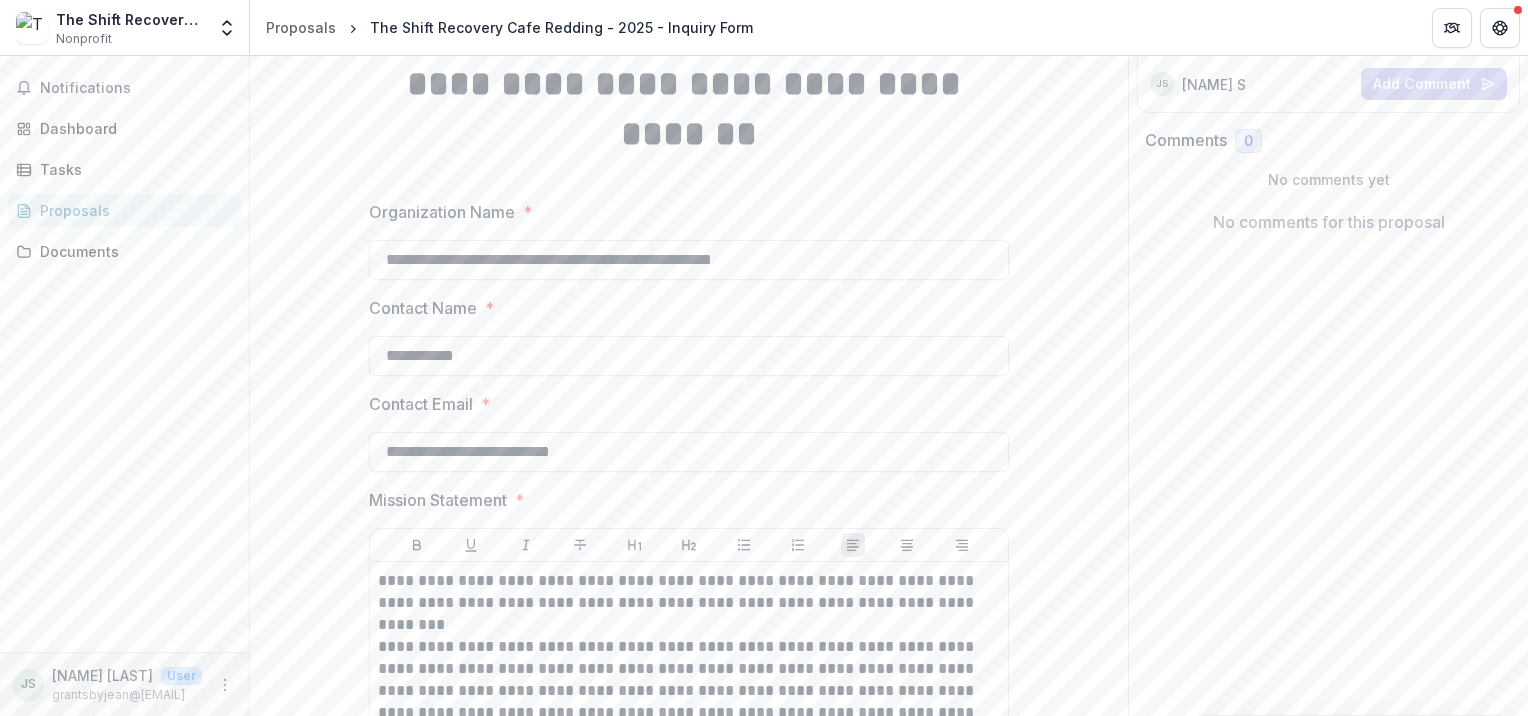 drag, startPoint x: 844, startPoint y: 258, endPoint x: 358, endPoint y: 262, distance: 486.01645 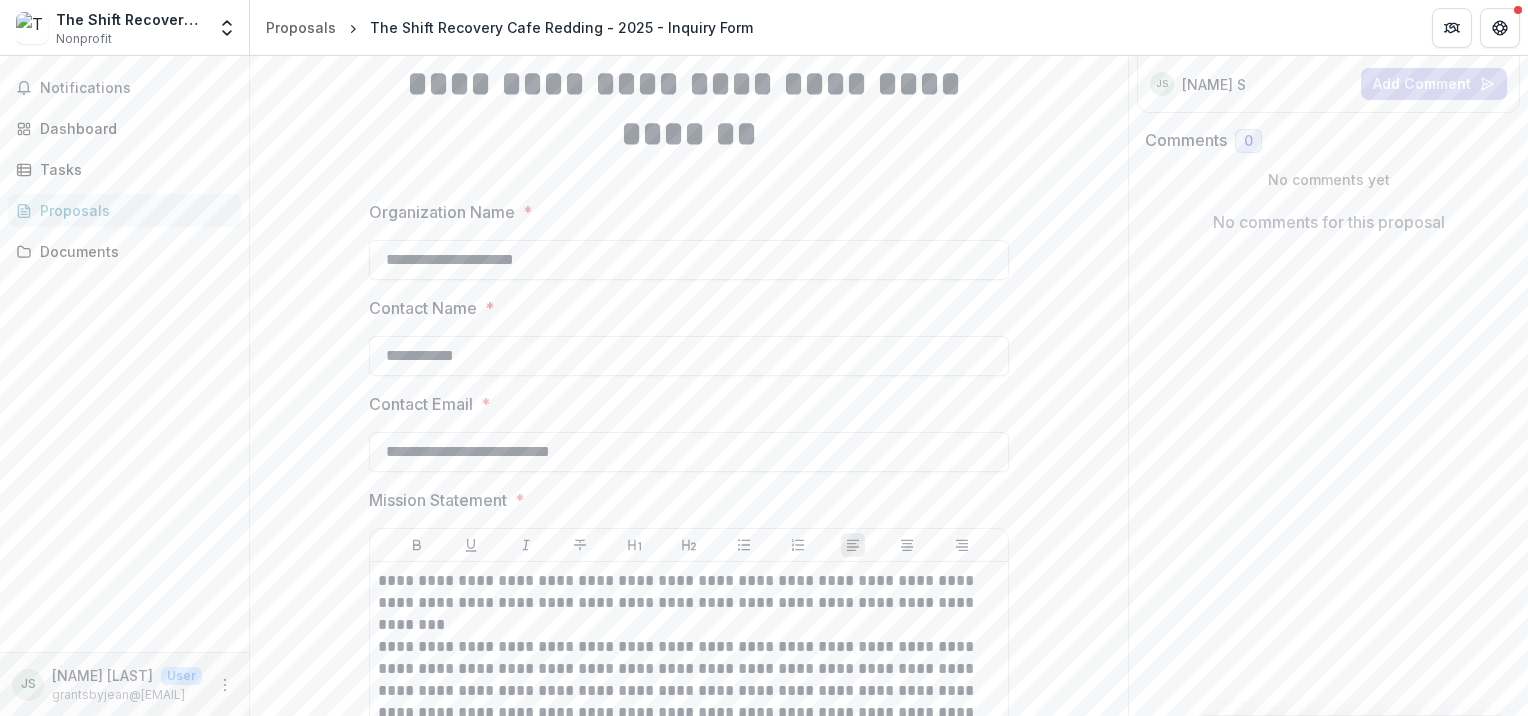 click on "**********" at bounding box center [689, 1458] 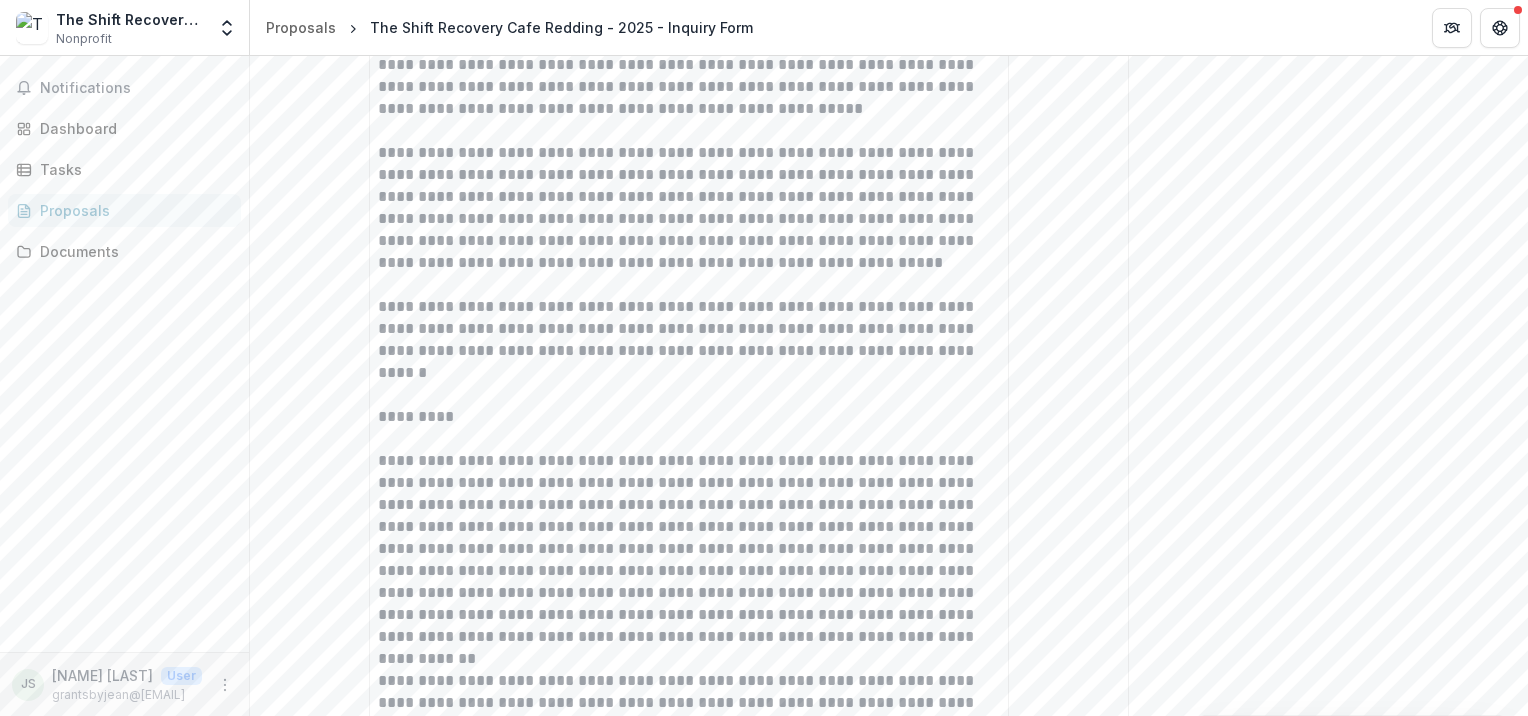 scroll, scrollTop: 1500, scrollLeft: 0, axis: vertical 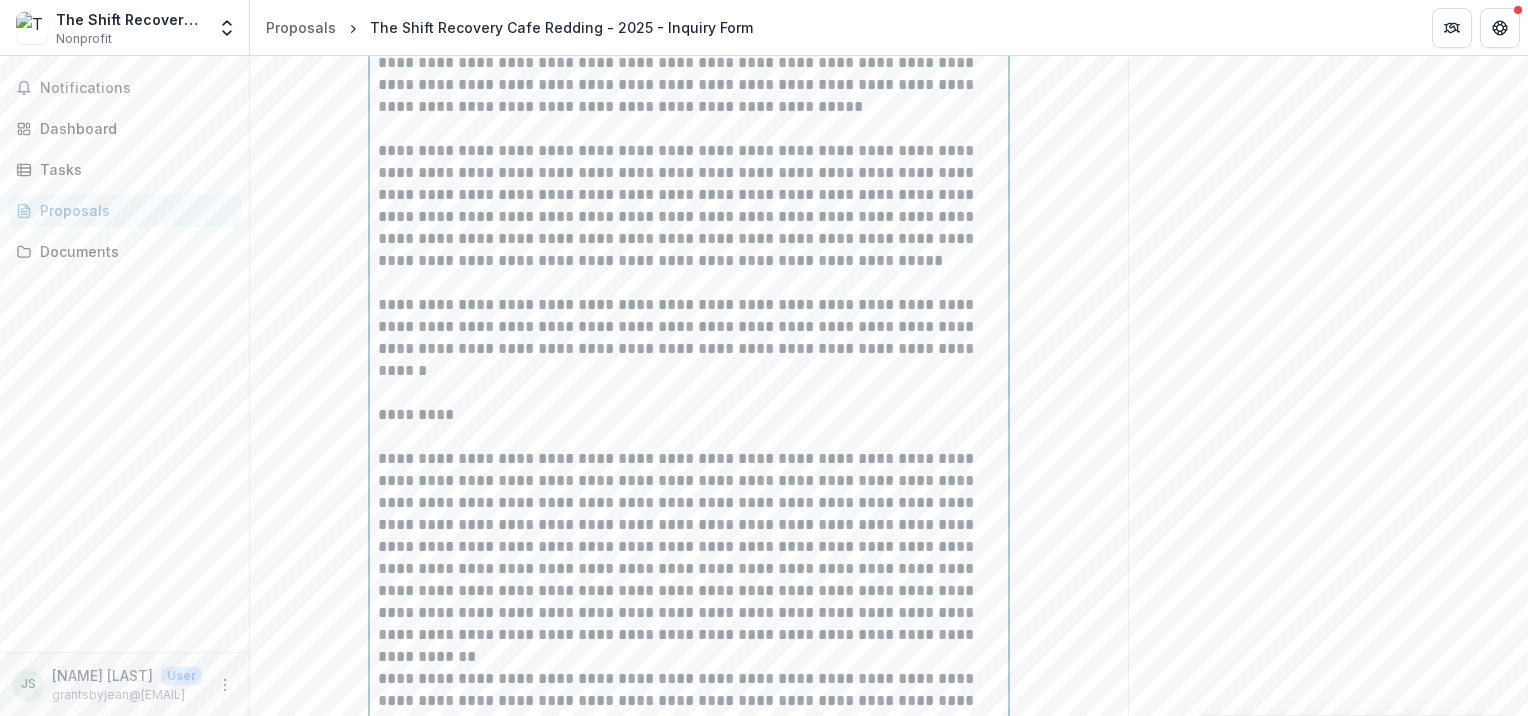 click on "**********" at bounding box center (689, 712) 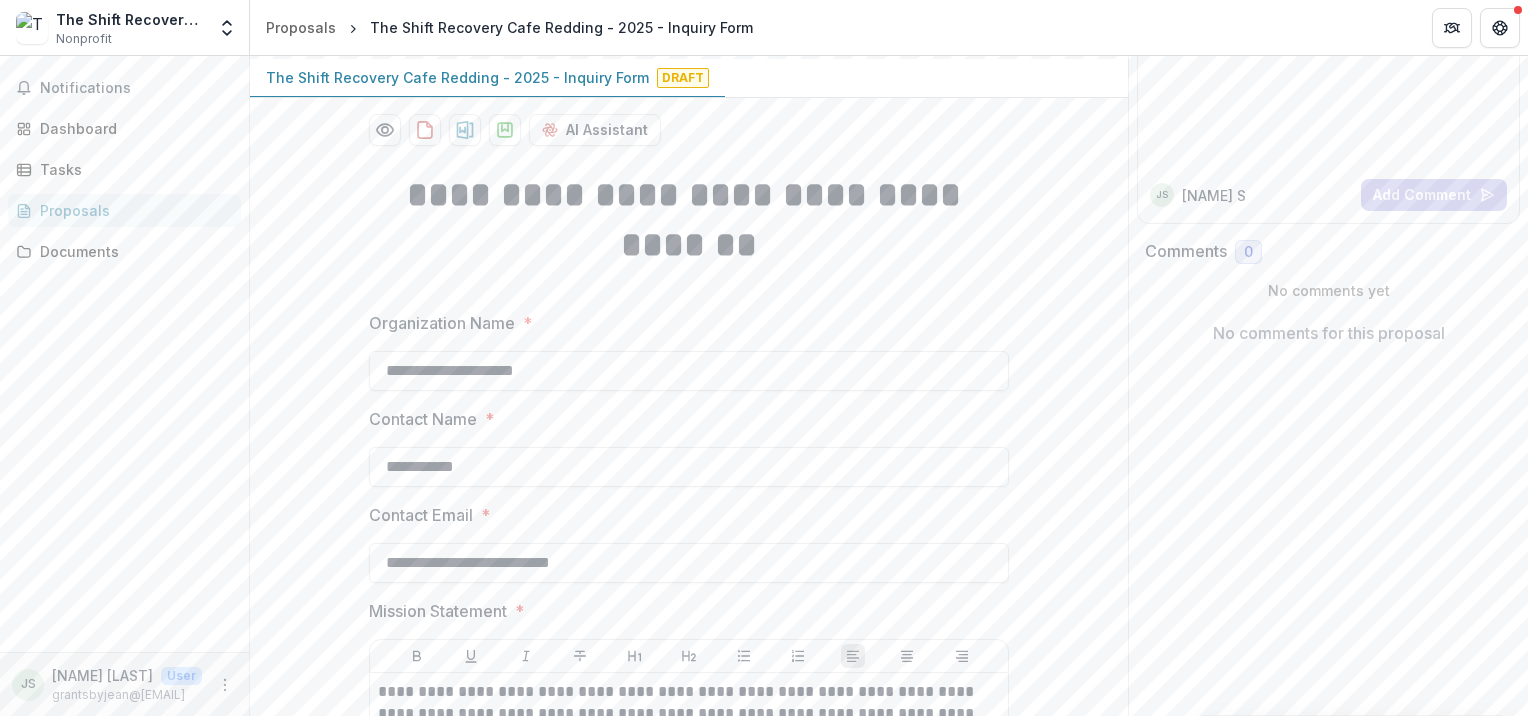 scroll, scrollTop: 200, scrollLeft: 0, axis: vertical 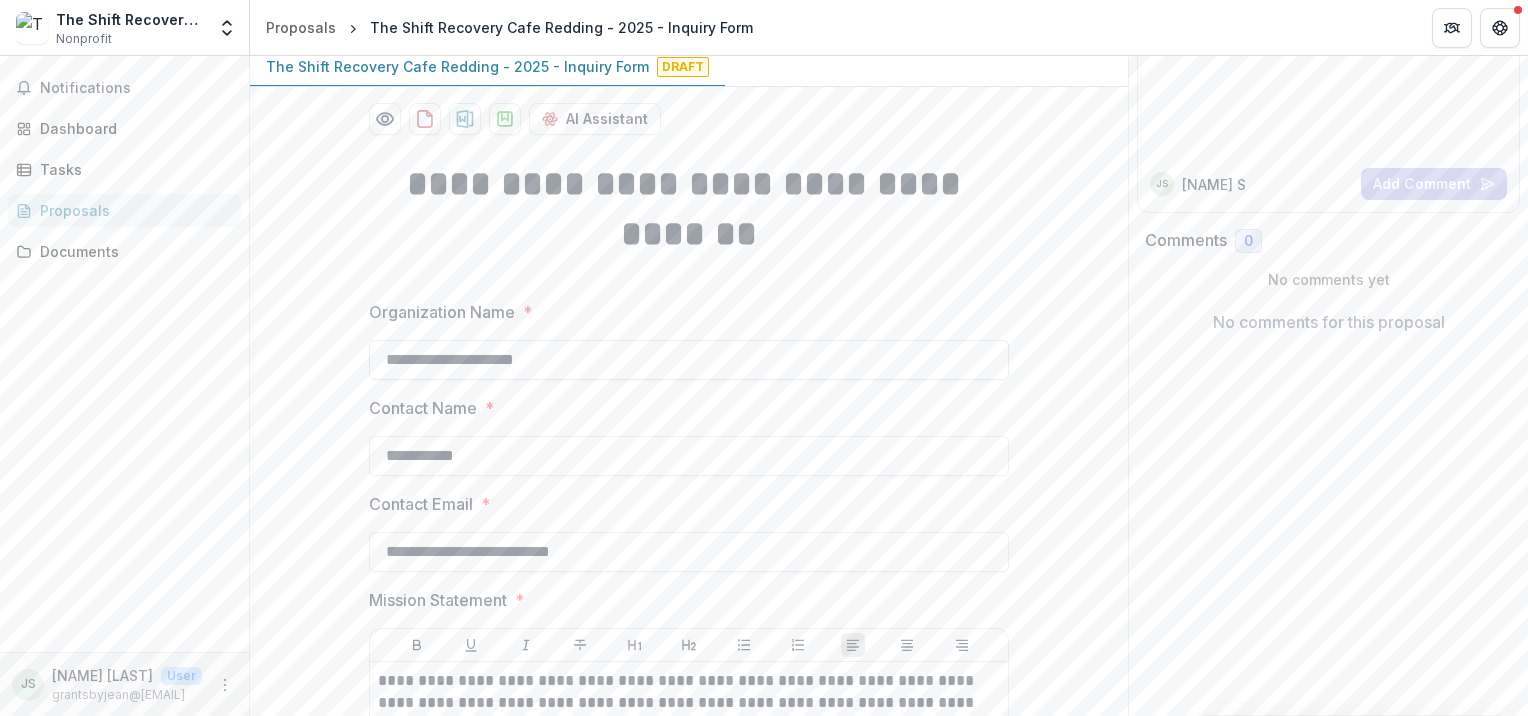 click on "**********" at bounding box center [689, 360] 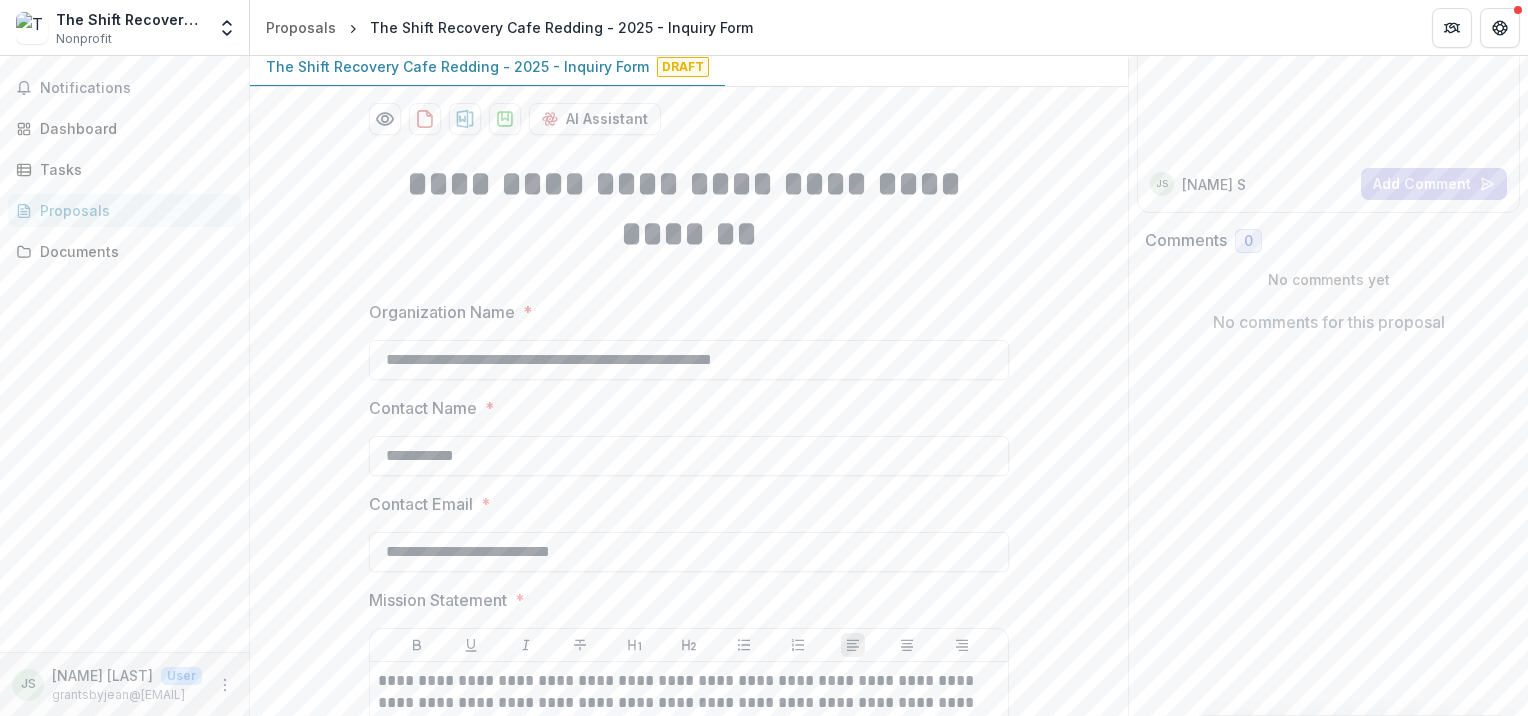 type on "**********" 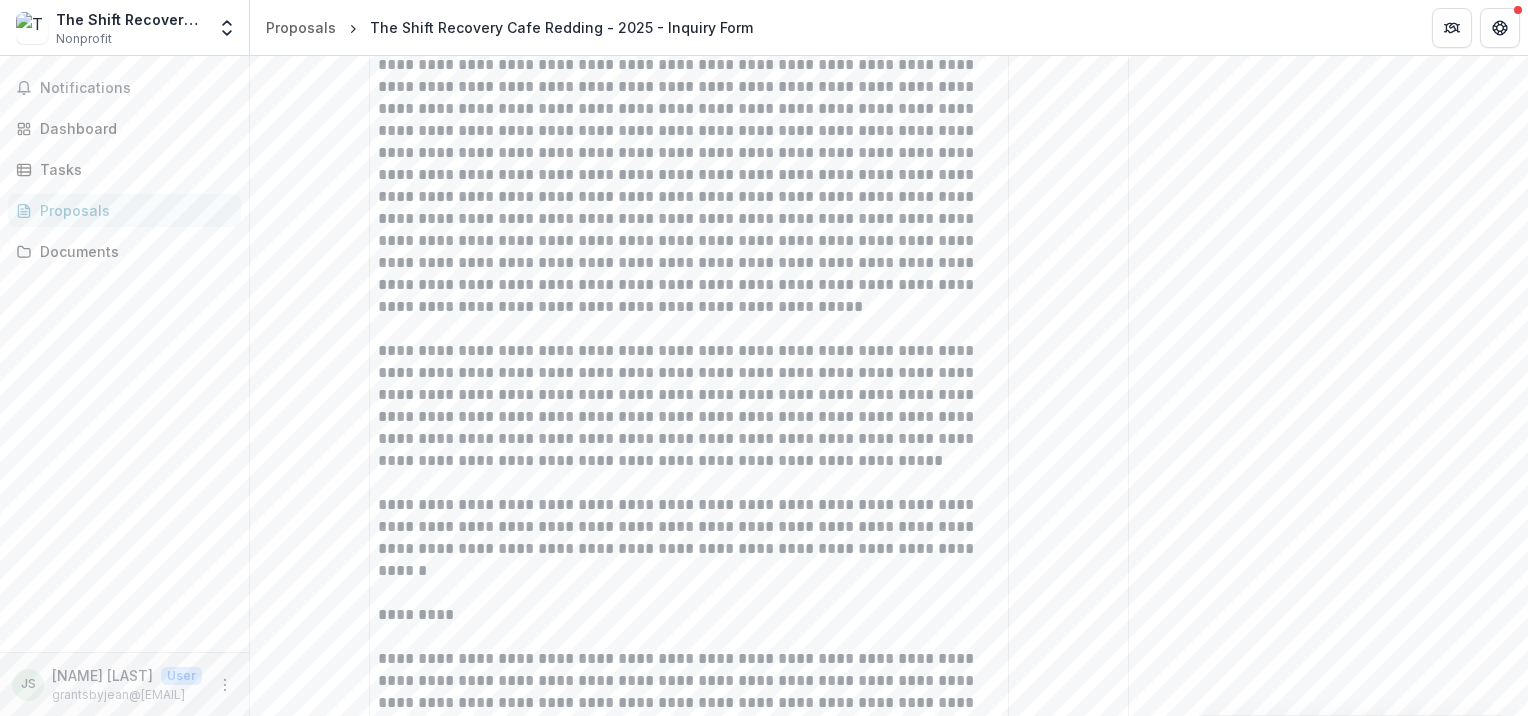 scroll, scrollTop: 1500, scrollLeft: 0, axis: vertical 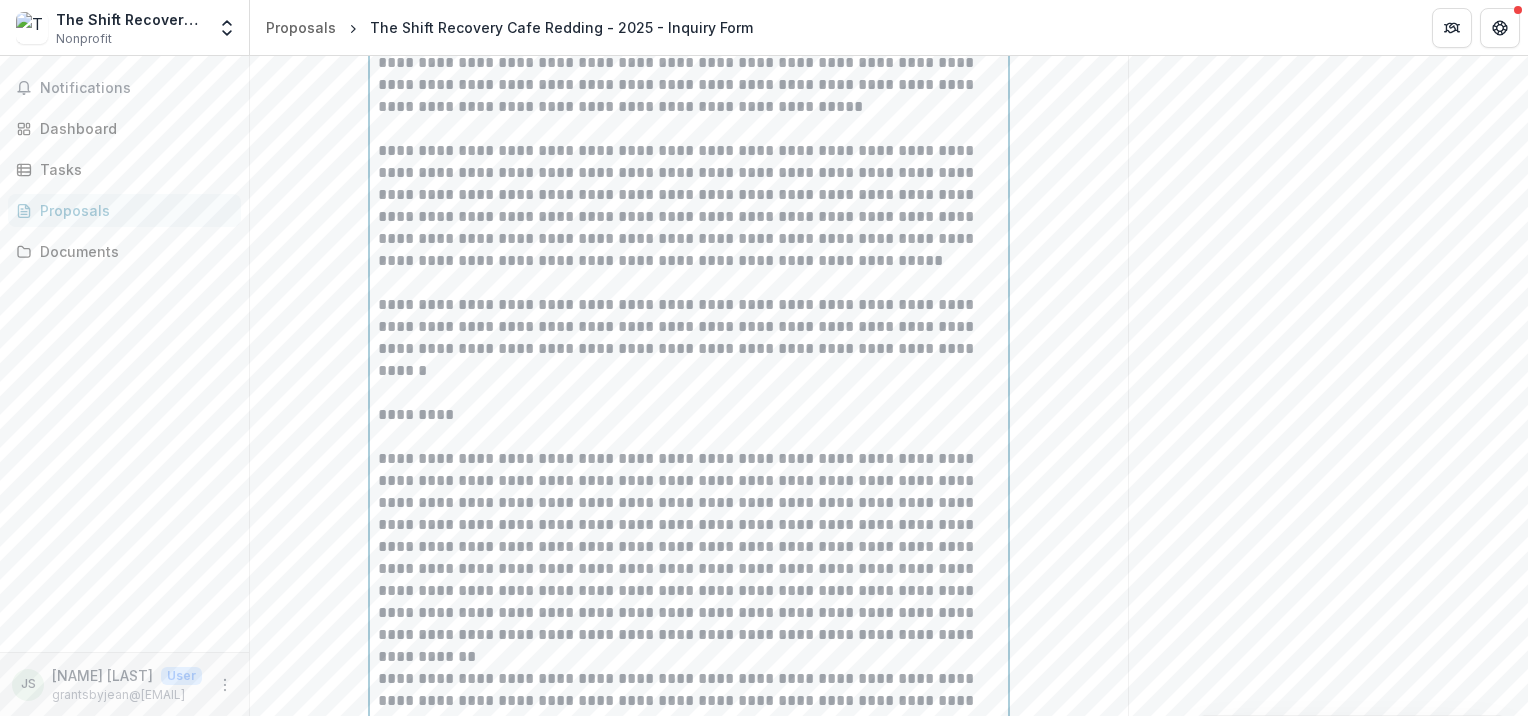 click on "**********" at bounding box center (689, 712) 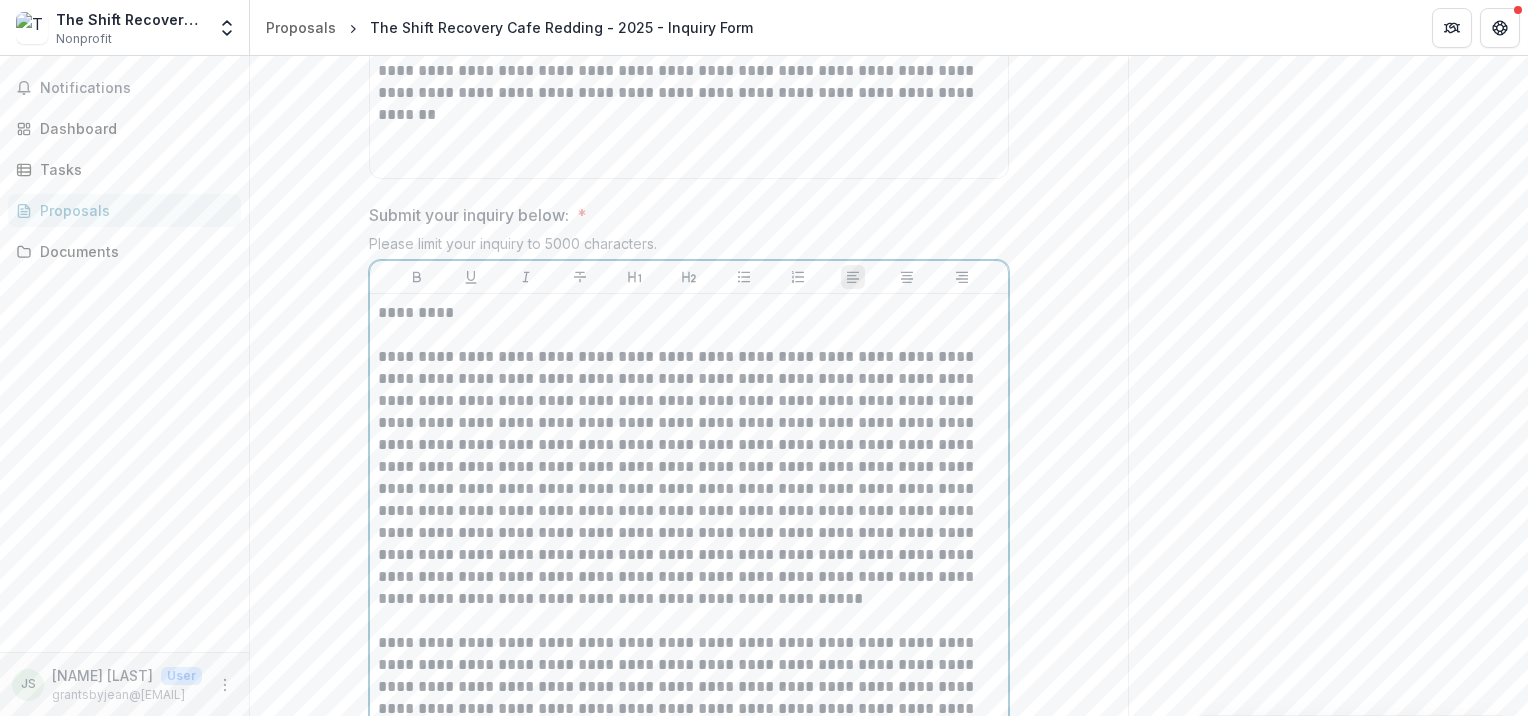 scroll, scrollTop: 800, scrollLeft: 0, axis: vertical 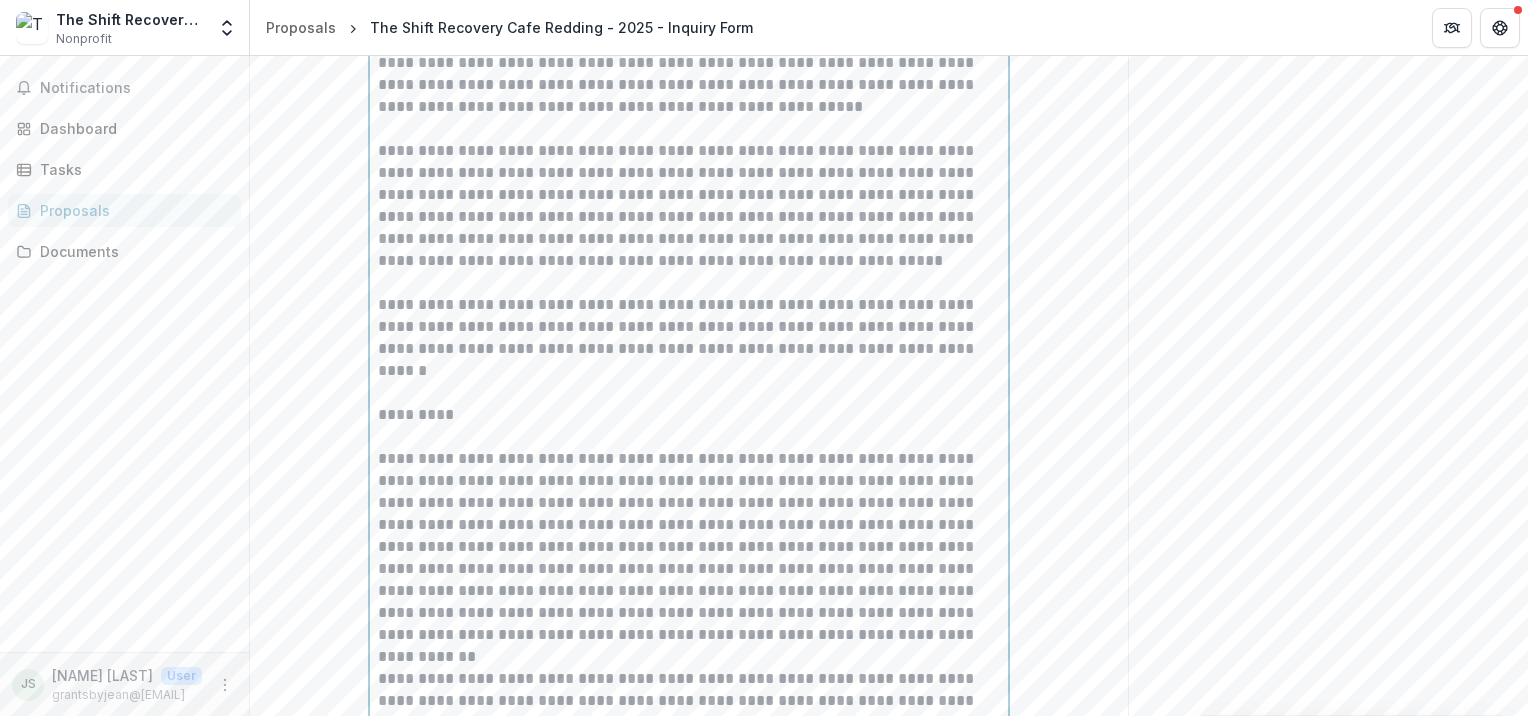 click on "**********" at bounding box center [689, 712] 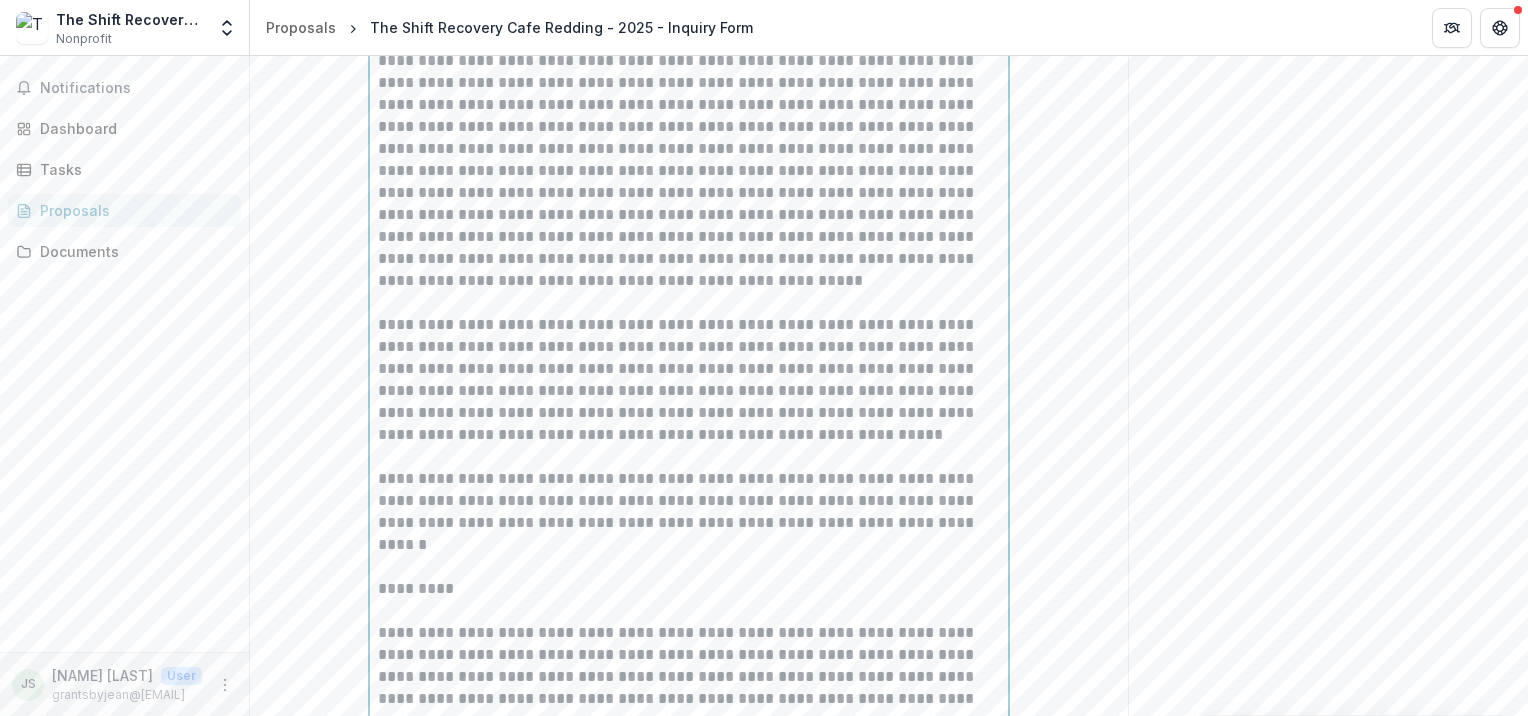 scroll, scrollTop: 1300, scrollLeft: 0, axis: vertical 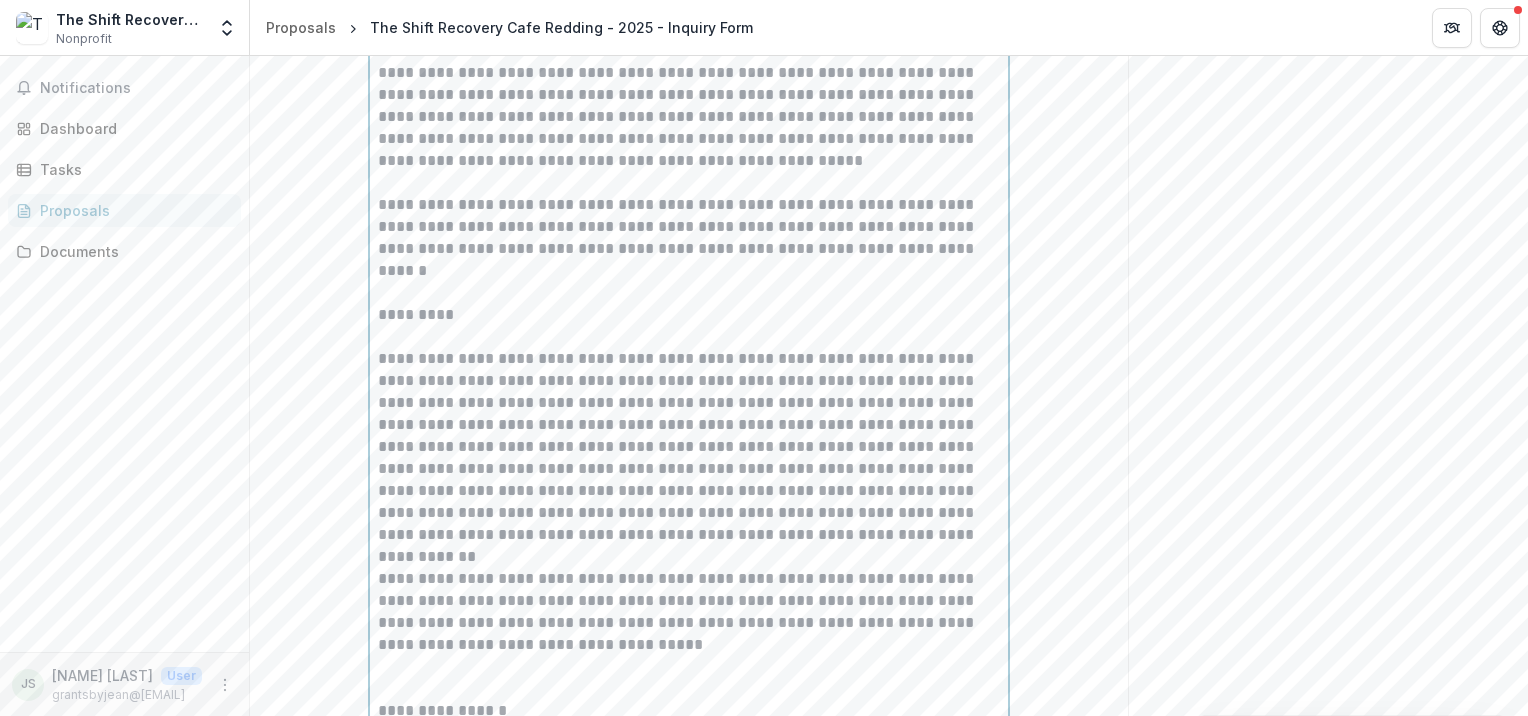 click on "**********" at bounding box center (689, 447) 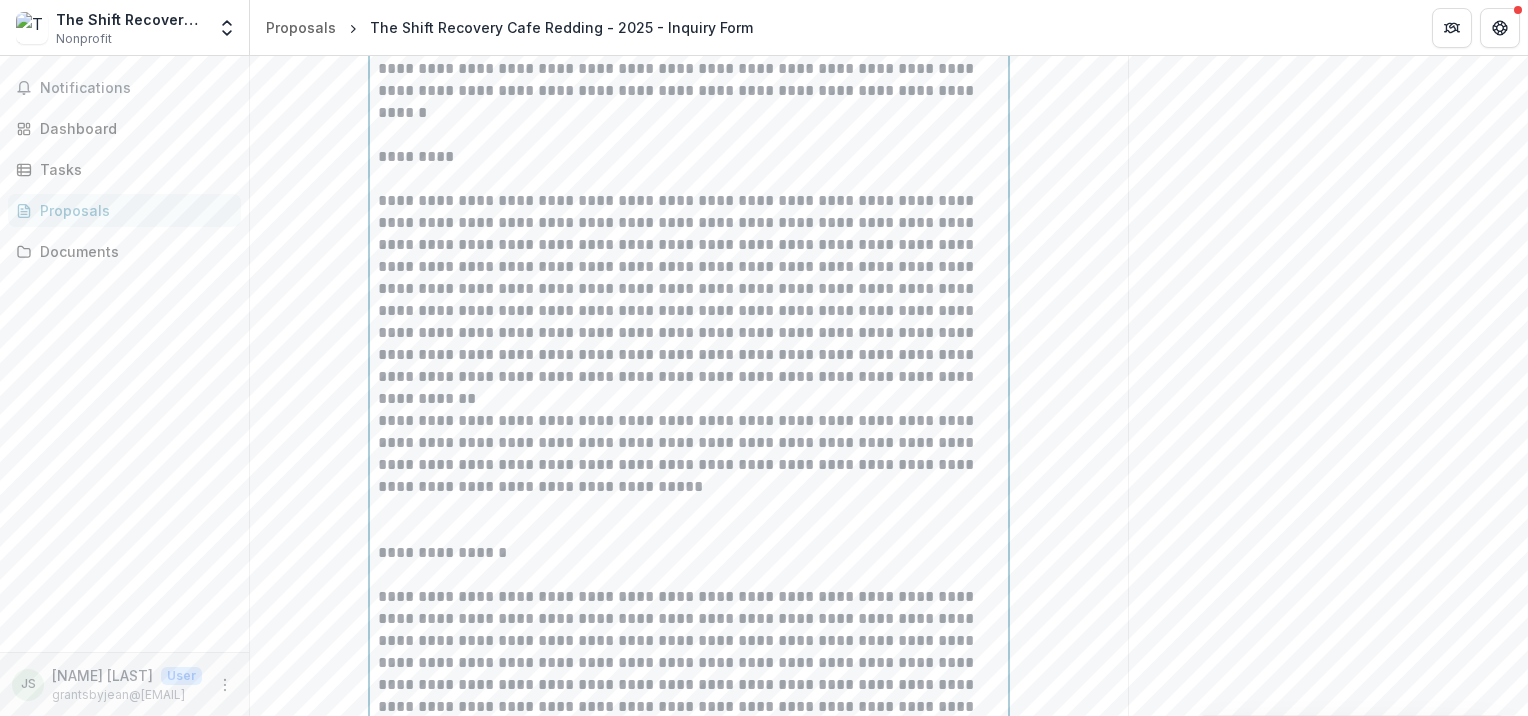 scroll, scrollTop: 1800, scrollLeft: 0, axis: vertical 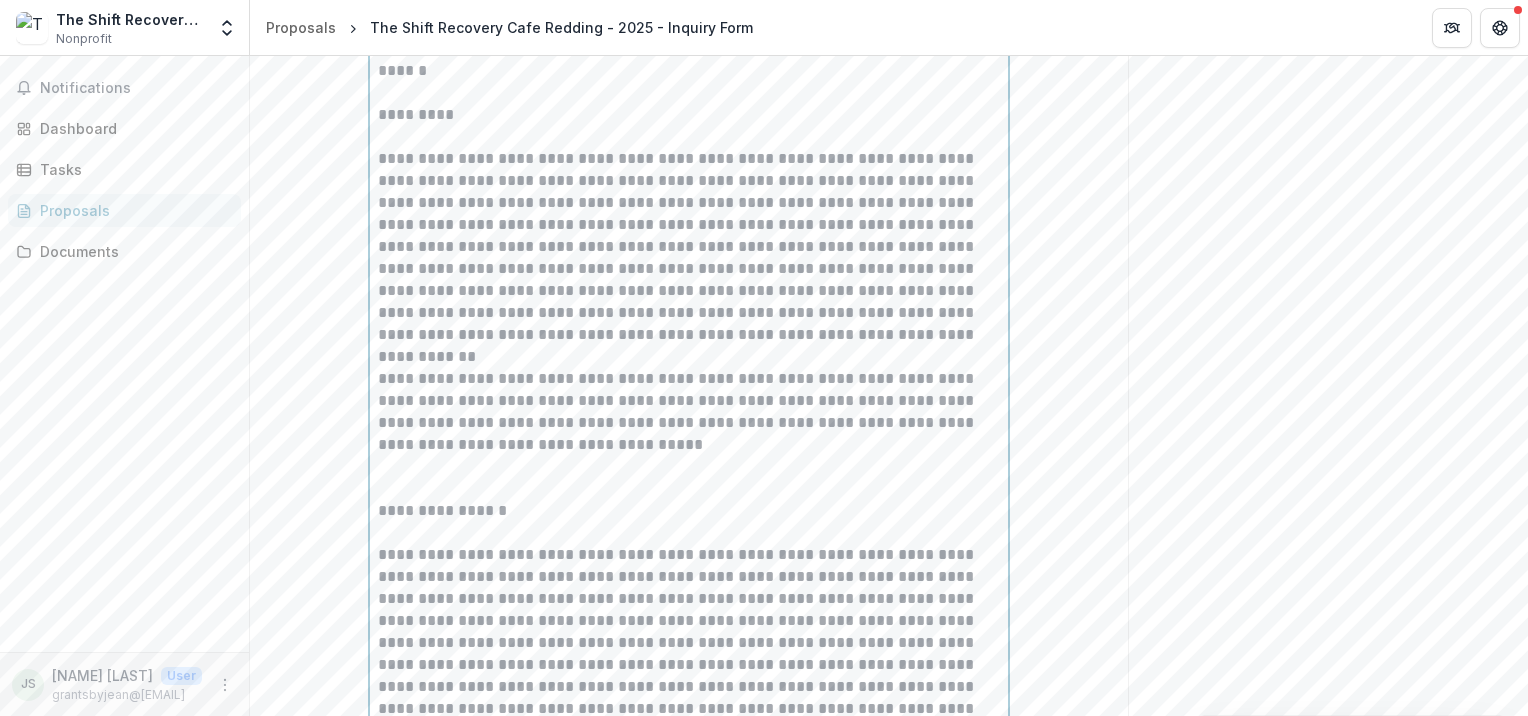 click on "**********" at bounding box center [689, 247] 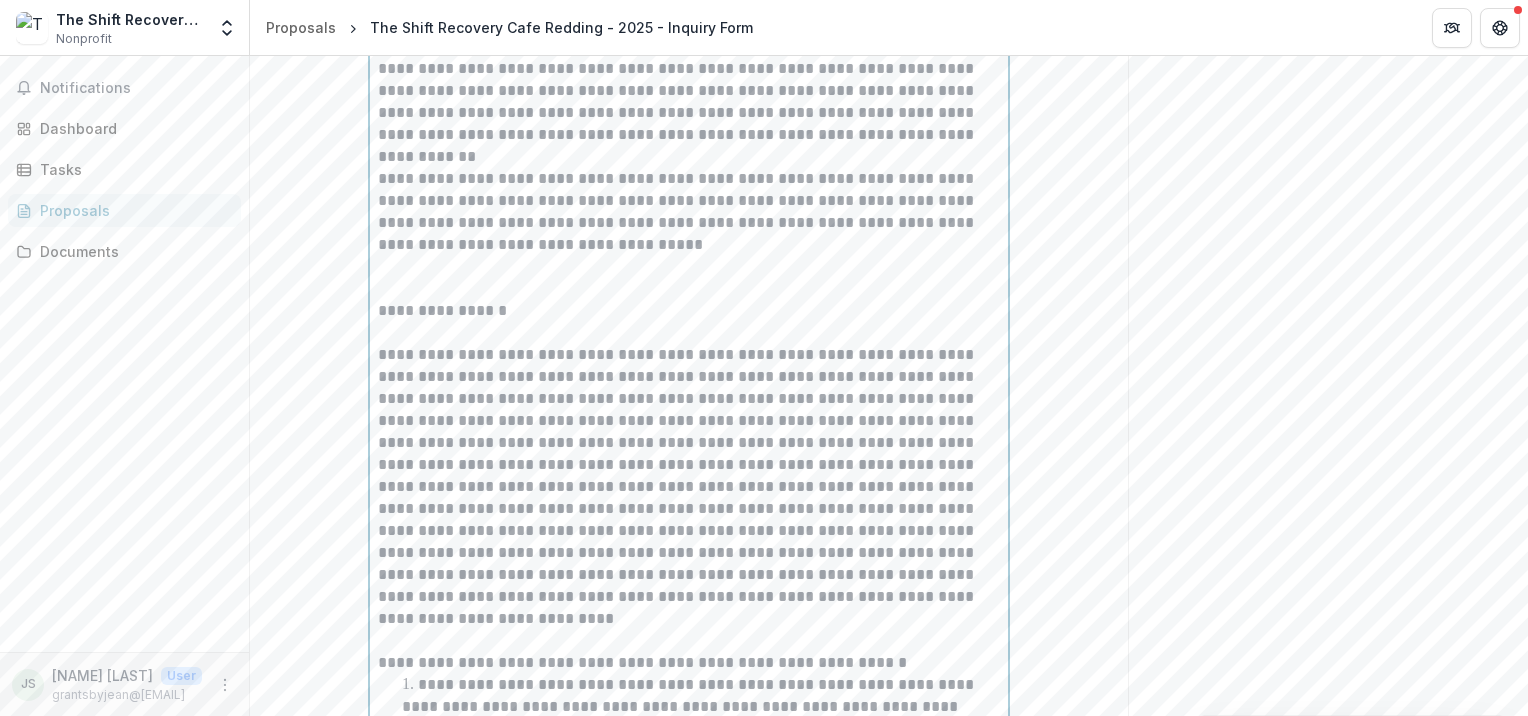 click on "**********" at bounding box center [689, 212] 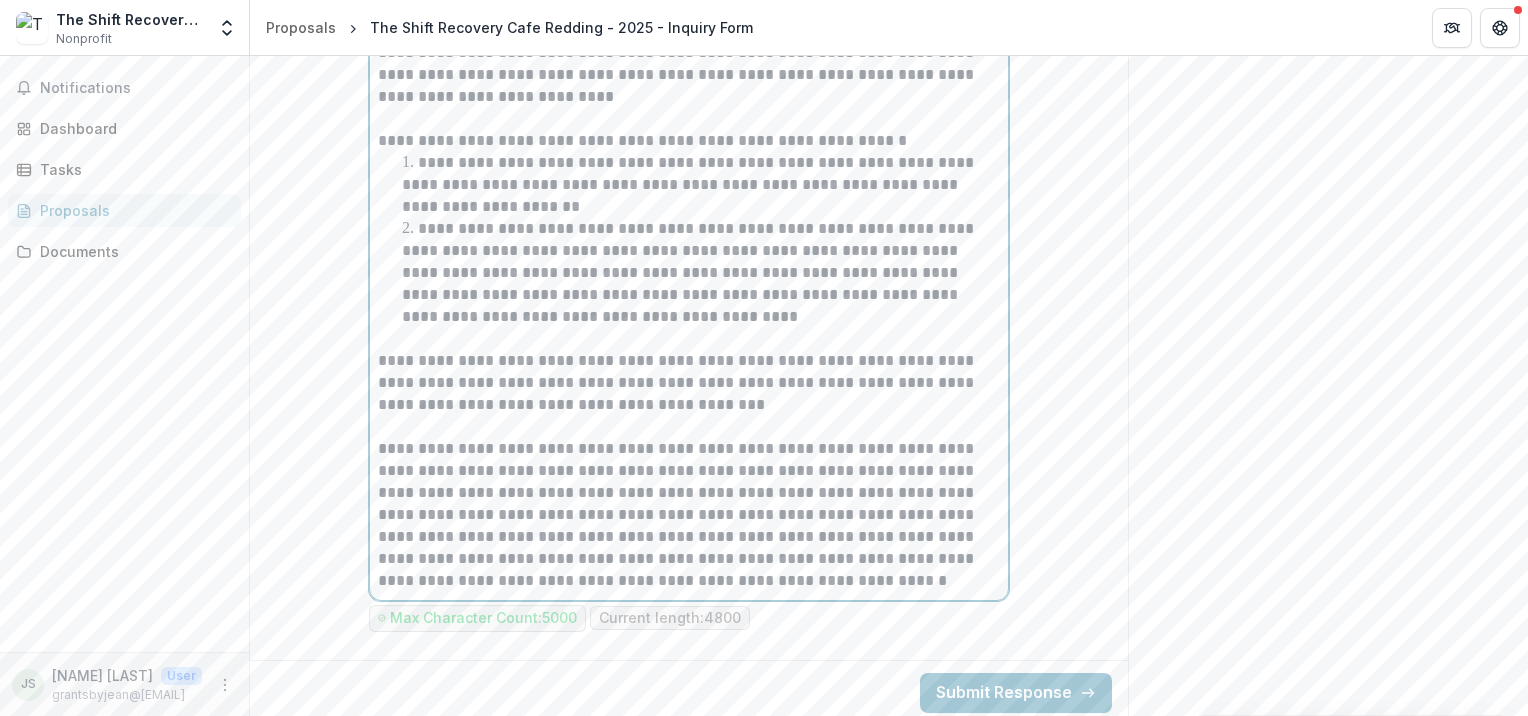 scroll, scrollTop: 2528, scrollLeft: 0, axis: vertical 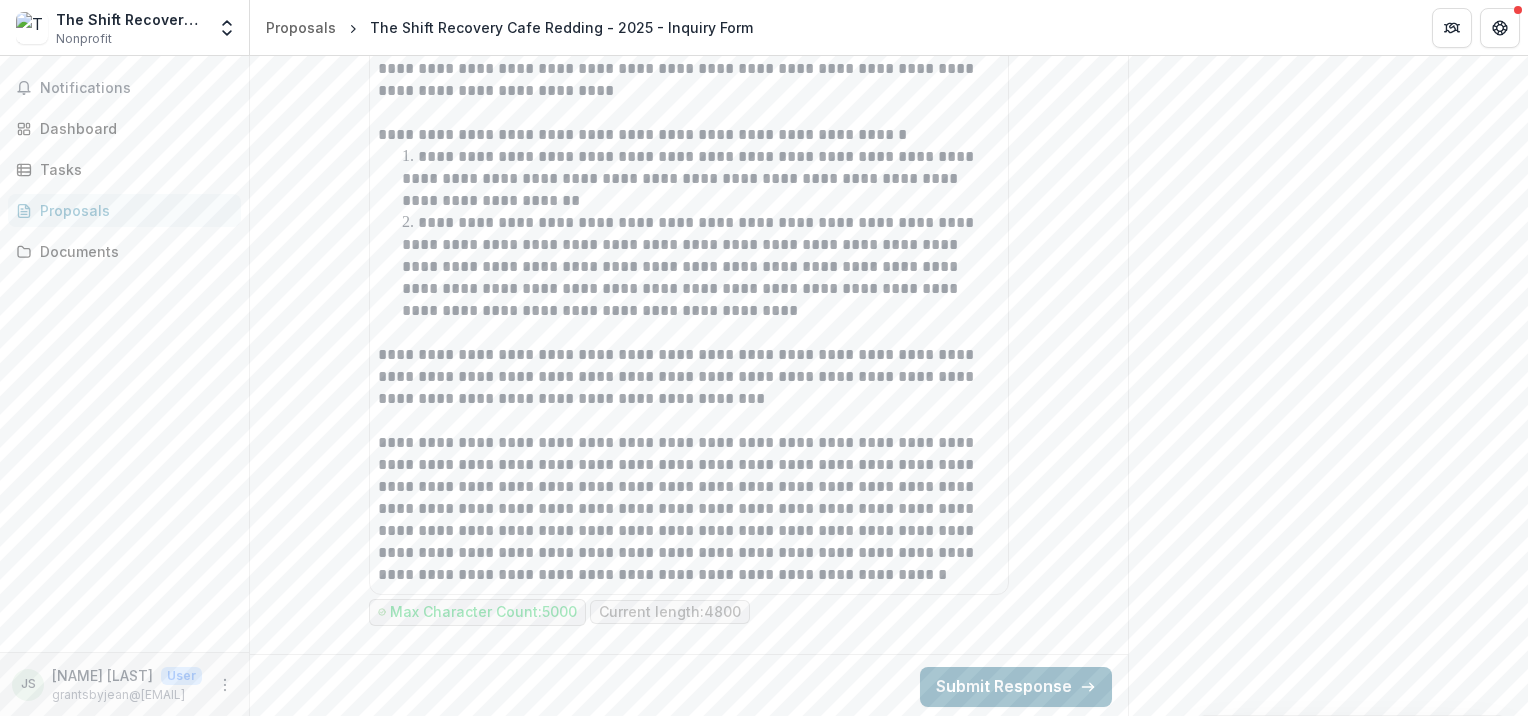click on "Submit Response" at bounding box center [1016, 687] 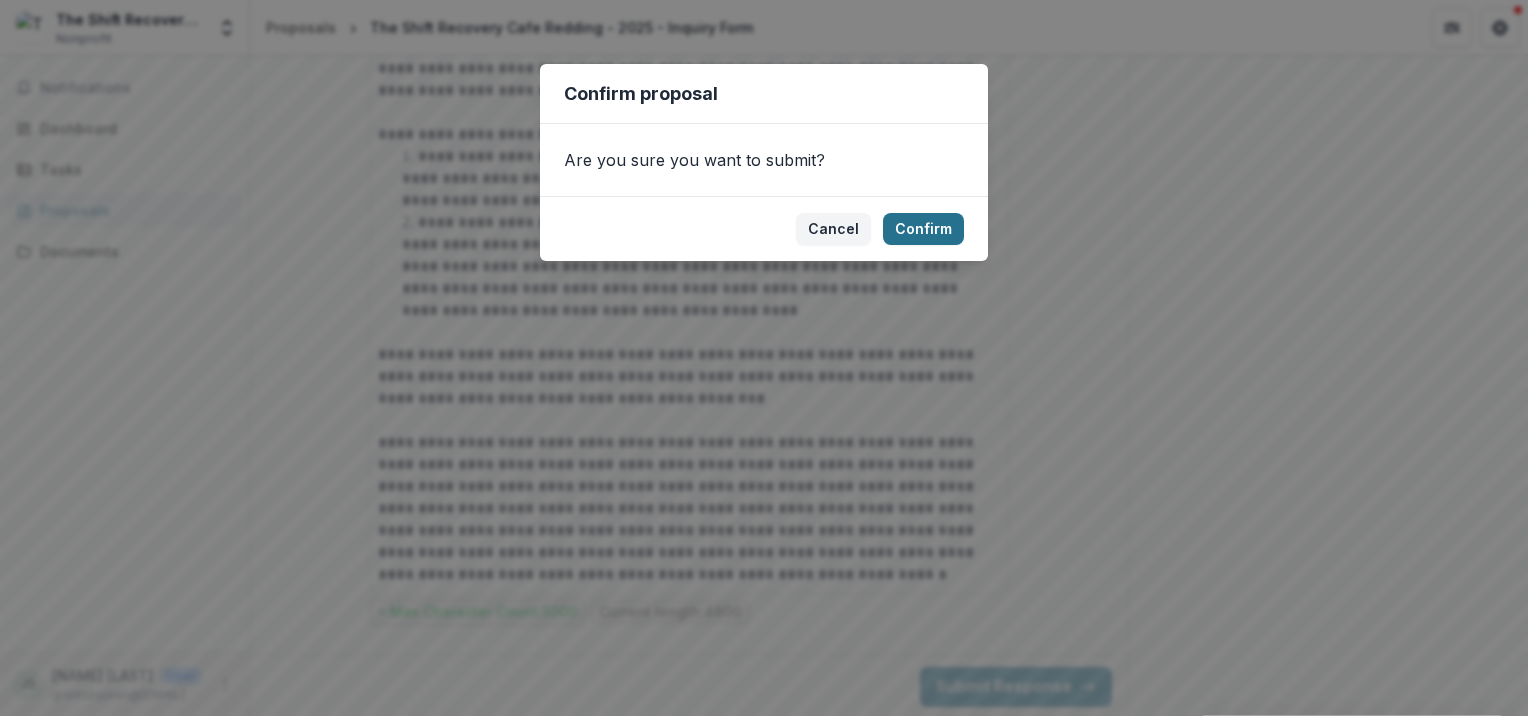 click on "Confirm" at bounding box center (923, 229) 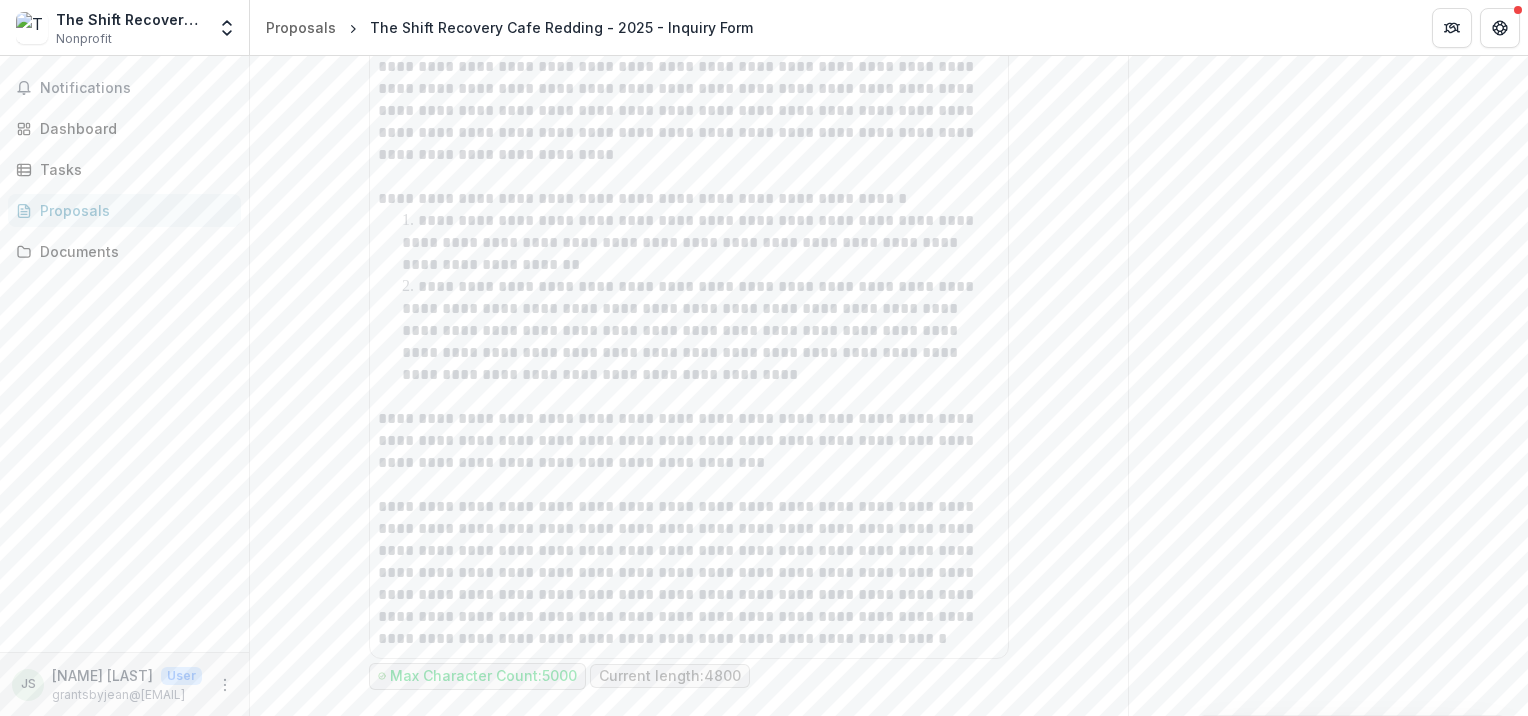 scroll, scrollTop: 2592, scrollLeft: 0, axis: vertical 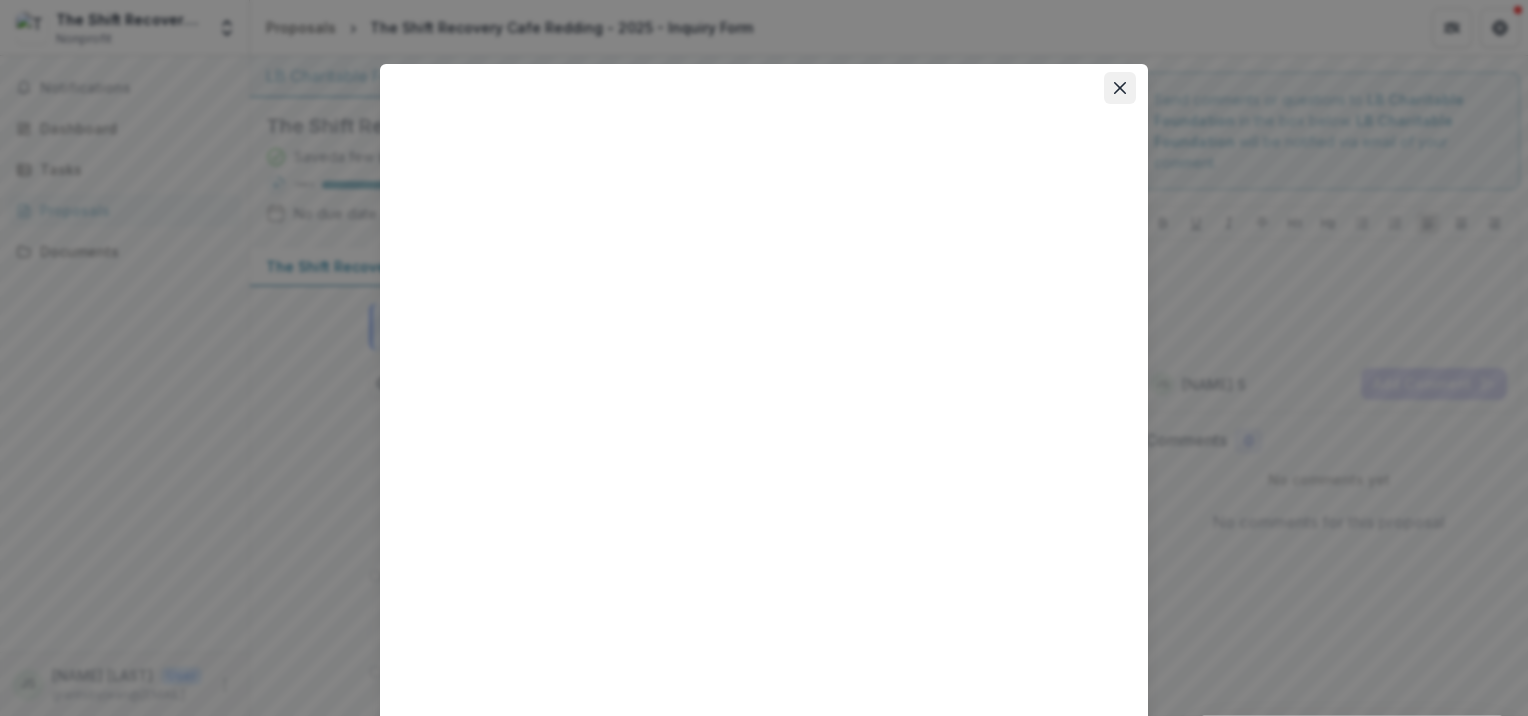 click at bounding box center [1120, 88] 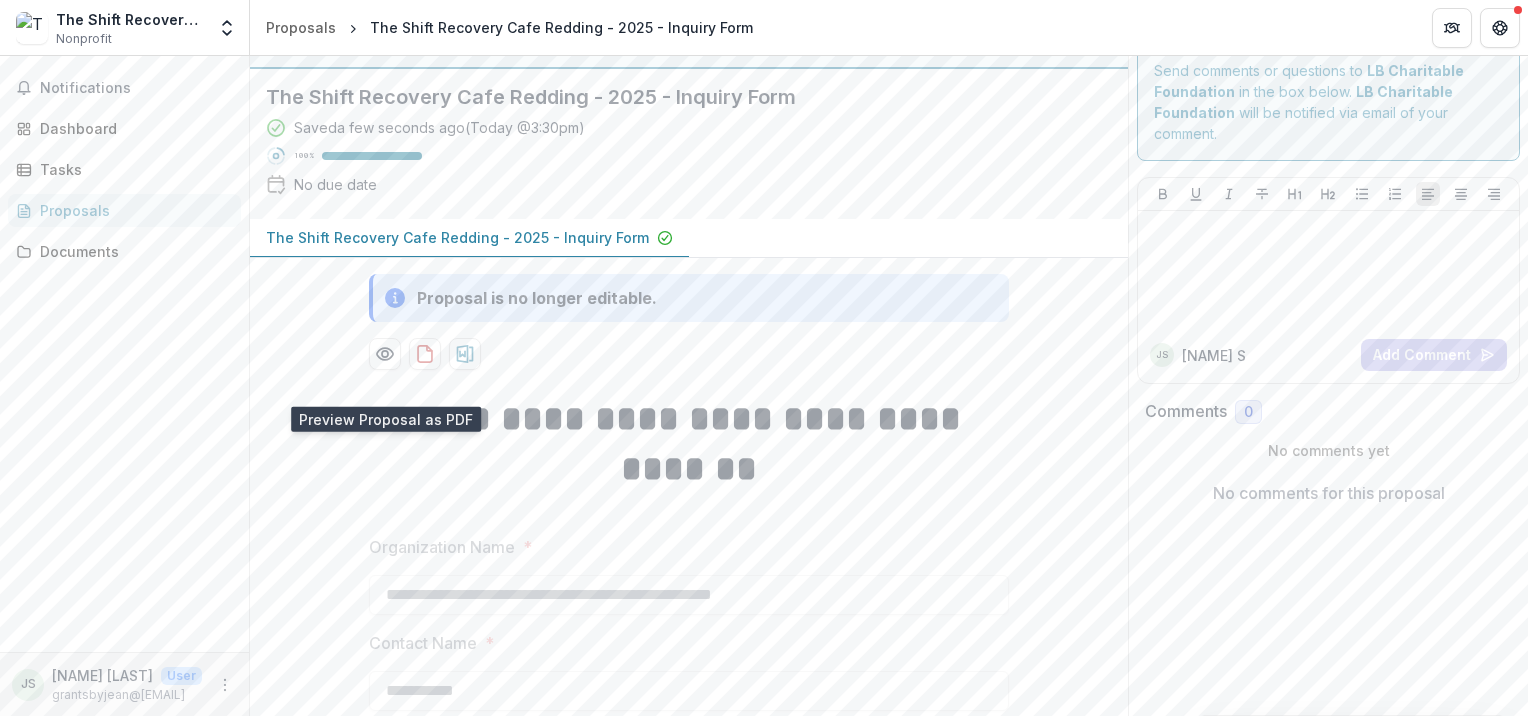 scroll, scrollTop: 0, scrollLeft: 0, axis: both 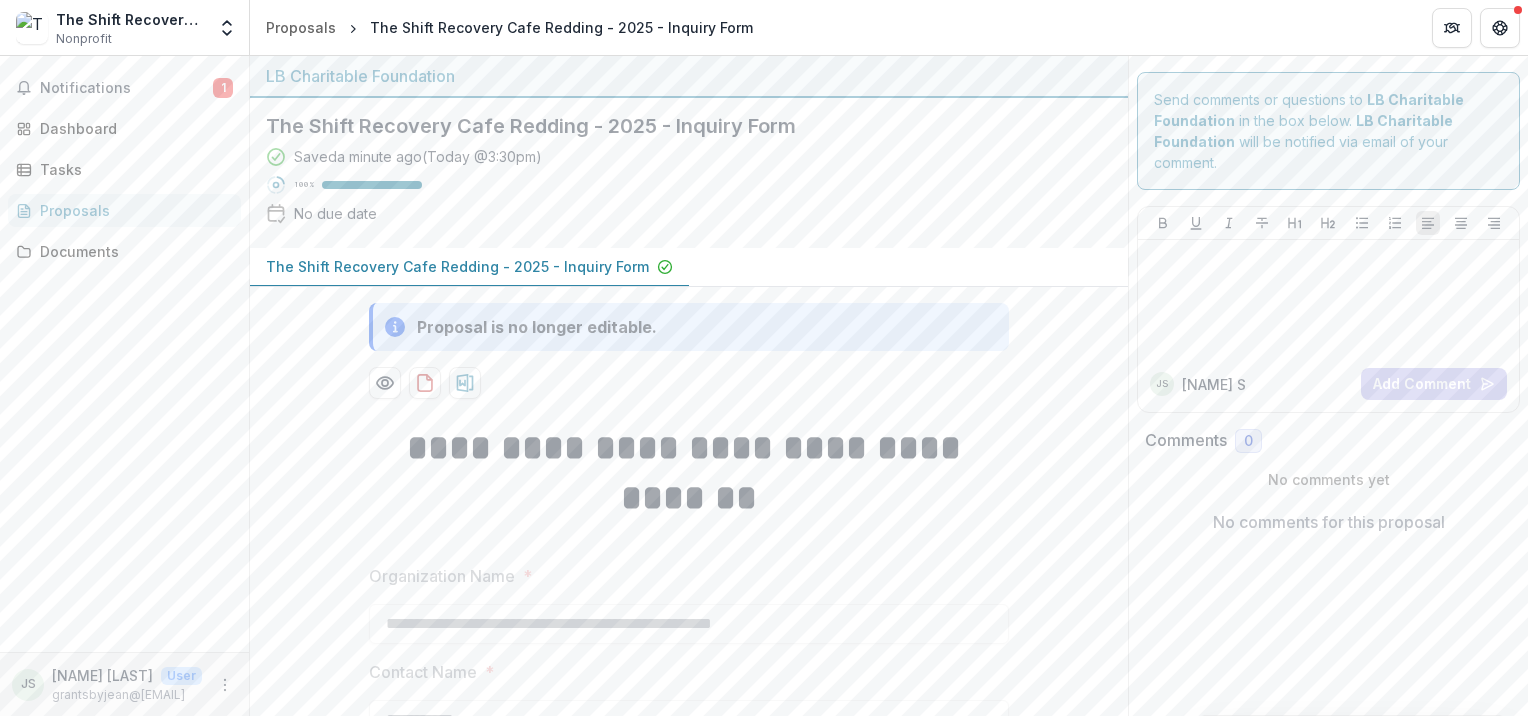 click on "The Shift Recovery Cafe Redding" at bounding box center [130, 19] 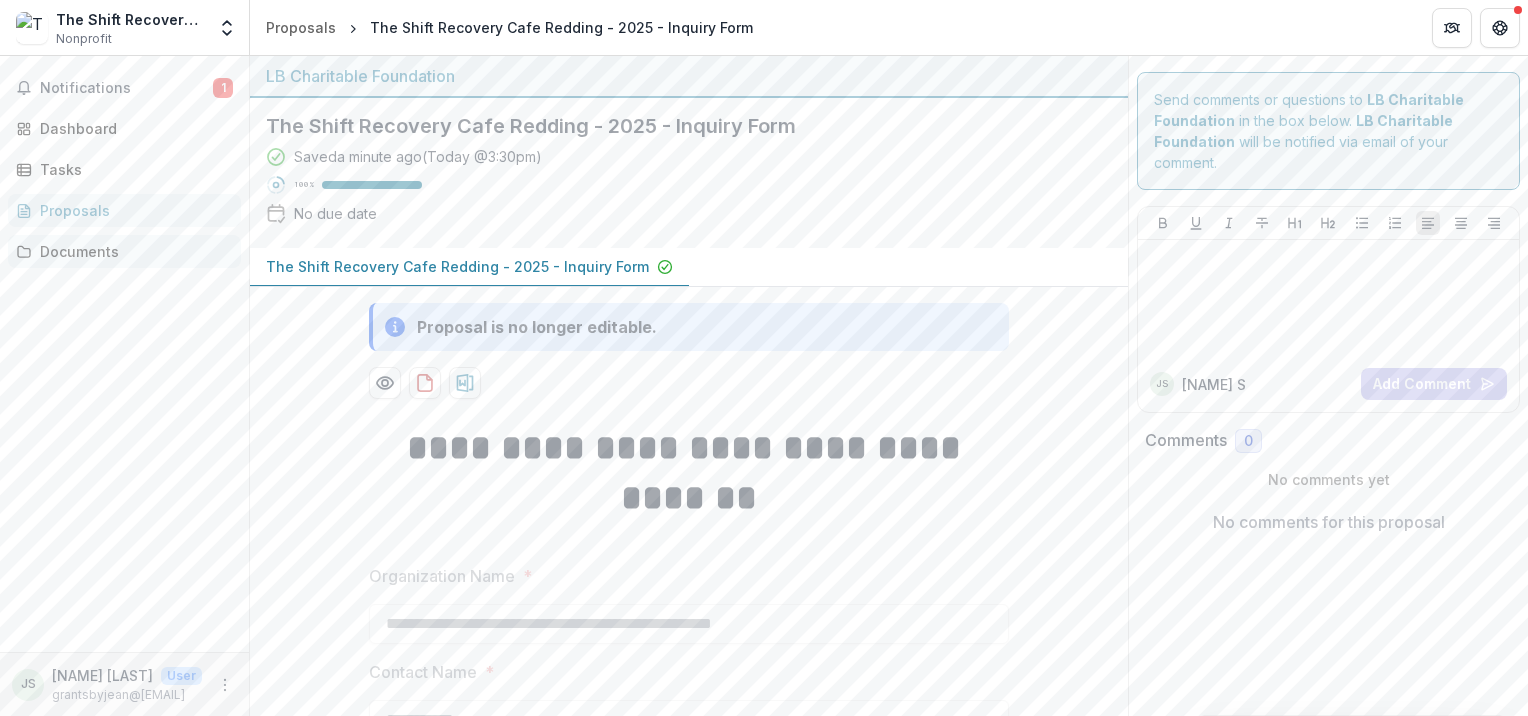 click on "Documents" at bounding box center [132, 251] 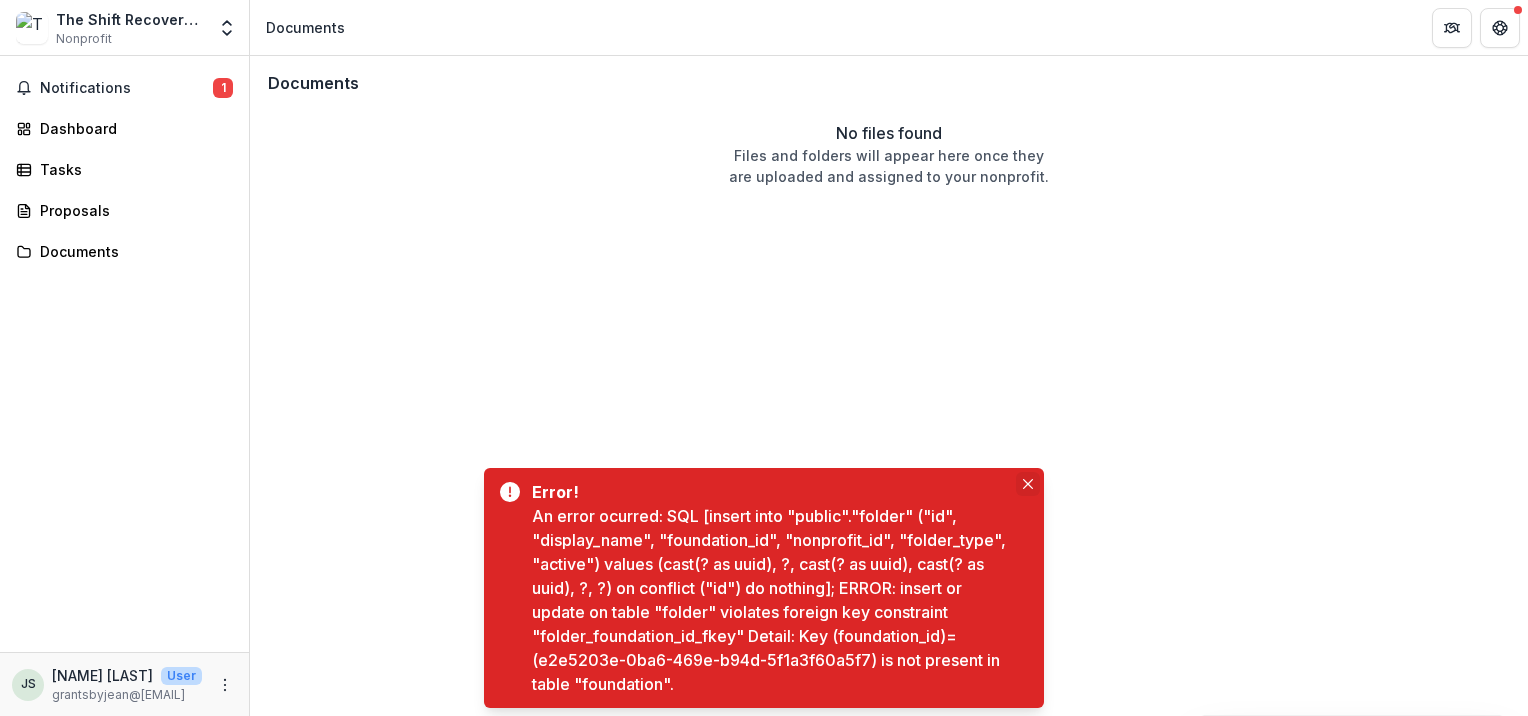 click at bounding box center (1028, 484) 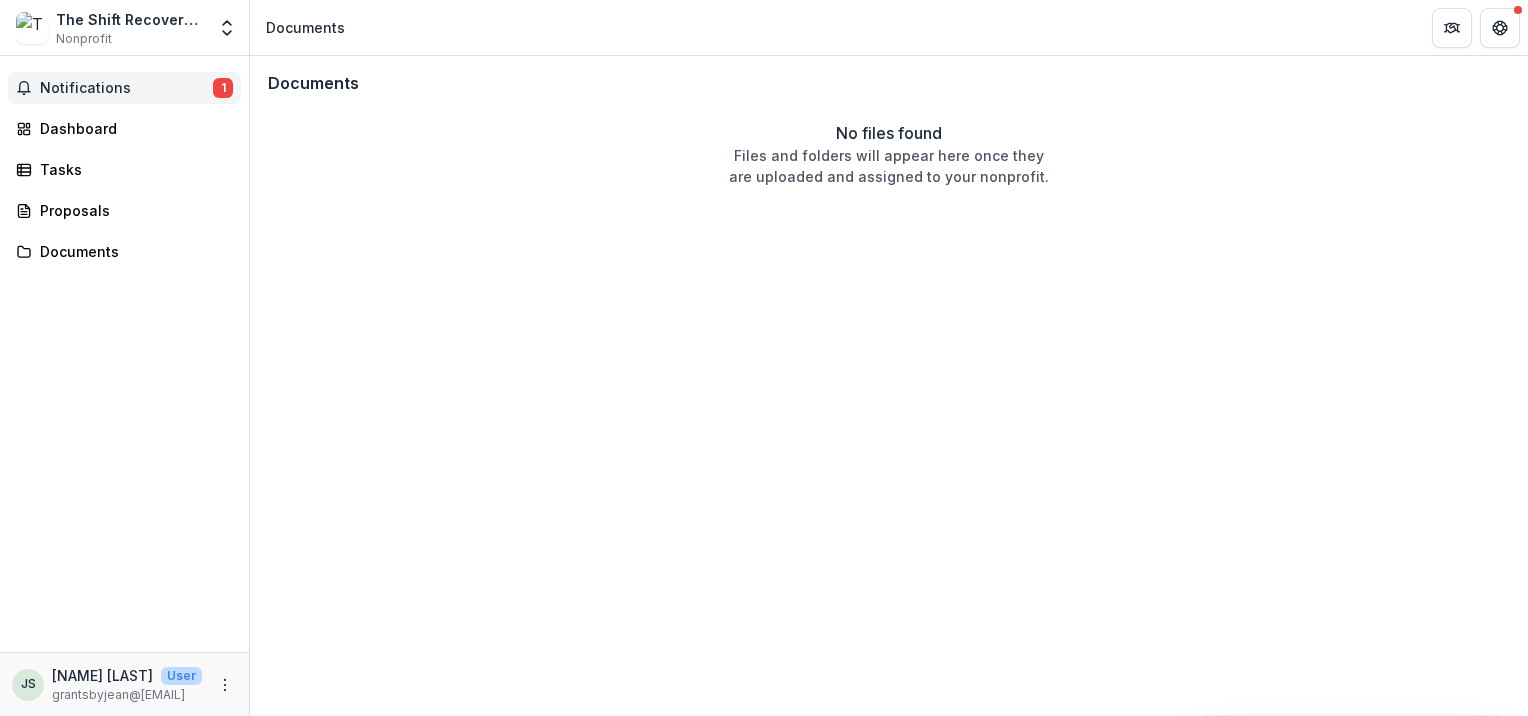 click on "Notifications" at bounding box center (126, 88) 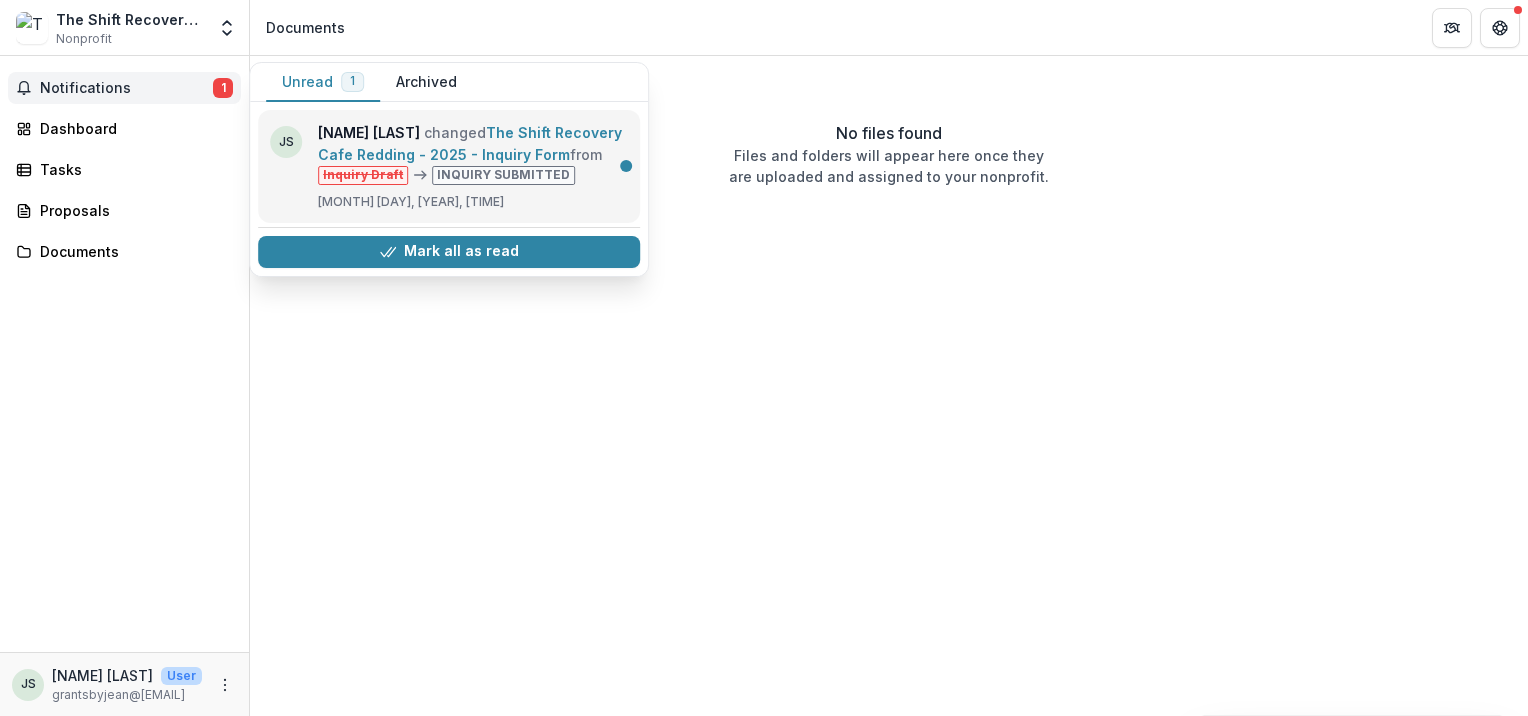 click on "The Shift Recovery Cafe Redding - 2025 - Inquiry Form" at bounding box center (470, 143) 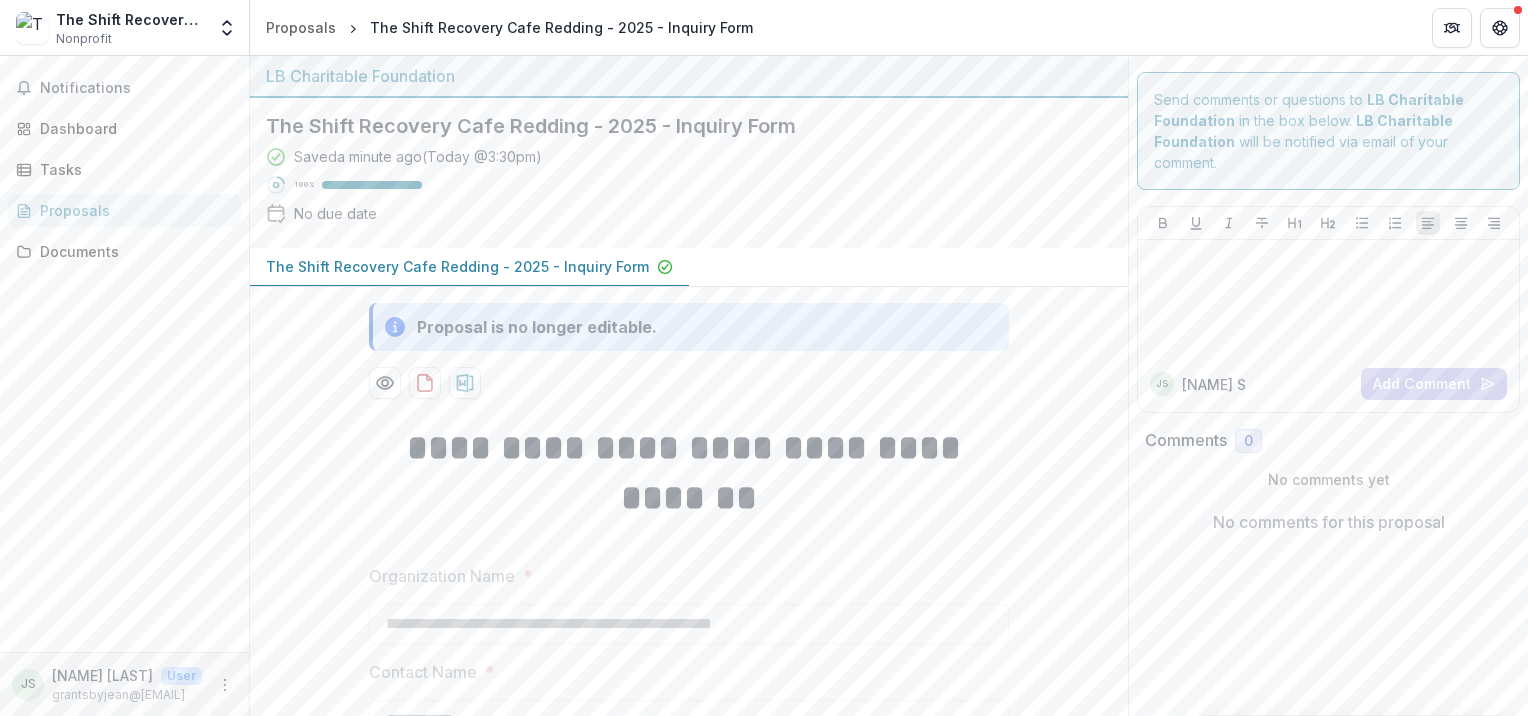click on "The Shift Recovery Cafe Redding" at bounding box center [130, 19] 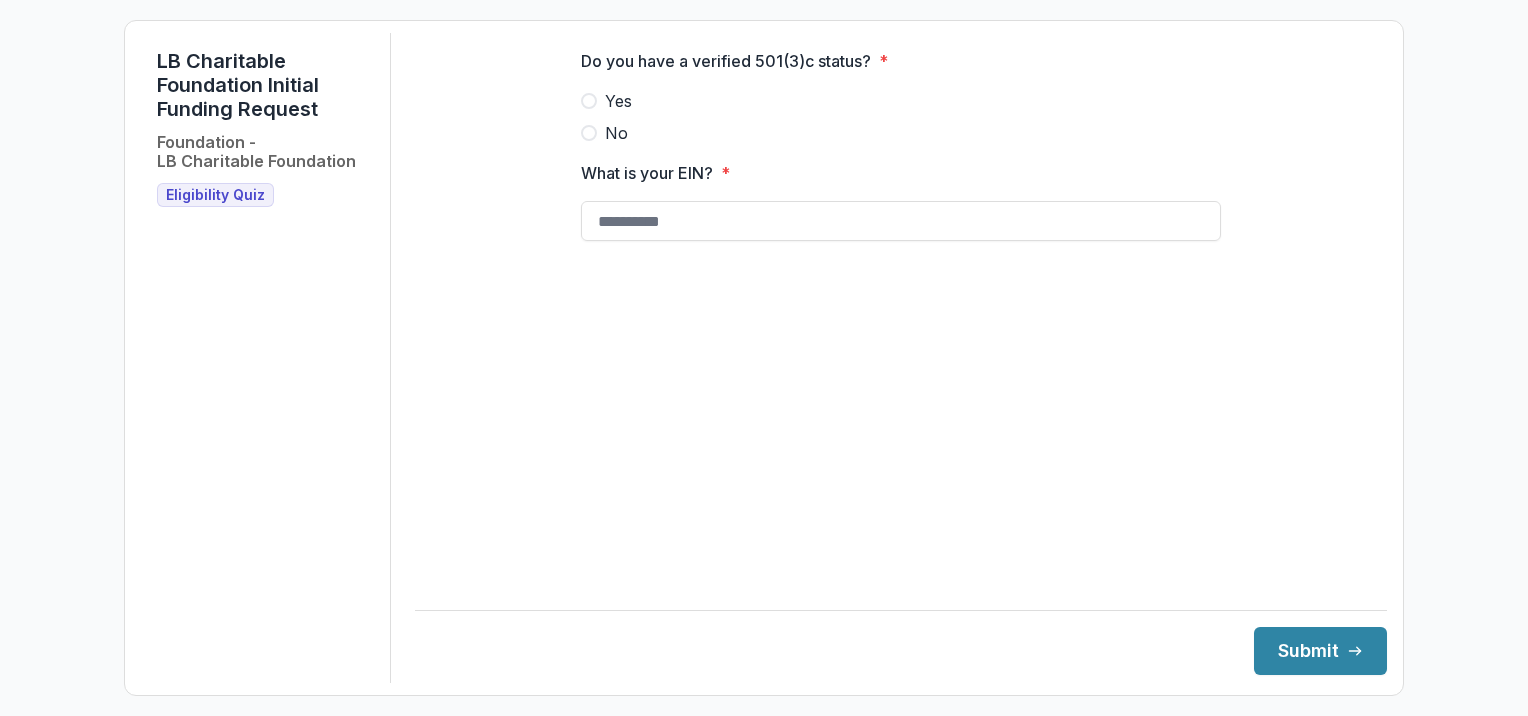 scroll, scrollTop: 0, scrollLeft: 0, axis: both 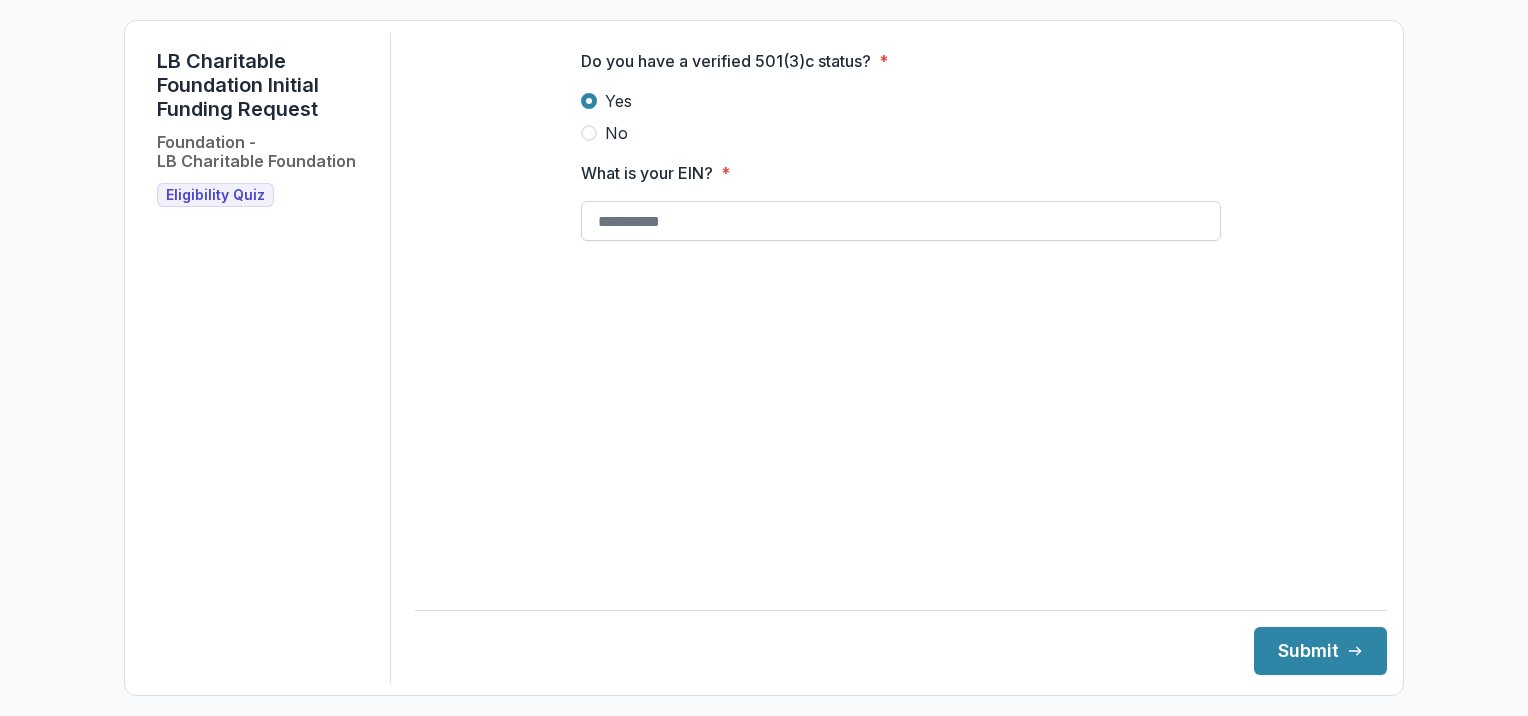 click on "What is your EIN? *" at bounding box center [901, 221] 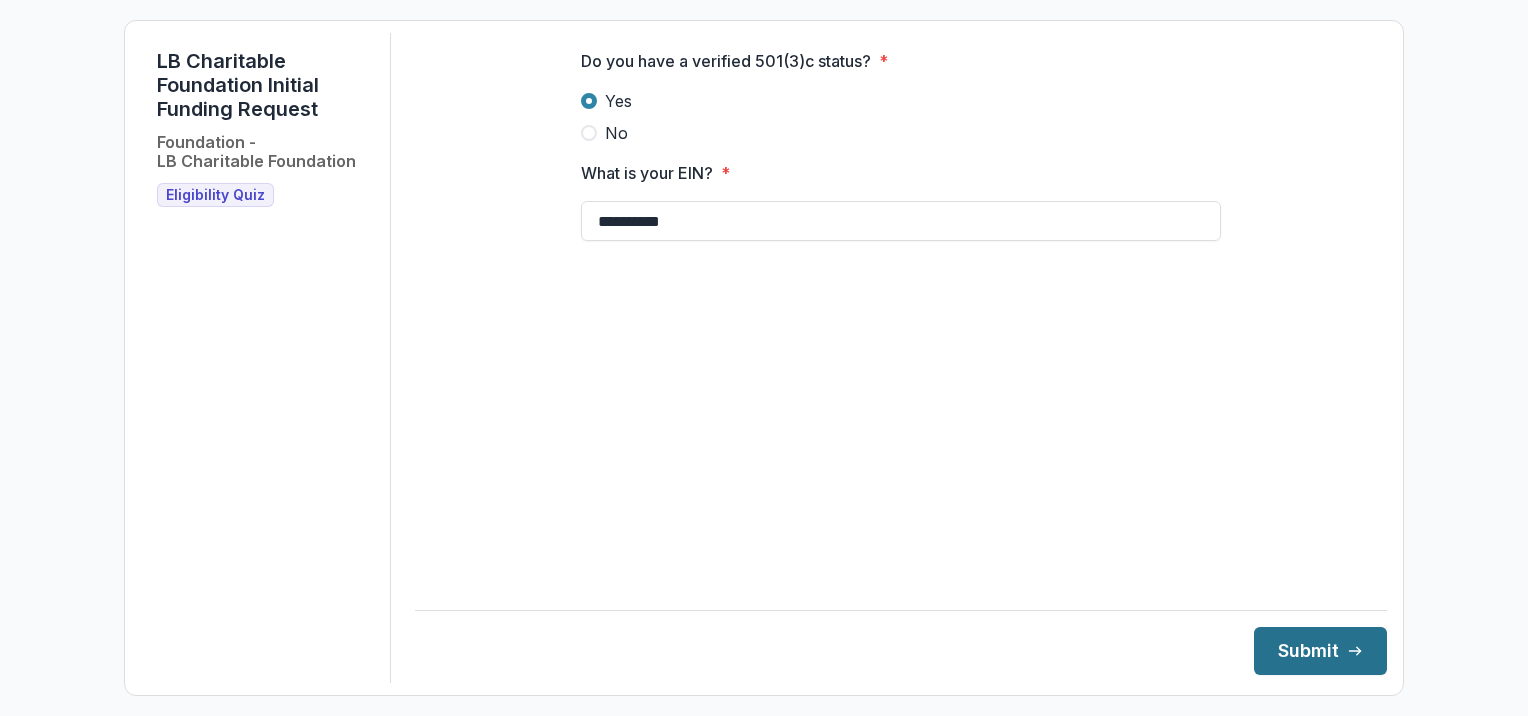 type on "**********" 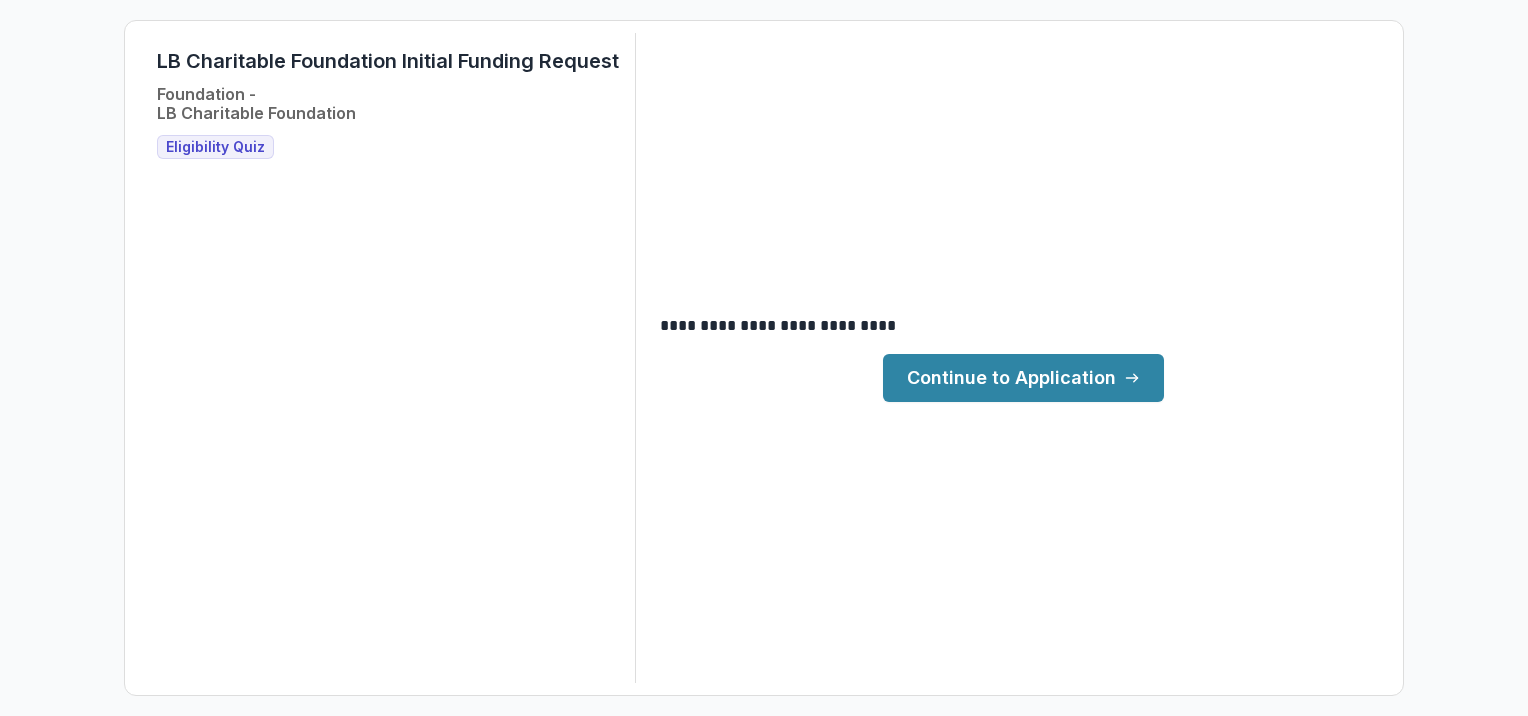 click on "Continue to Application" at bounding box center (1023, 378) 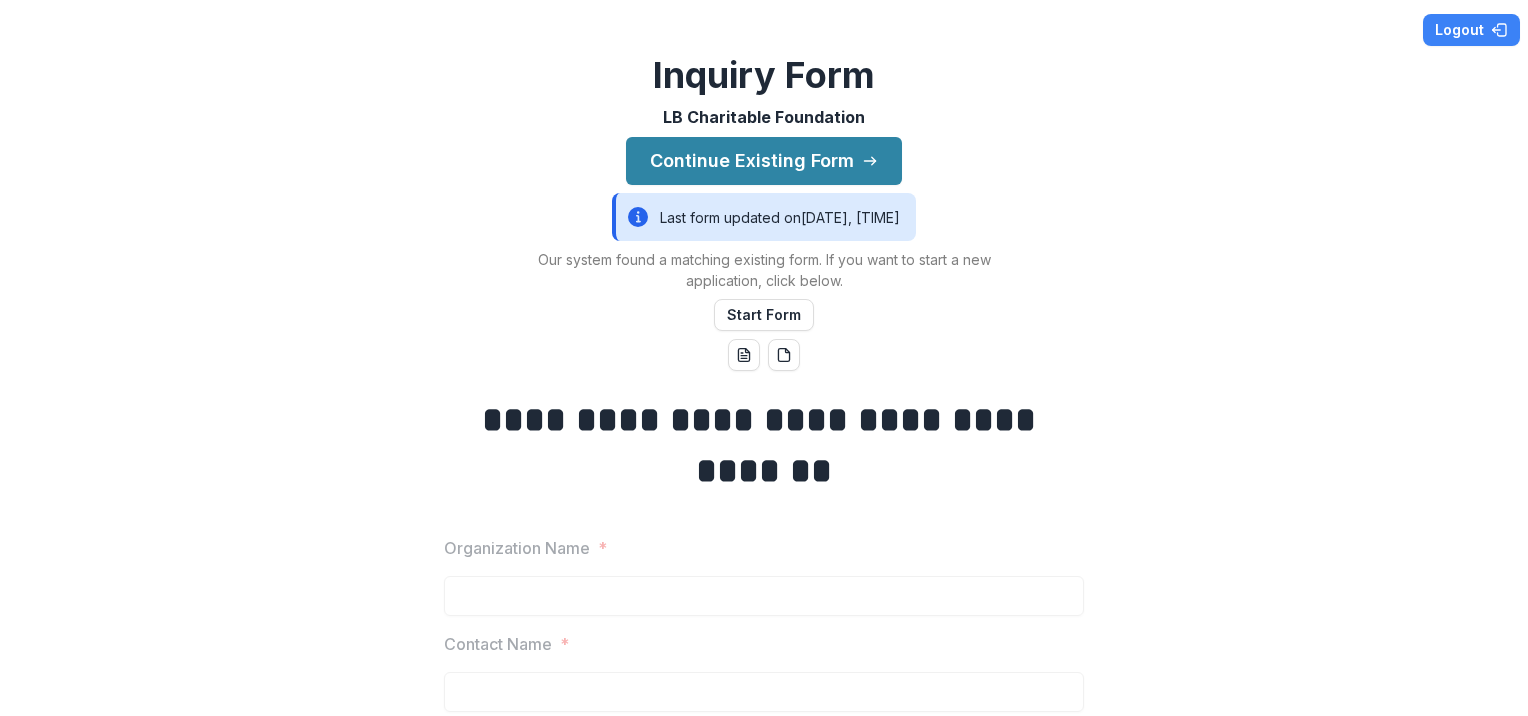scroll, scrollTop: 0, scrollLeft: 0, axis: both 